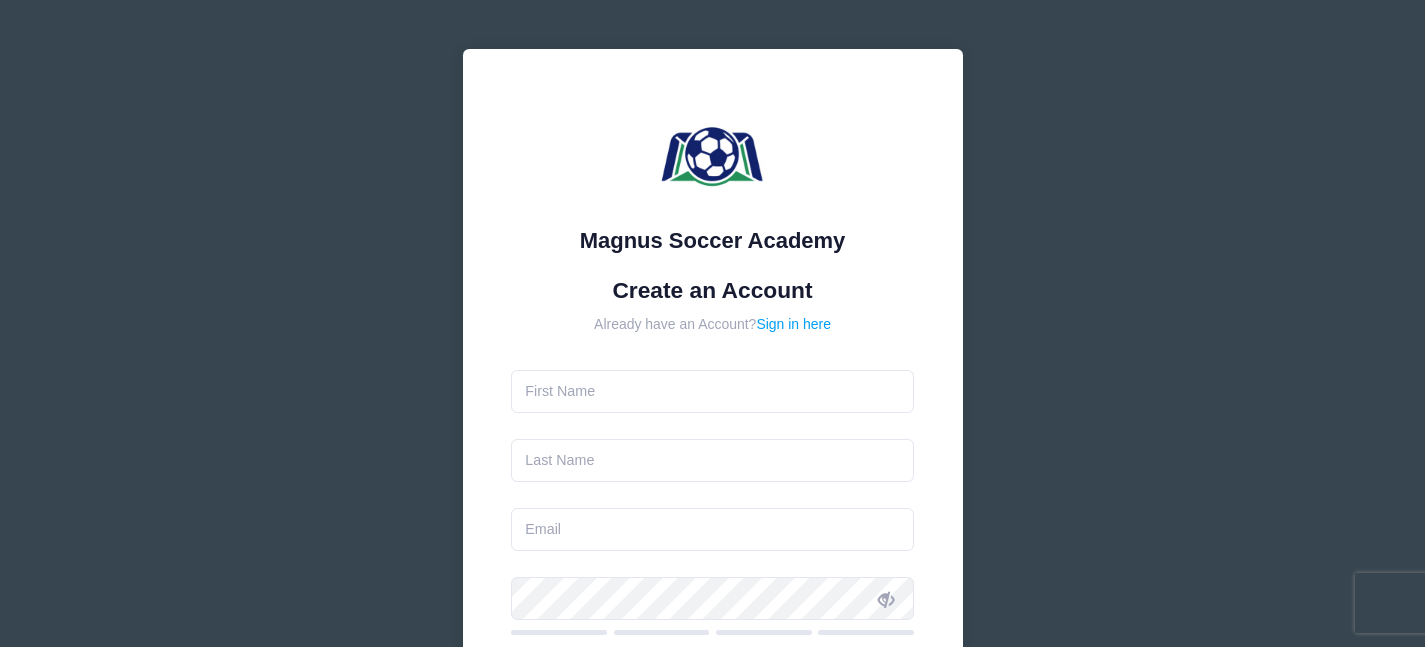 scroll, scrollTop: 0, scrollLeft: 0, axis: both 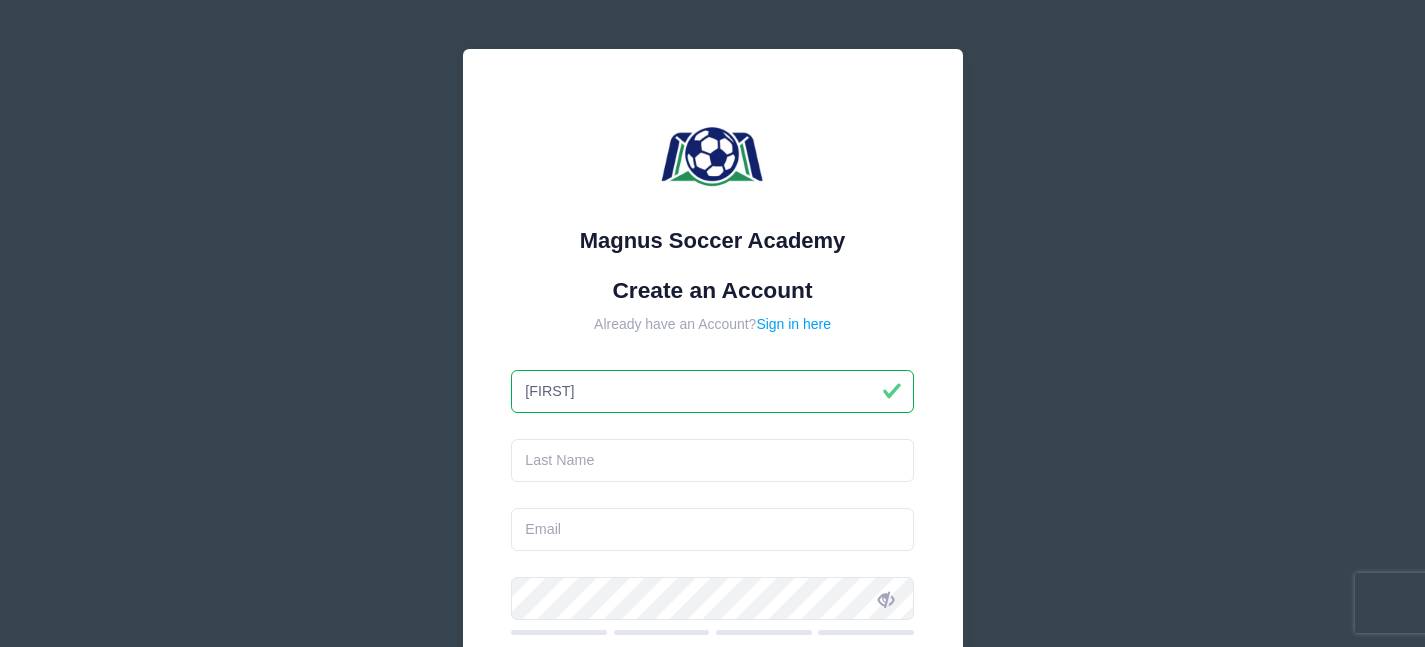 type on "Matt" 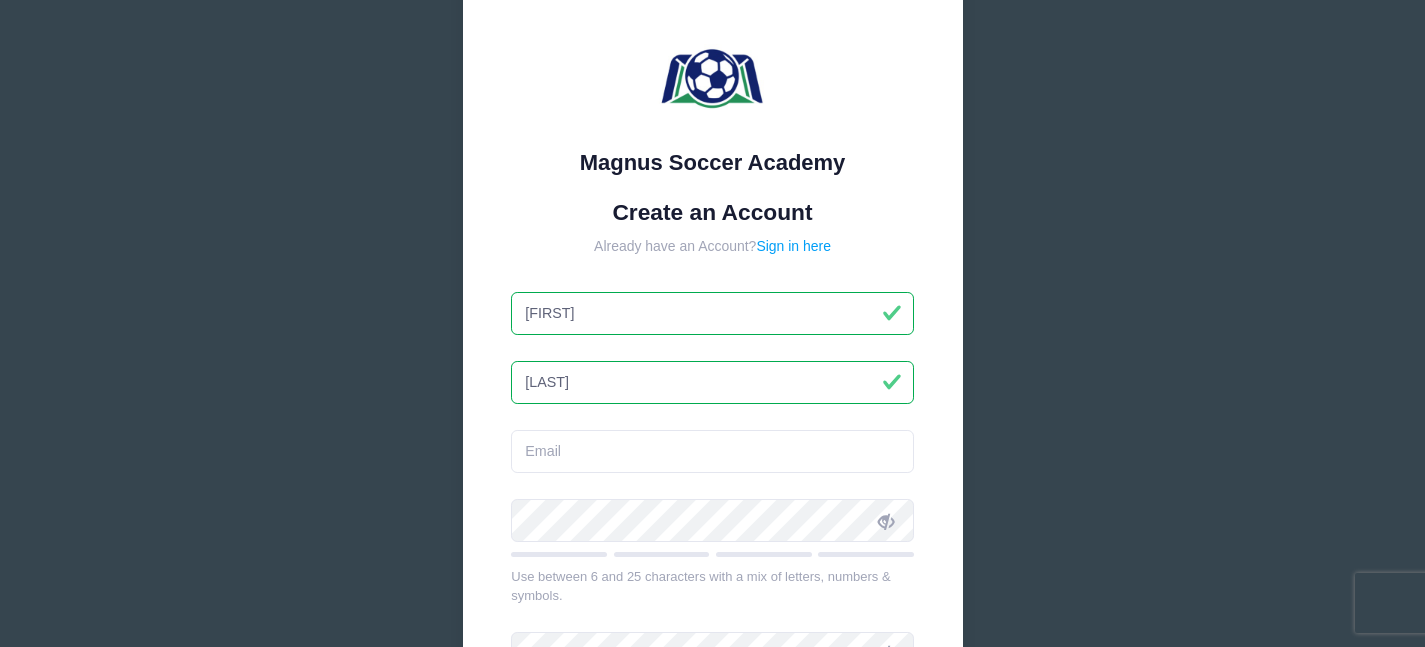 scroll, scrollTop: 107, scrollLeft: 0, axis: vertical 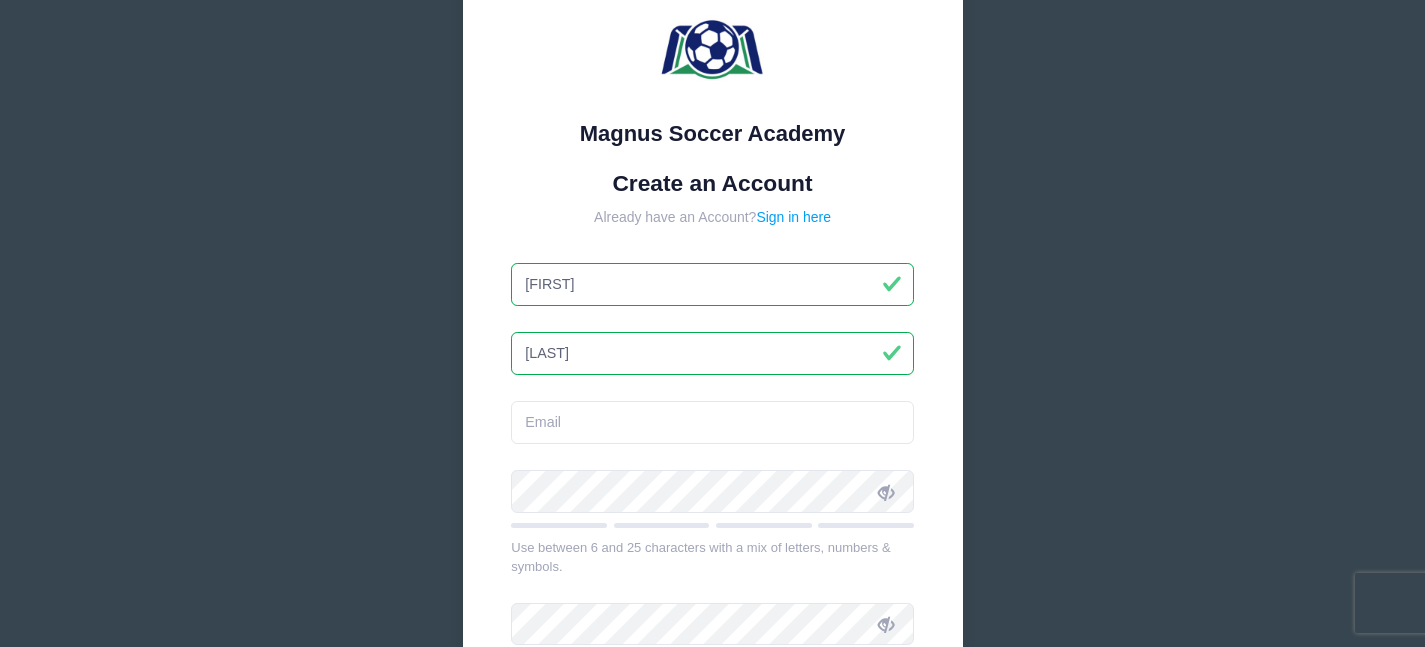 type on "Parise" 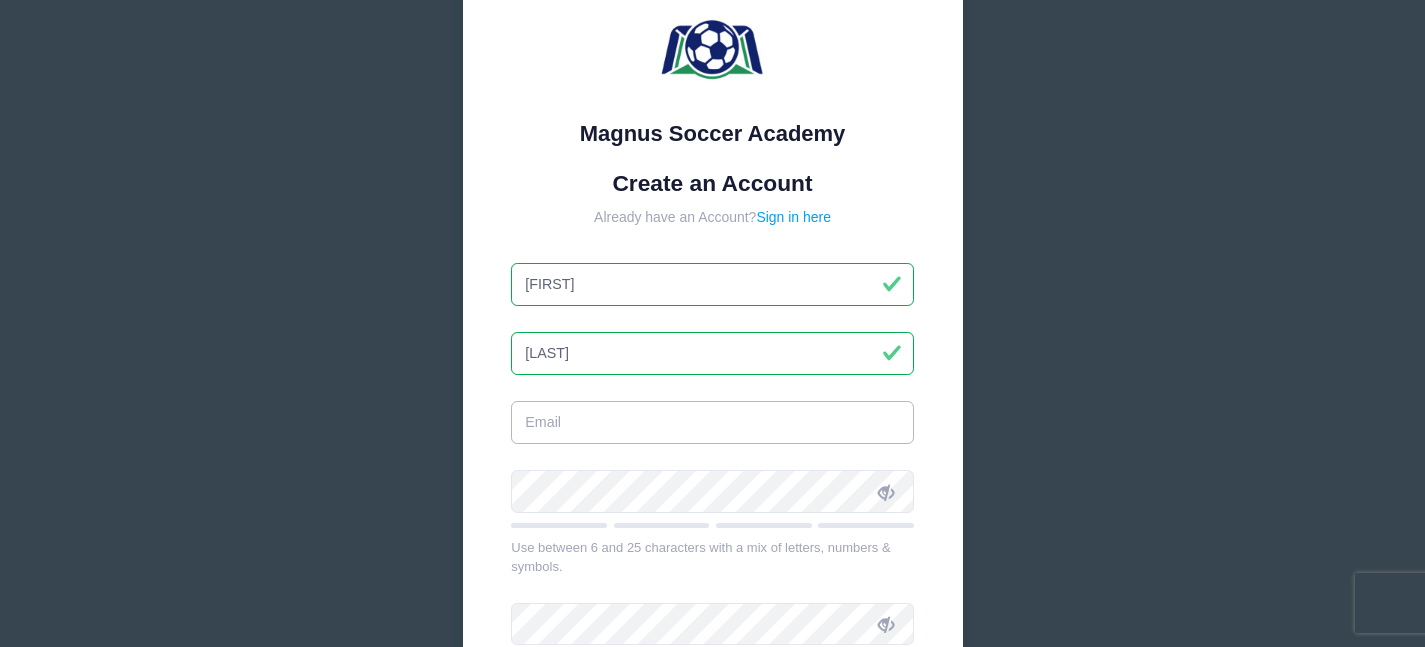 type on "[USERNAME]@example.com" 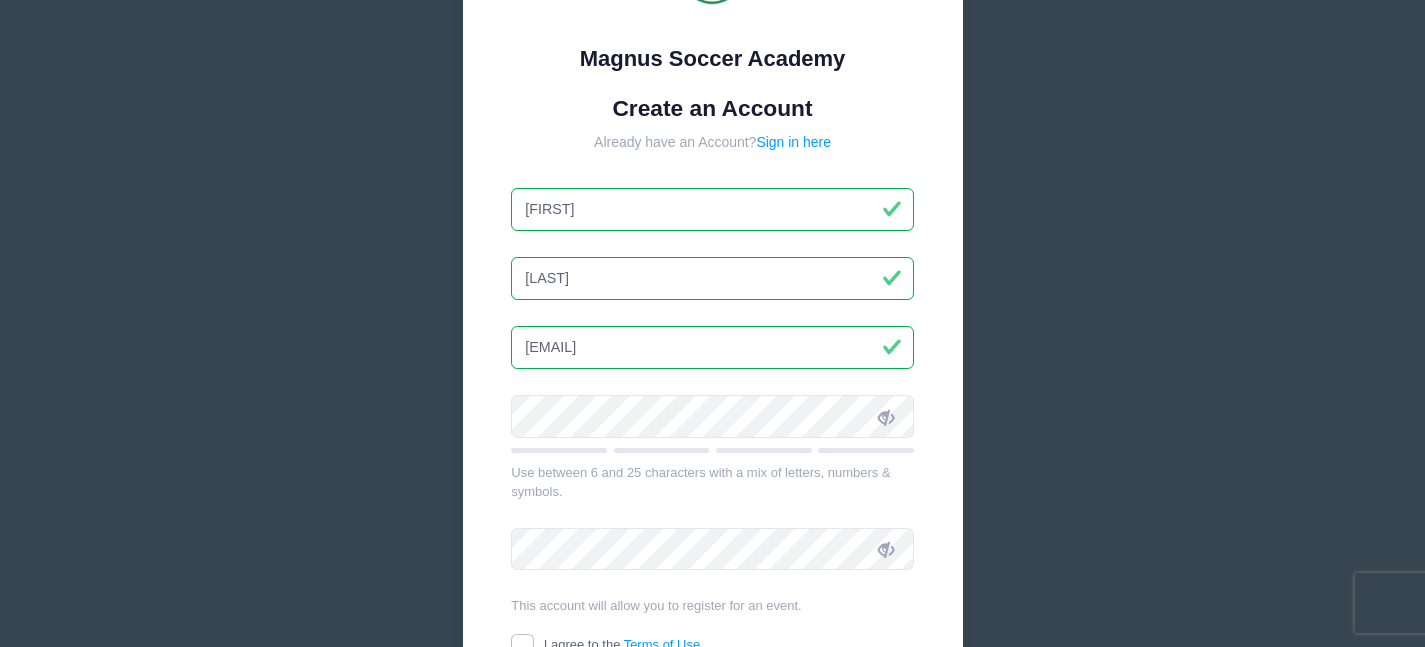 scroll, scrollTop: 183, scrollLeft: 0, axis: vertical 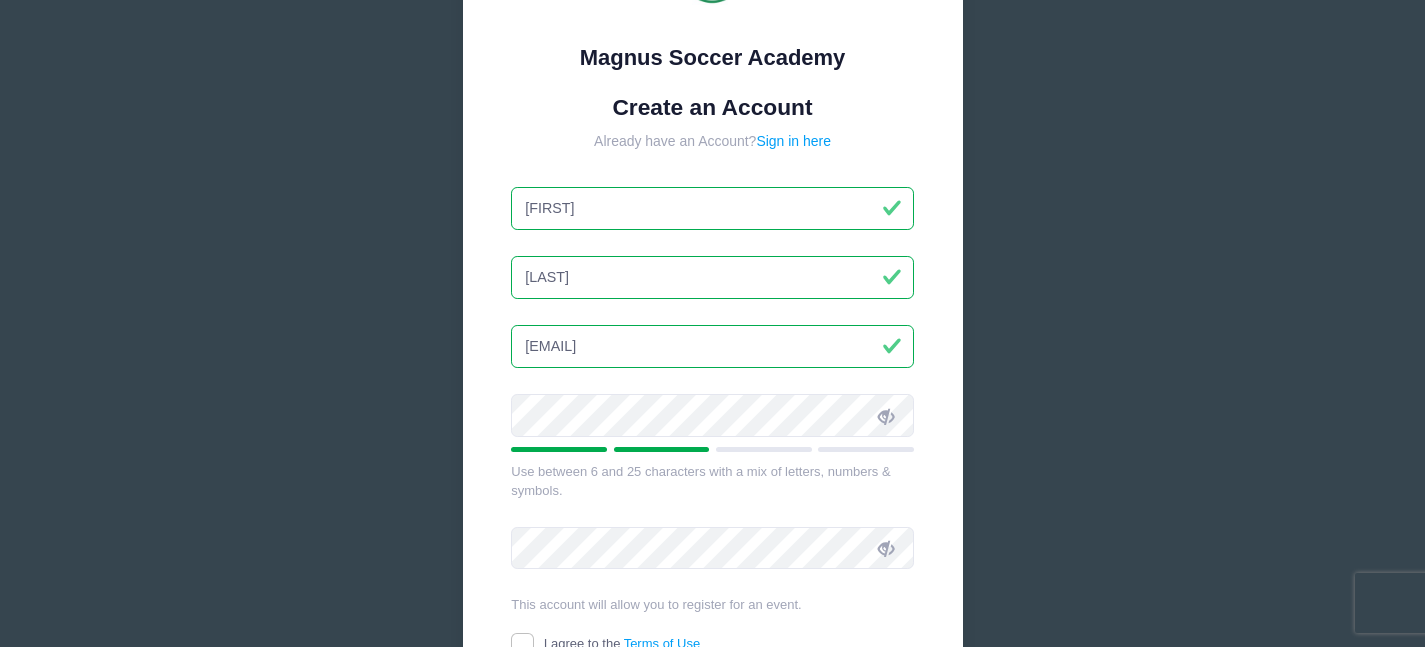 click at bounding box center [886, 416] 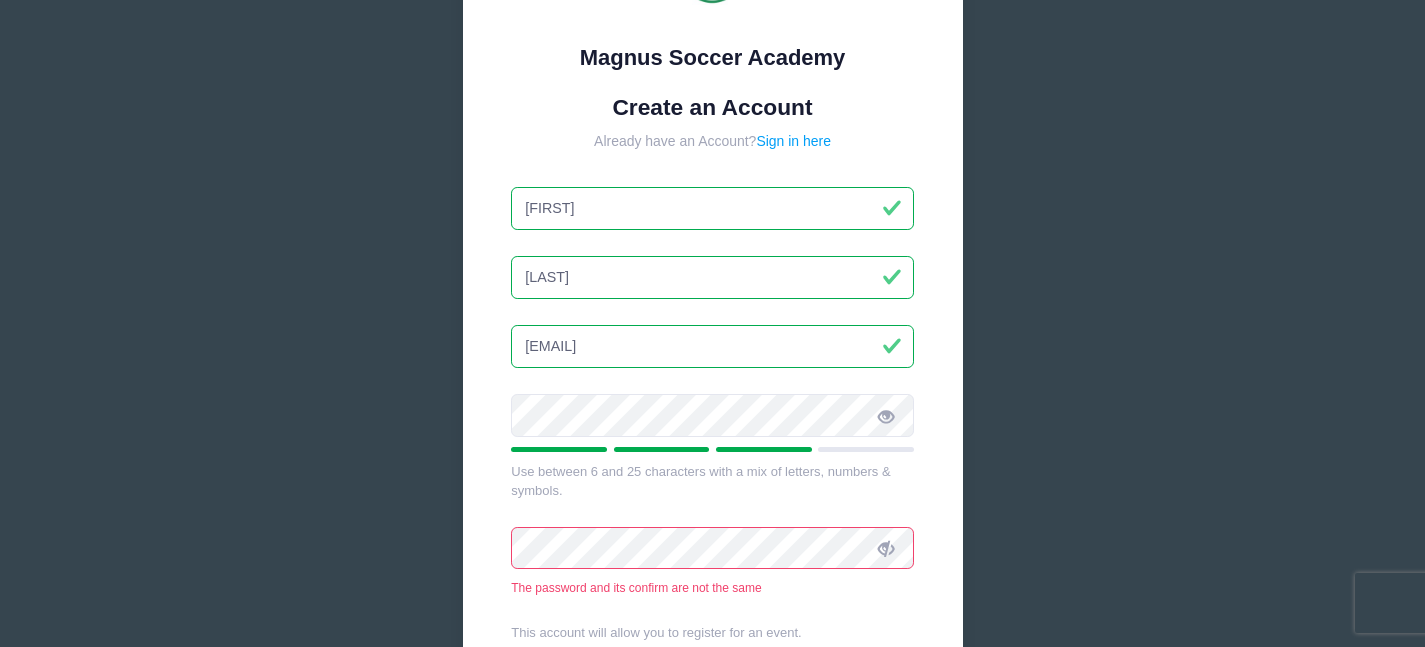 click at bounding box center (886, 548) 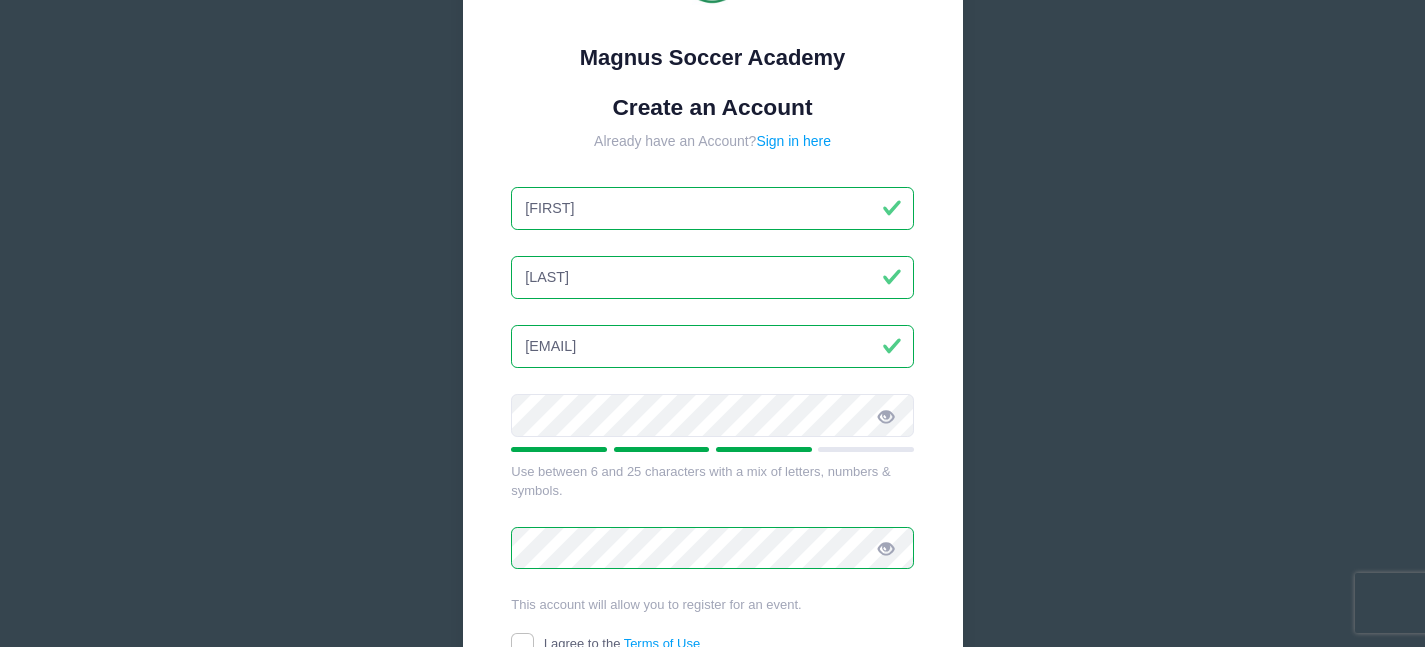 click on "Magnus Soccer Academy
Create an Account
Already have an Account?
Sign in here
Matt
Parise
mgparise@gmail.com" at bounding box center (713, 337) 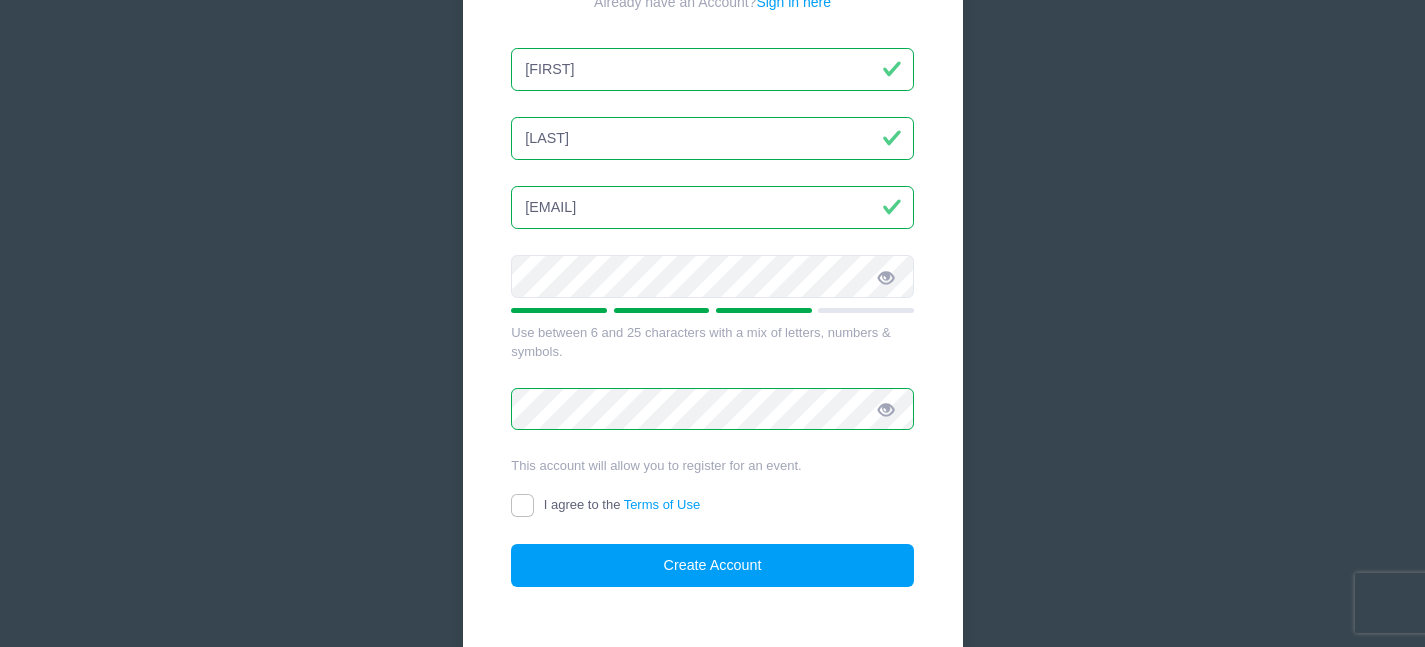 scroll, scrollTop: 331, scrollLeft: 0, axis: vertical 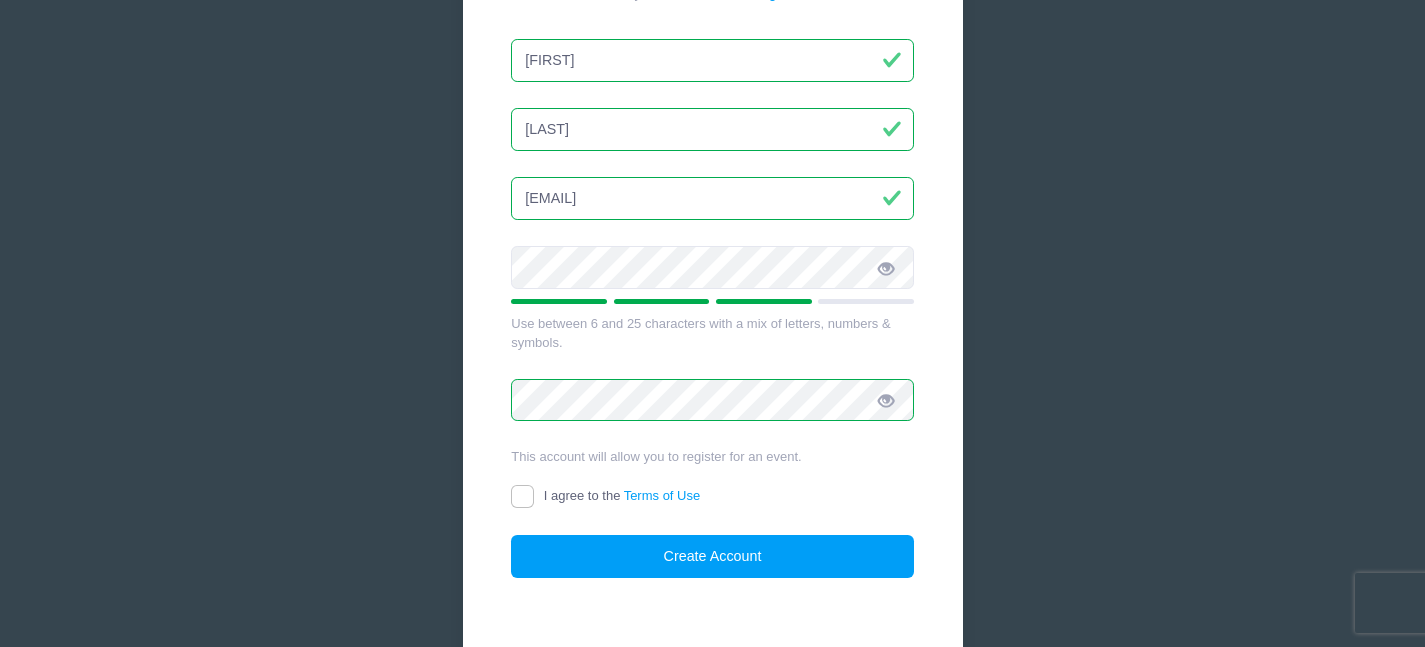 click on "I agree to the
Terms of Use" at bounding box center (522, 496) 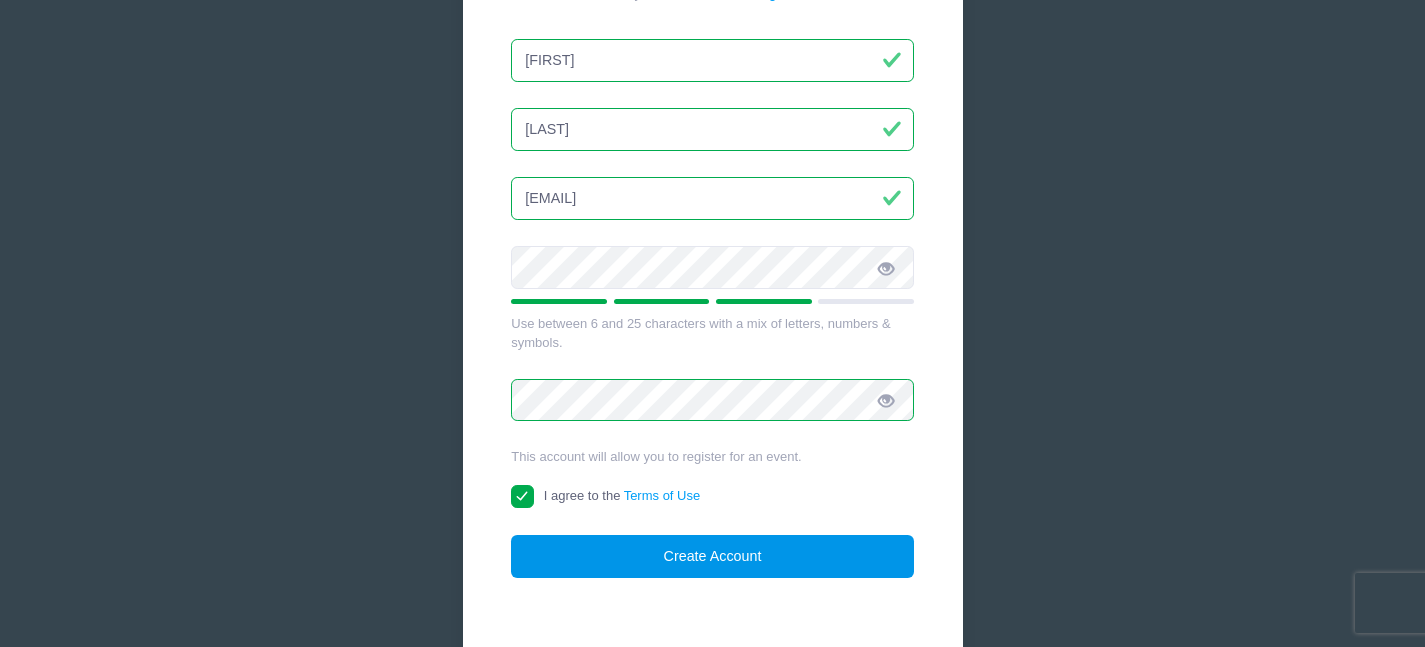 click on "Create Account" at bounding box center [712, 556] 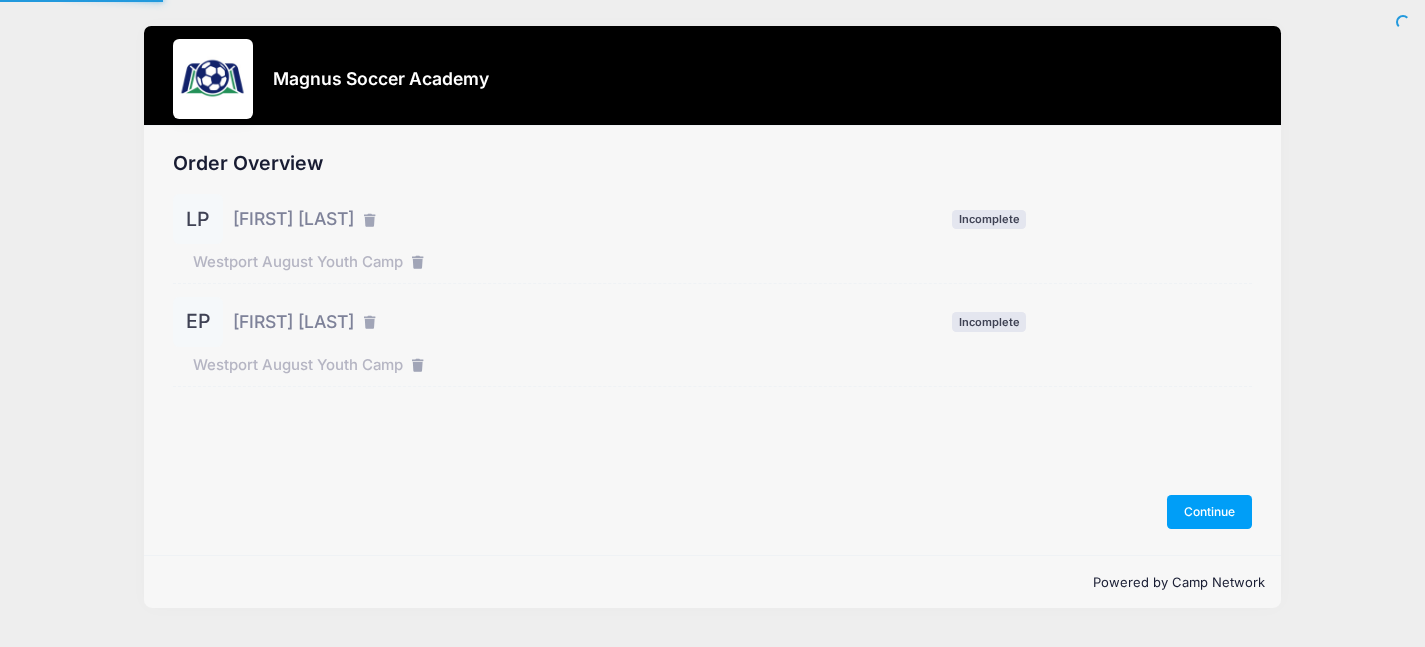 scroll, scrollTop: 0, scrollLeft: 0, axis: both 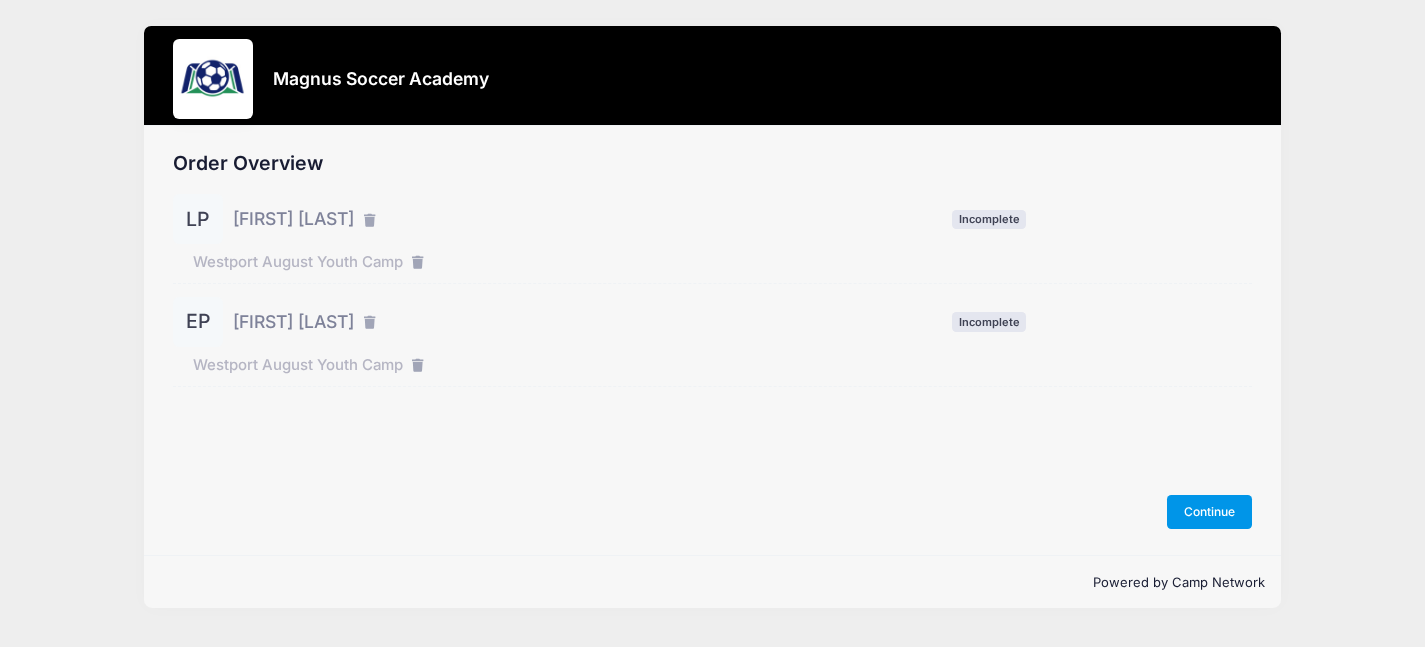 click on "Continue" at bounding box center [1210, 512] 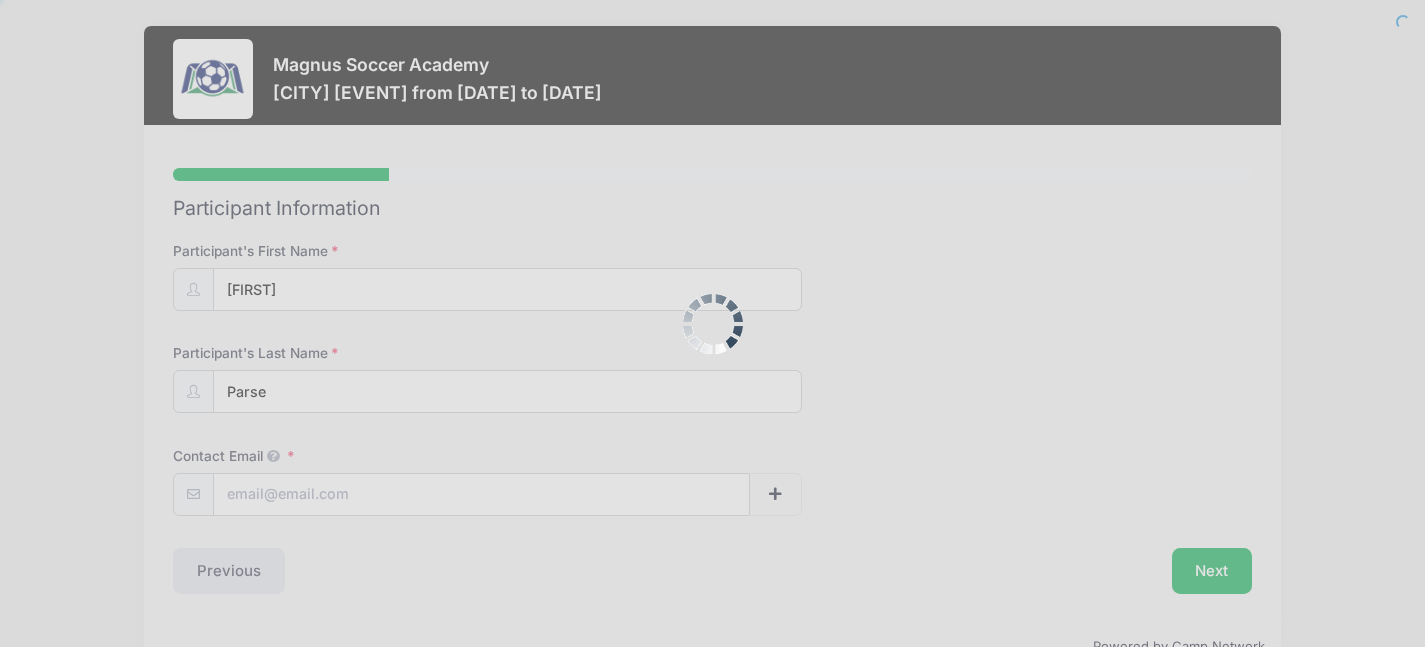 scroll, scrollTop: 0, scrollLeft: 0, axis: both 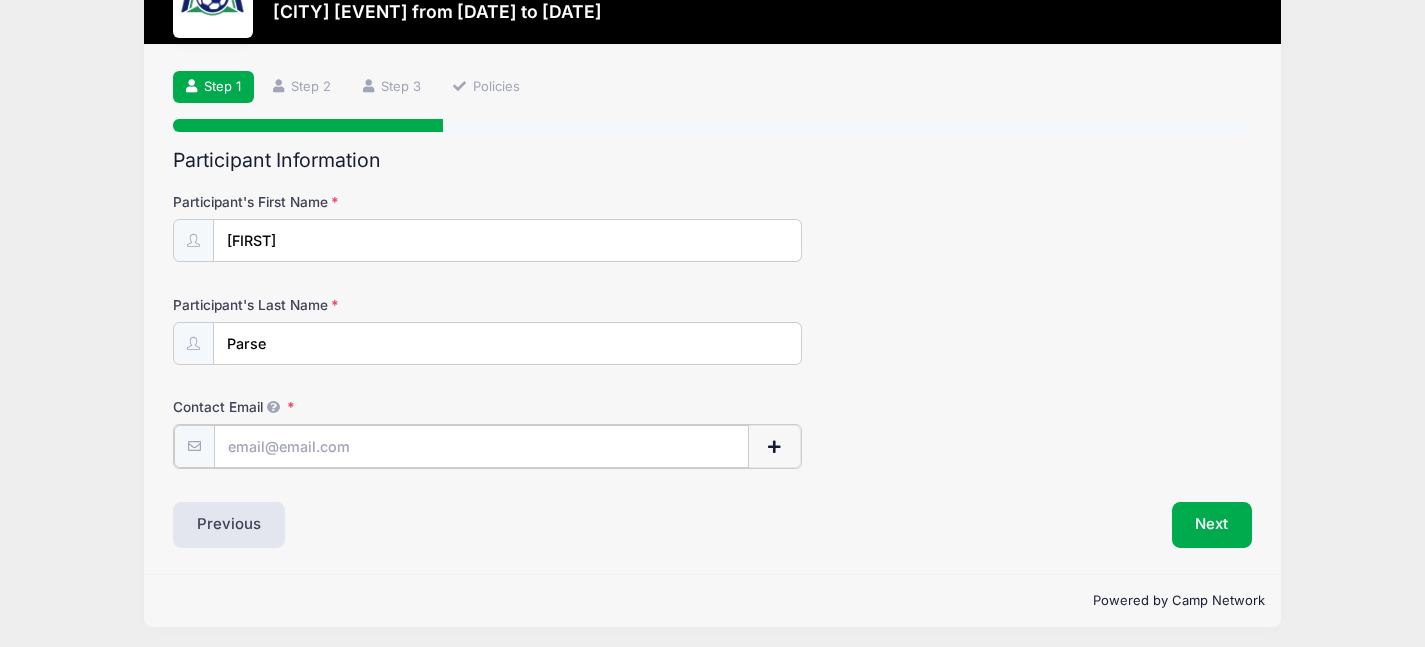 type on "mgparise@gmail.com" 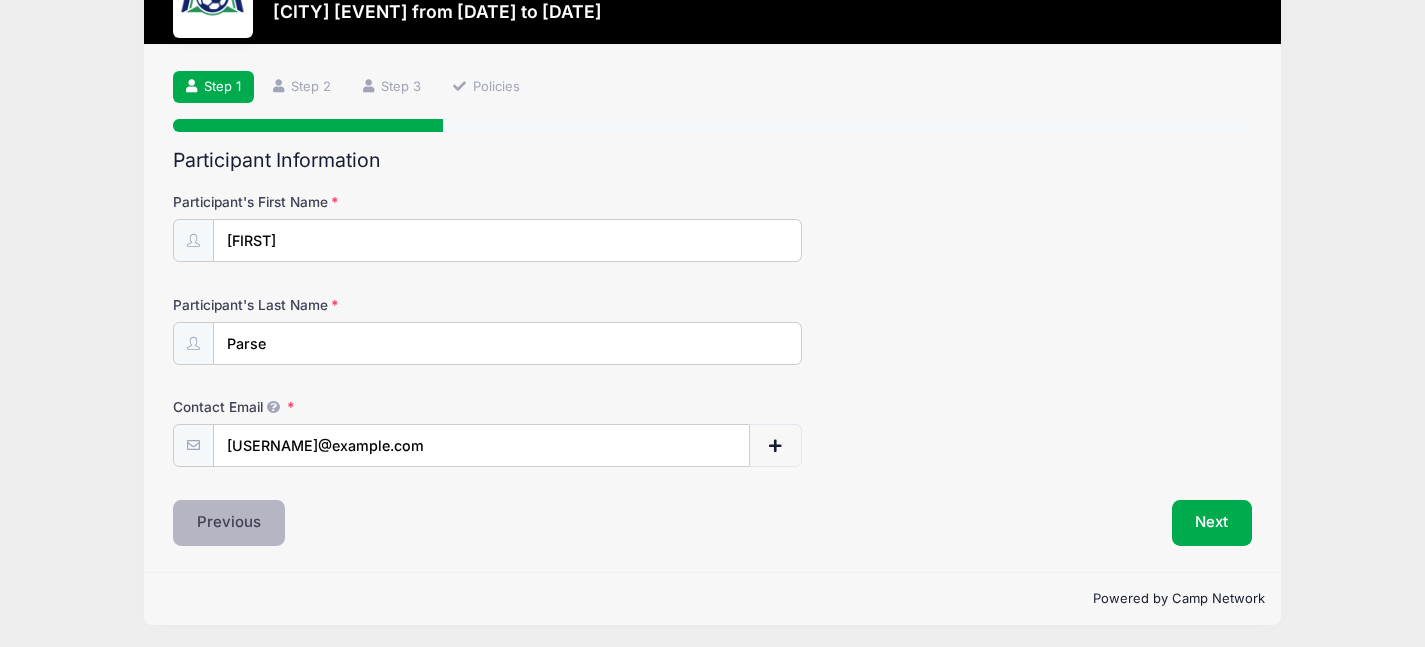 click on "Previous" at bounding box center [229, 523] 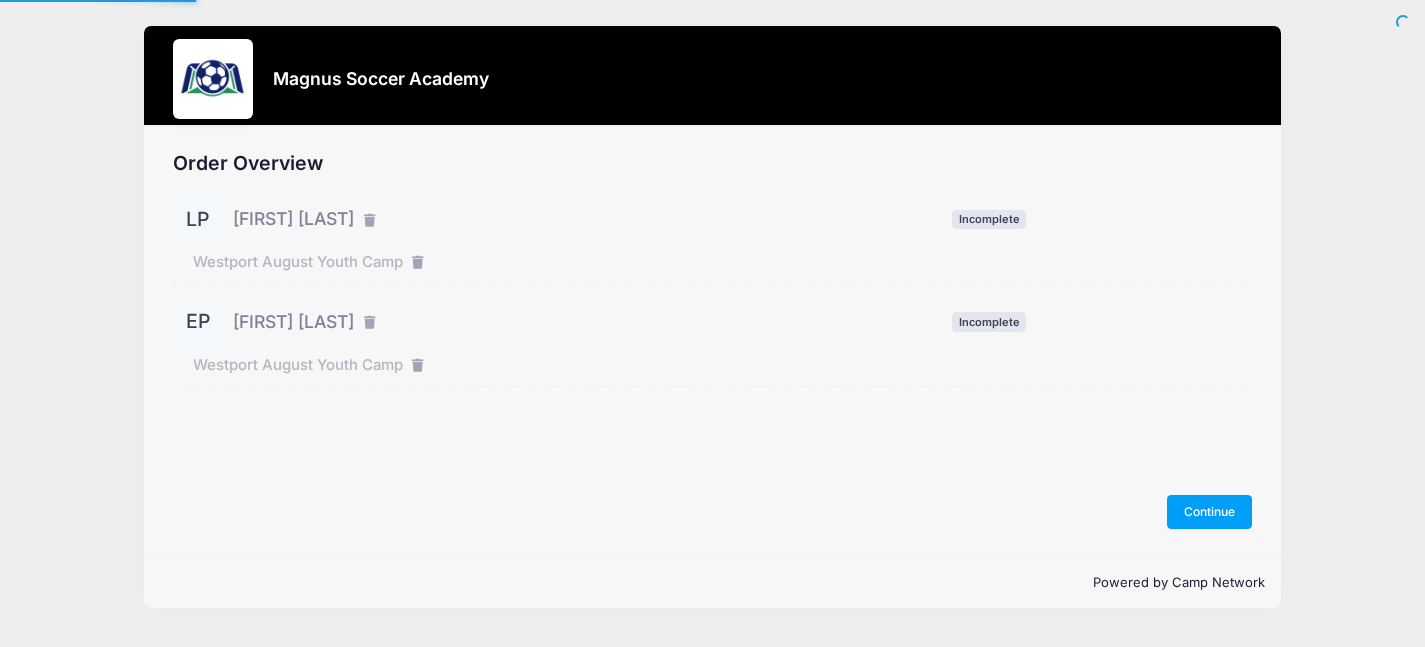 scroll, scrollTop: 0, scrollLeft: 0, axis: both 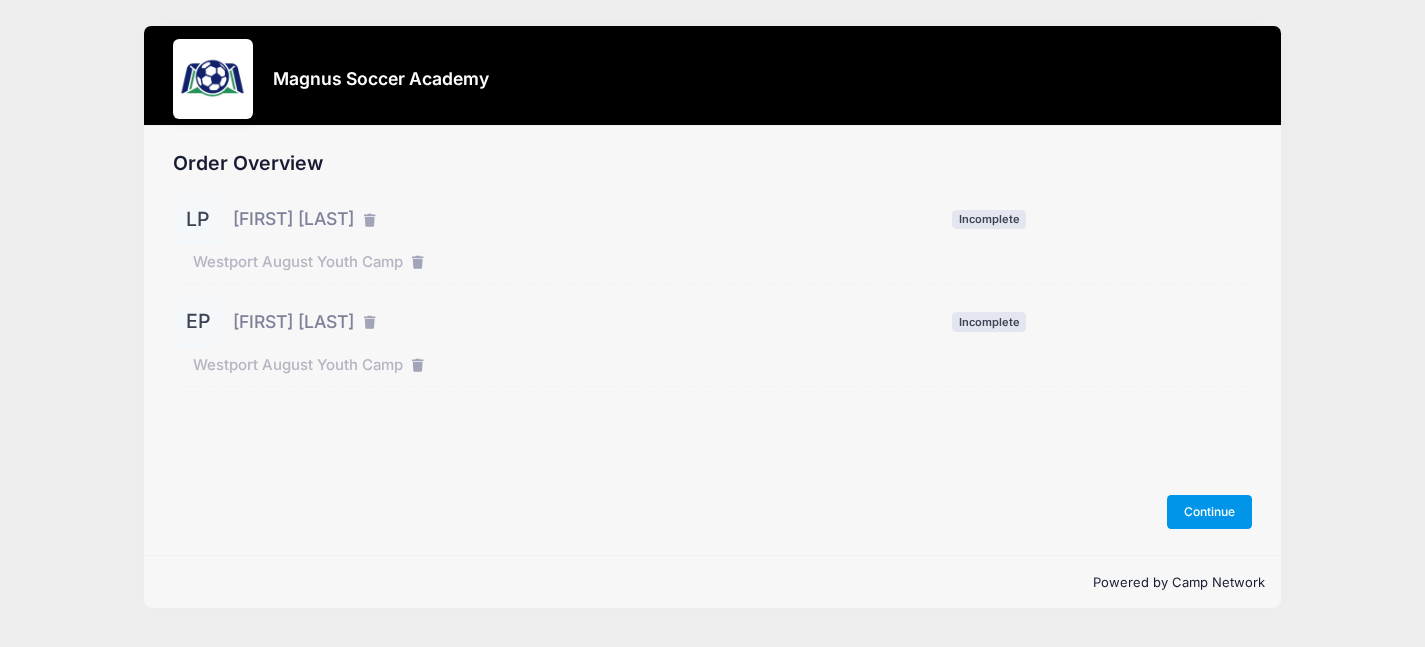 click on "Continue" at bounding box center [1210, 512] 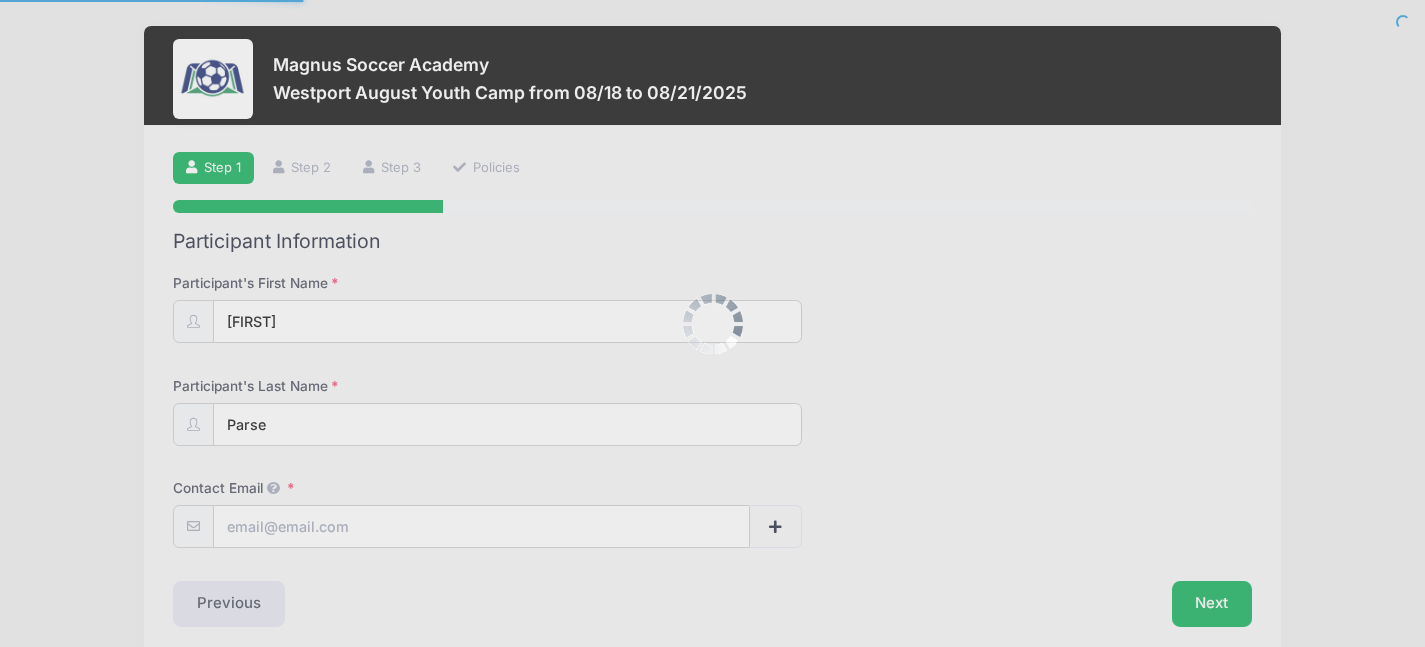 scroll, scrollTop: 0, scrollLeft: 0, axis: both 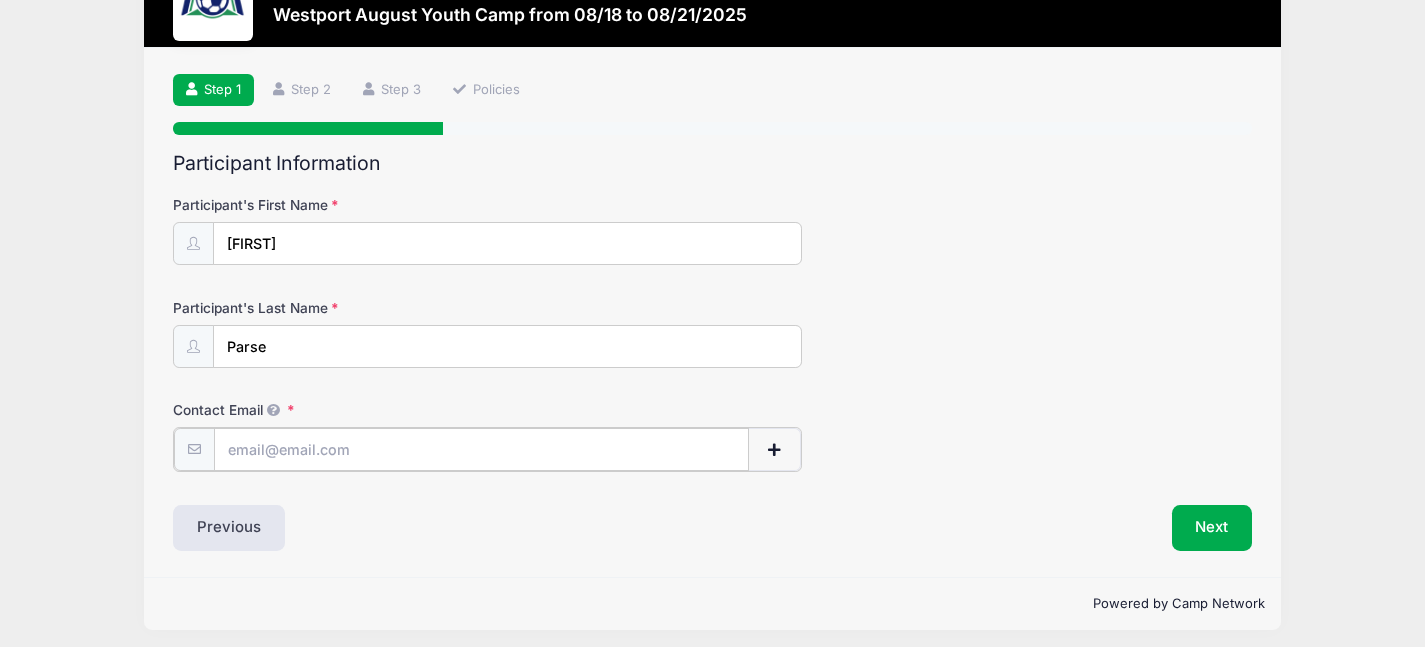 type on "[EMAIL]" 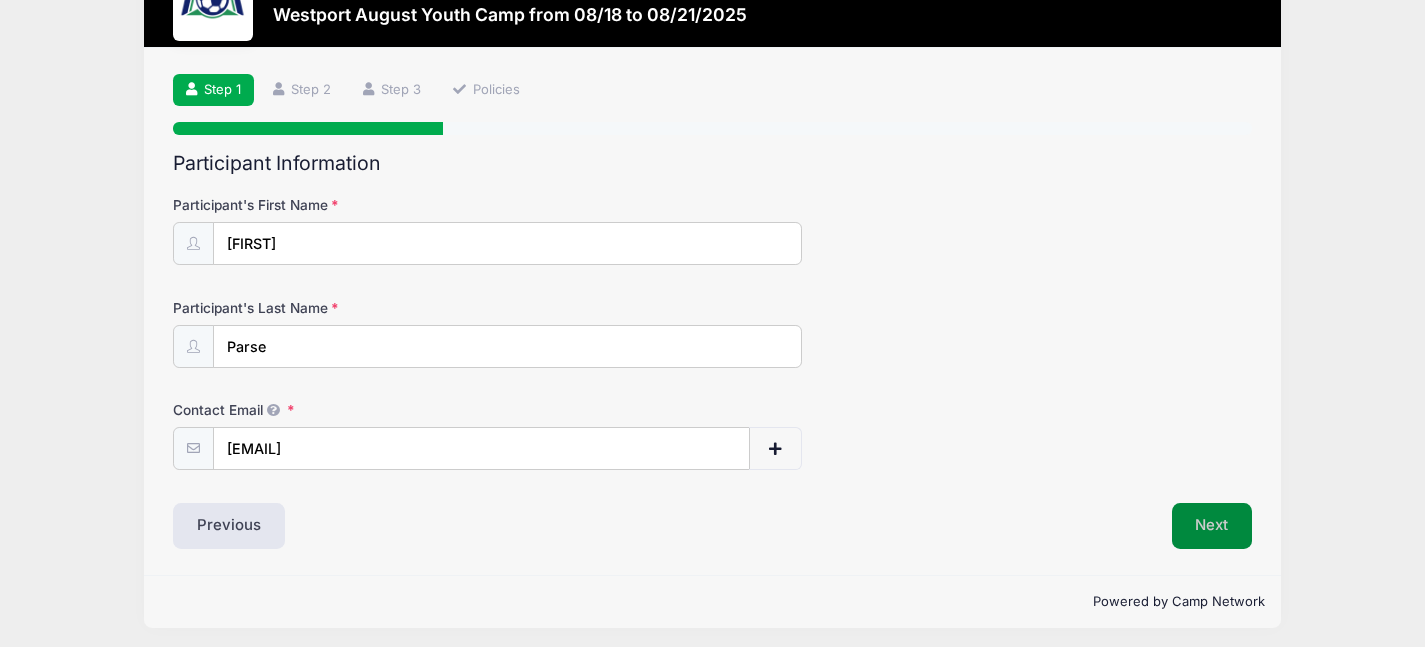 click on "Next" at bounding box center (1212, 526) 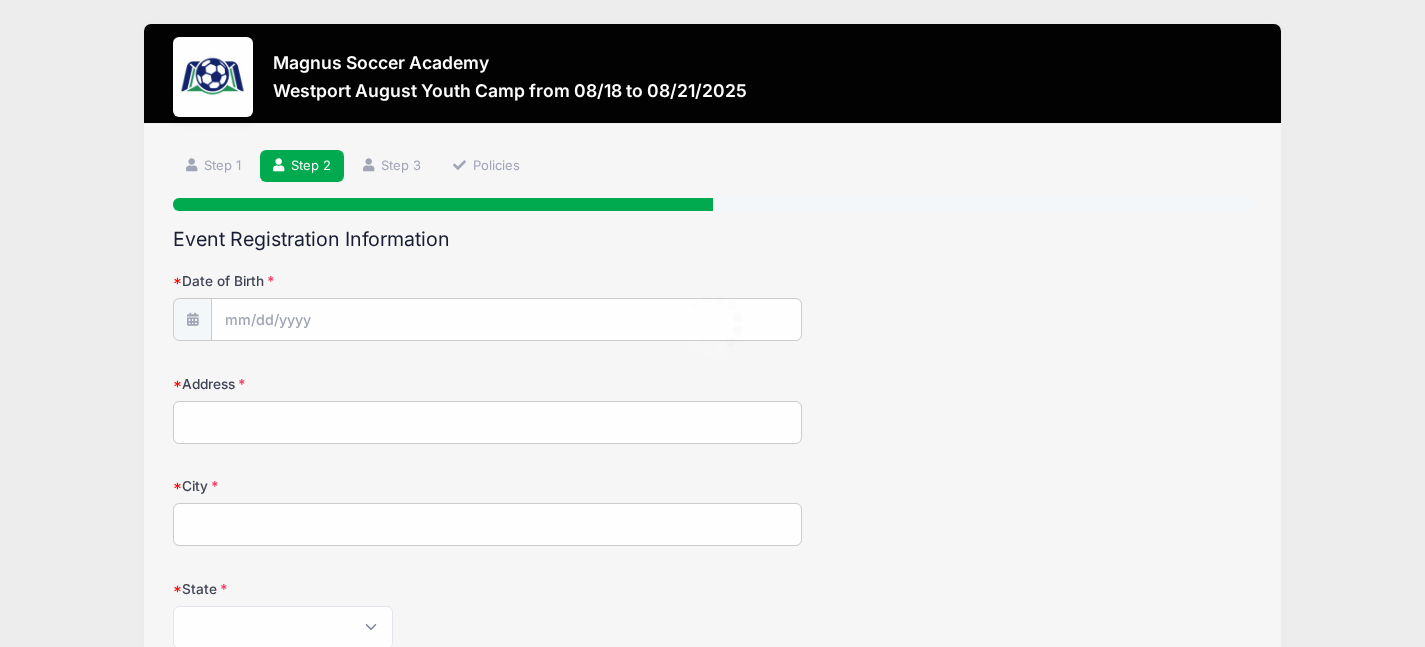 scroll, scrollTop: 0, scrollLeft: 0, axis: both 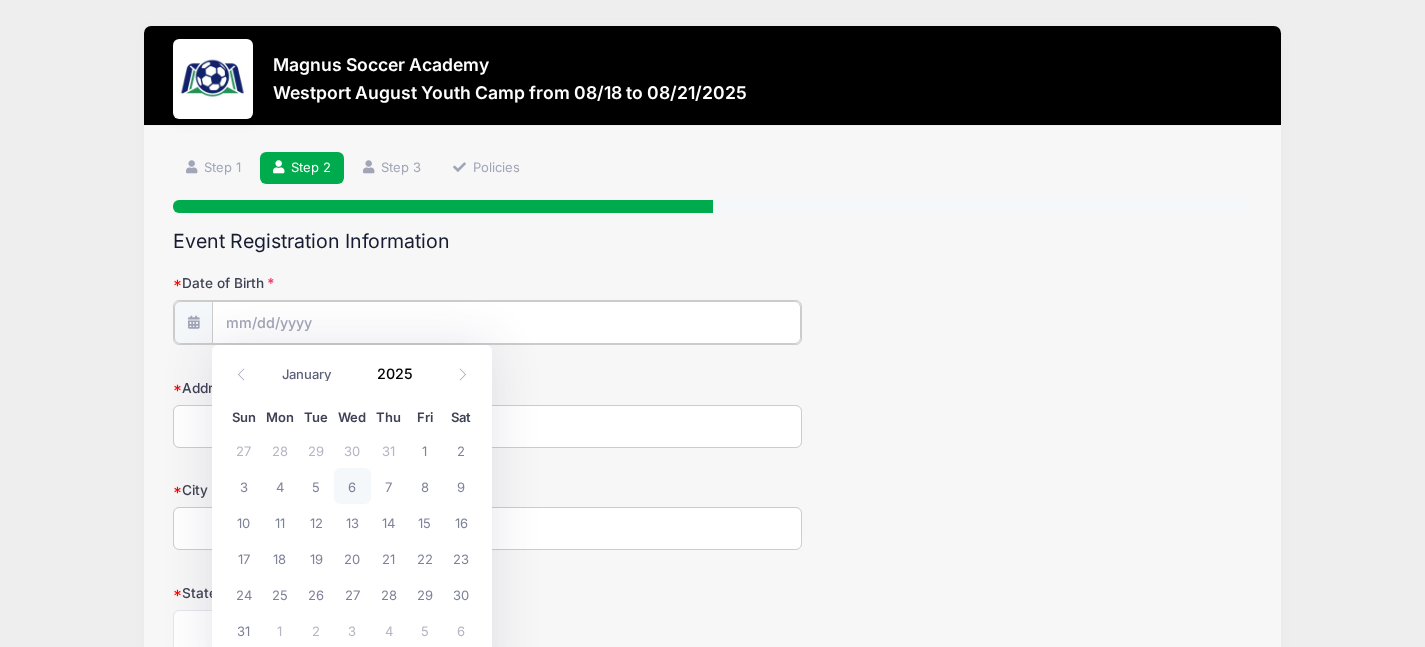 click on "Date of Birth" at bounding box center (506, 322) 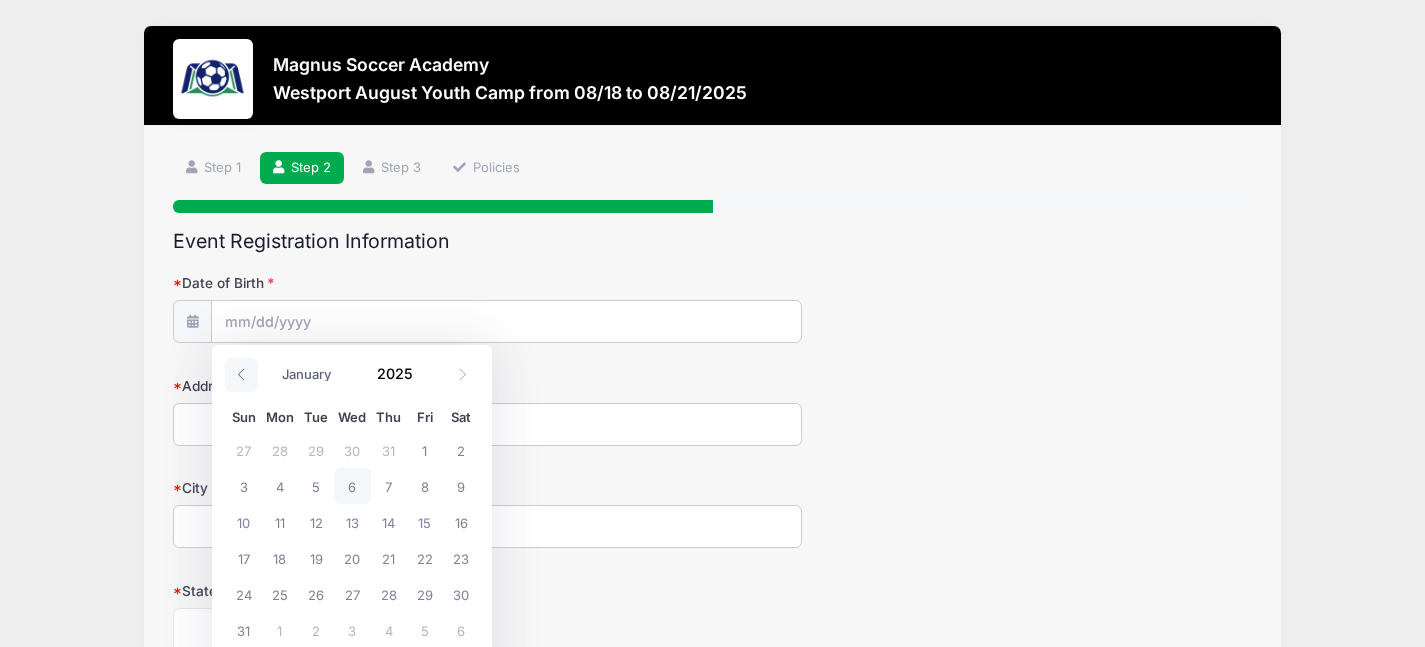click 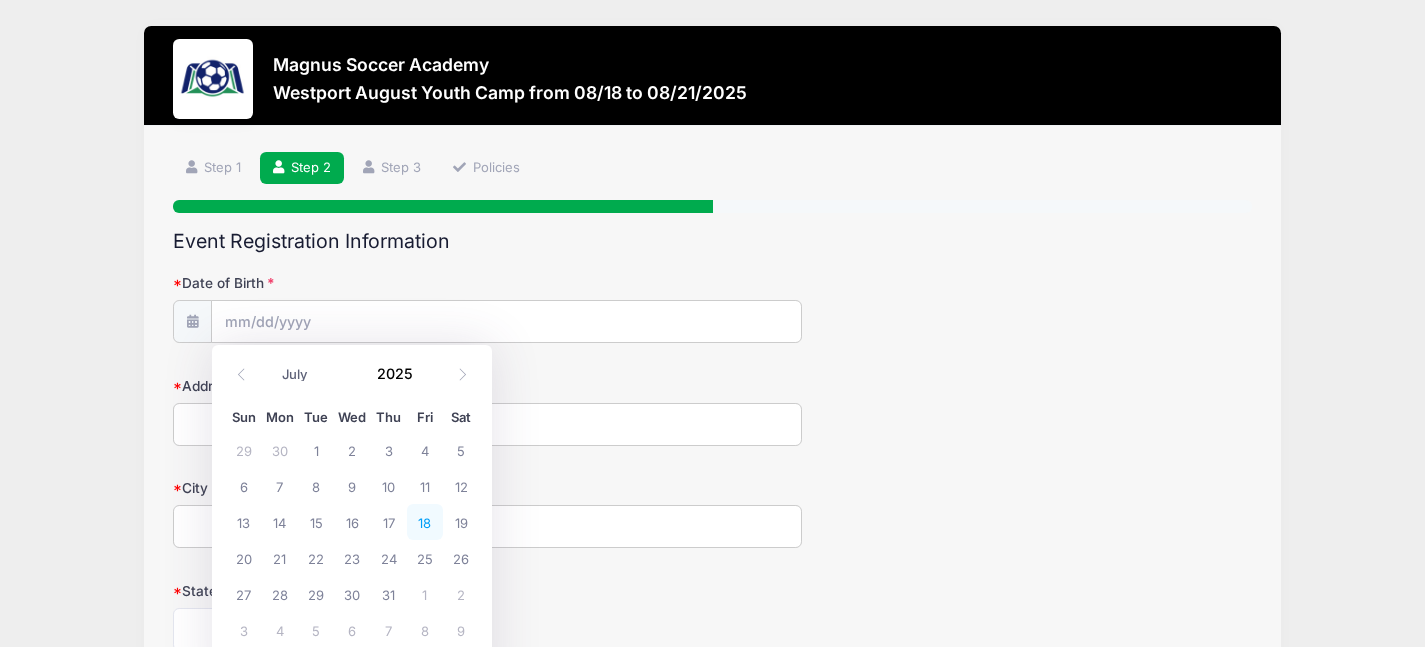 click on "18" at bounding box center [425, 522] 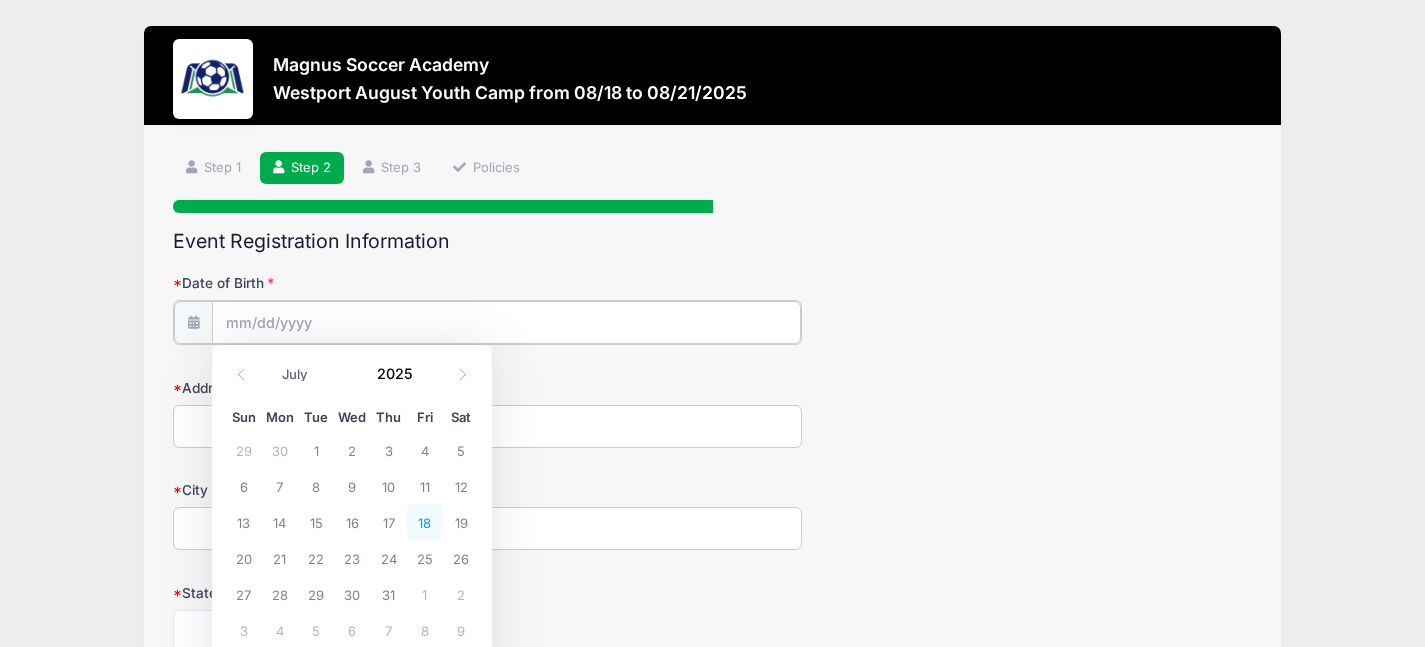 type on "07/18/2025" 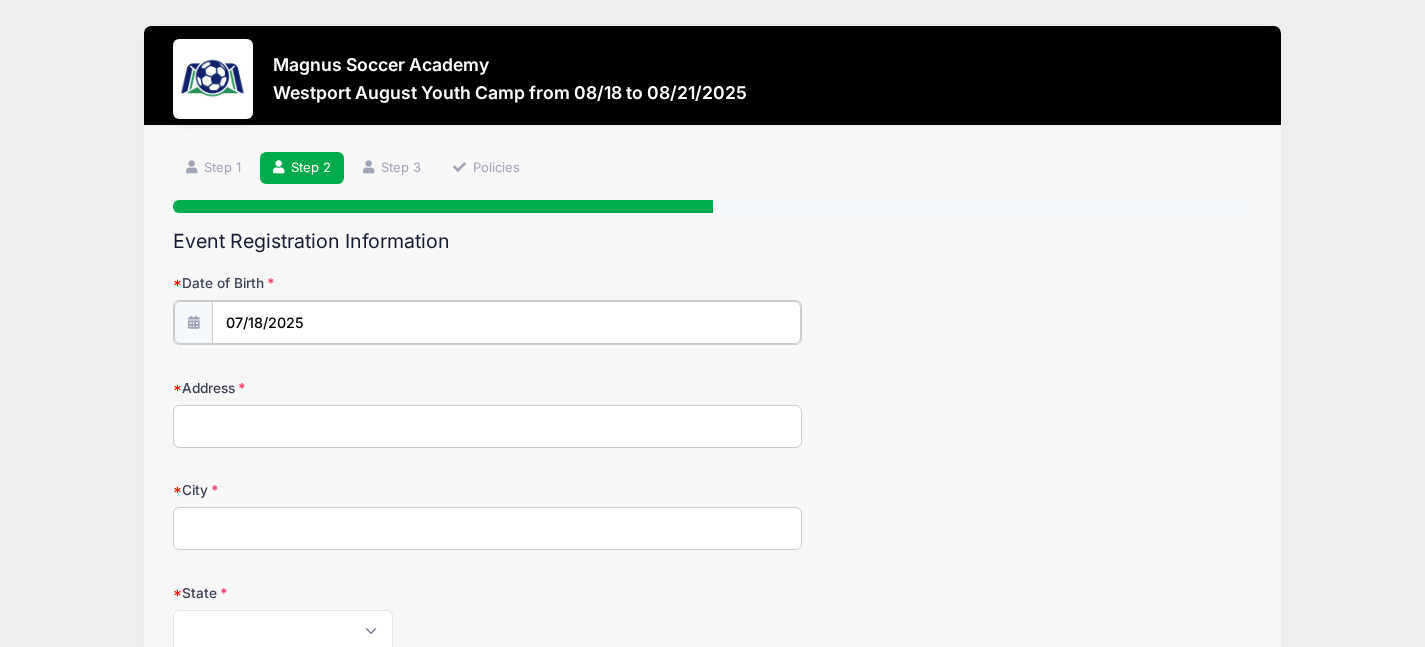 click on "07/18/2025" at bounding box center (506, 322) 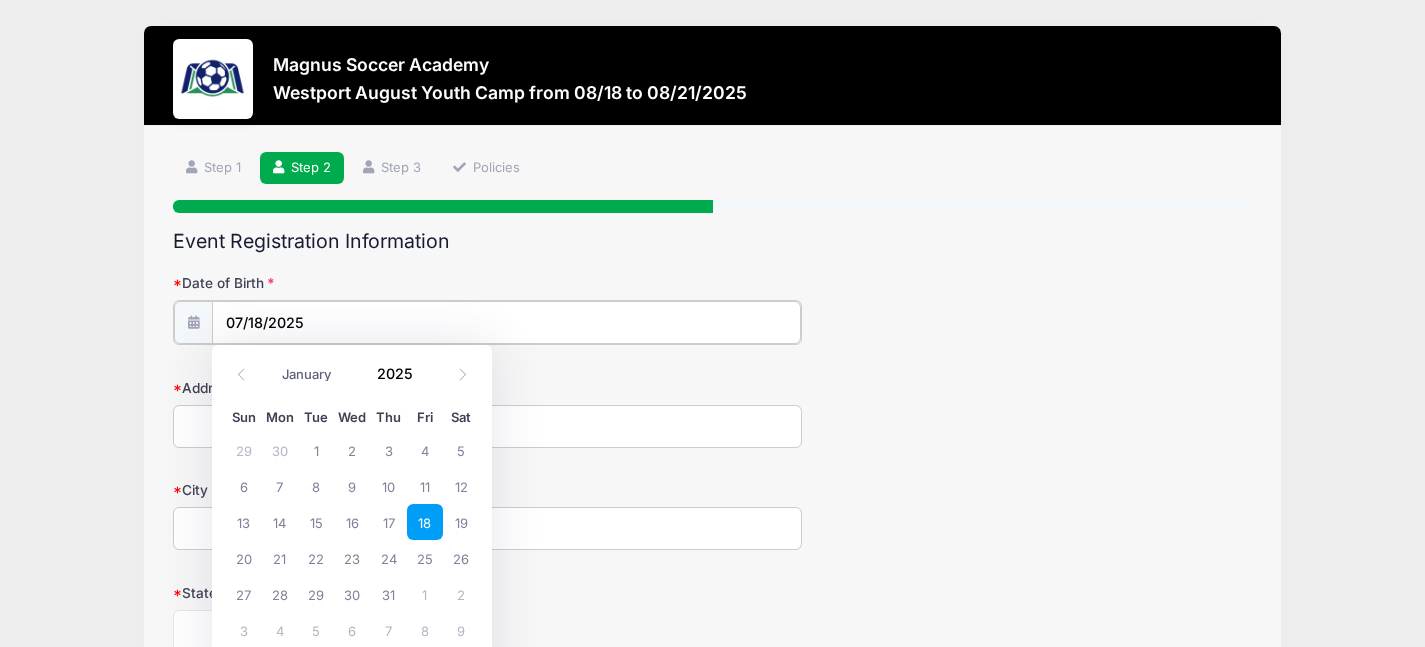 click on "07/18/2025" at bounding box center (506, 322) 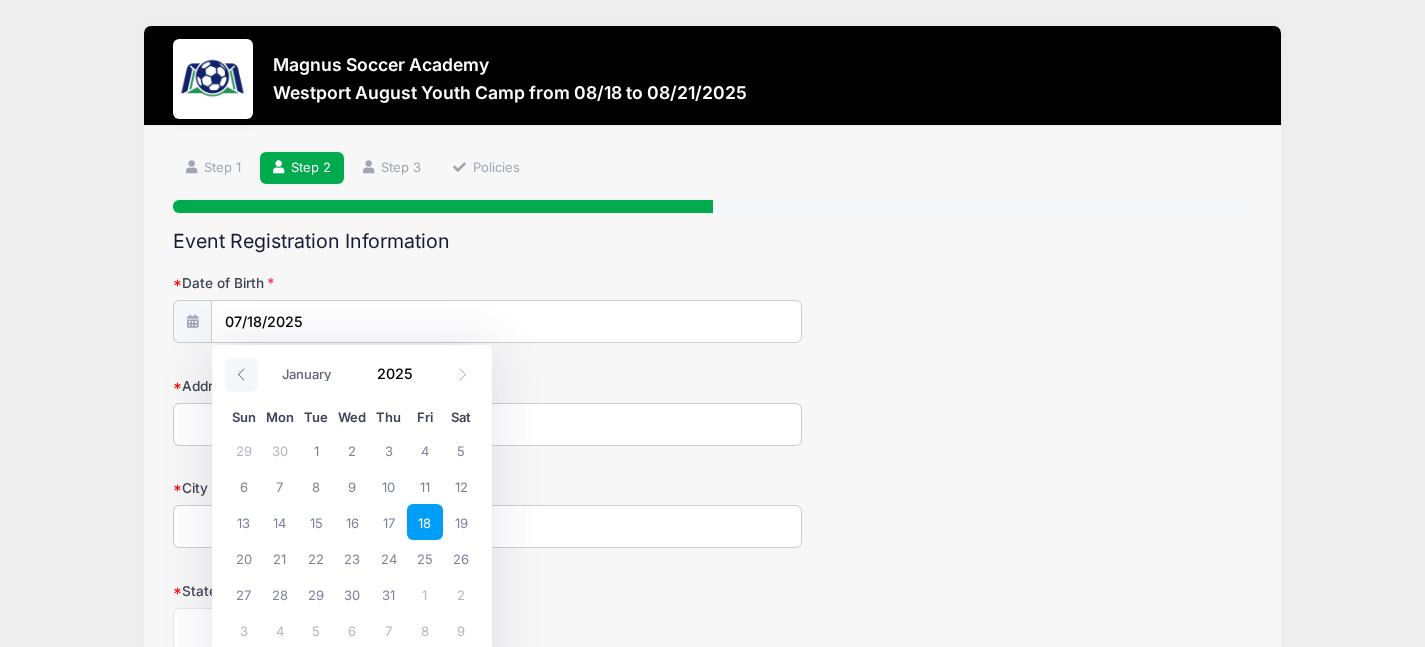 click 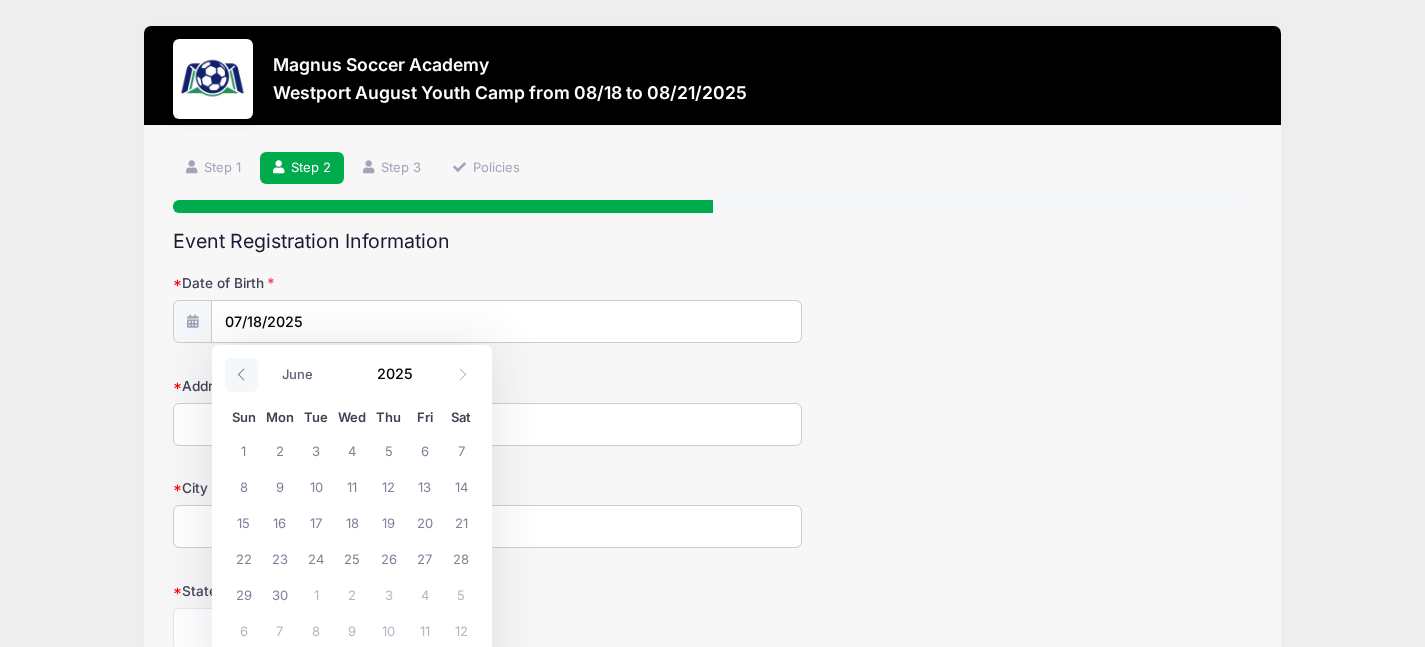 click 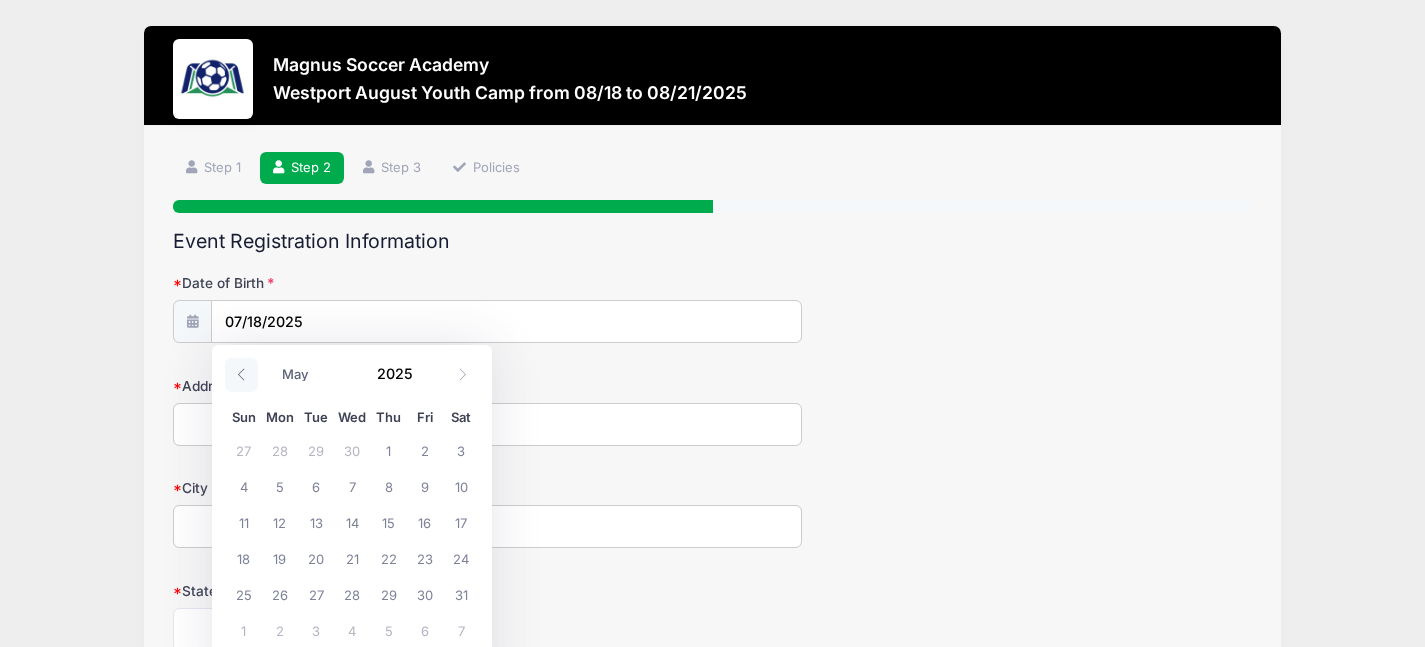 click 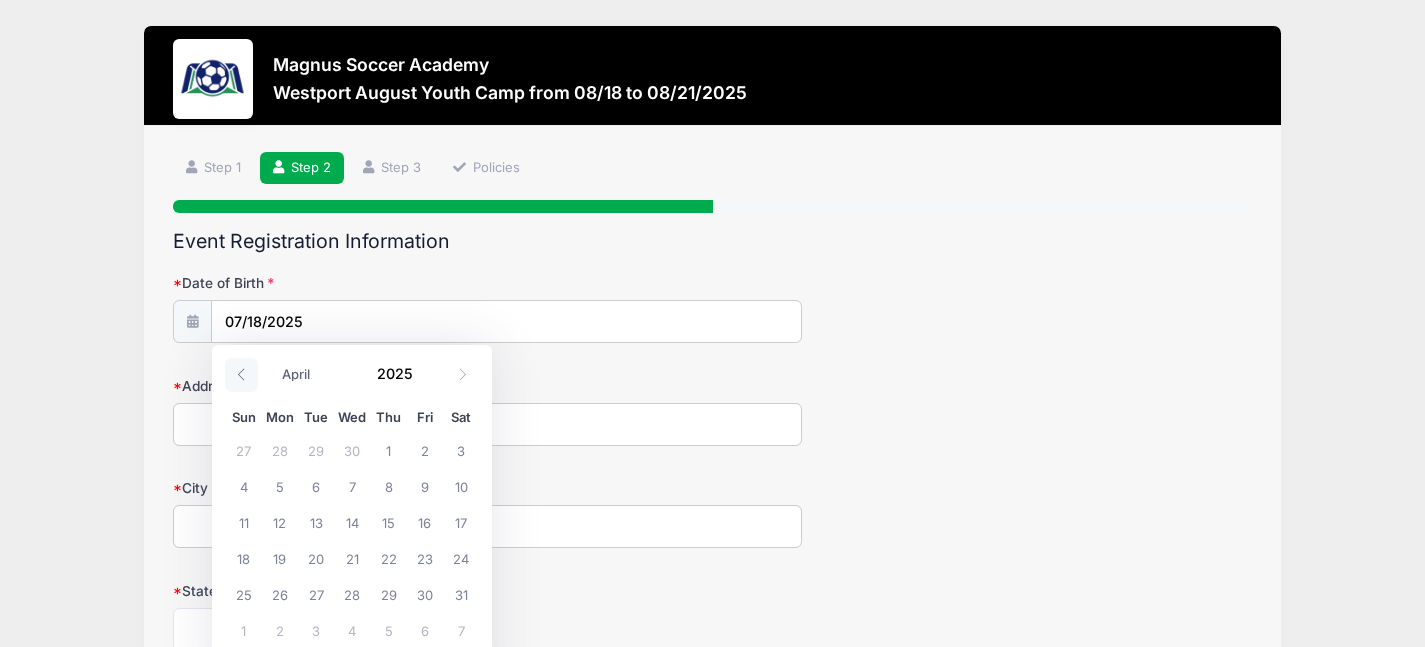click 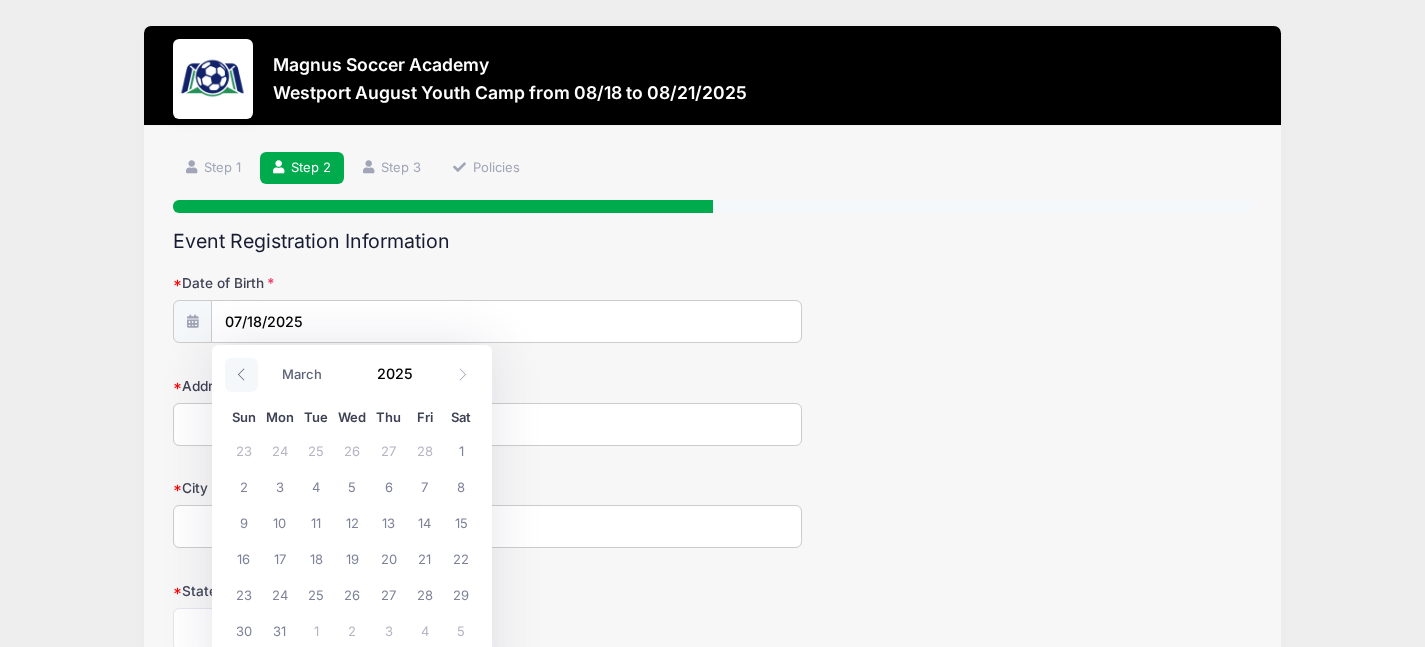 click 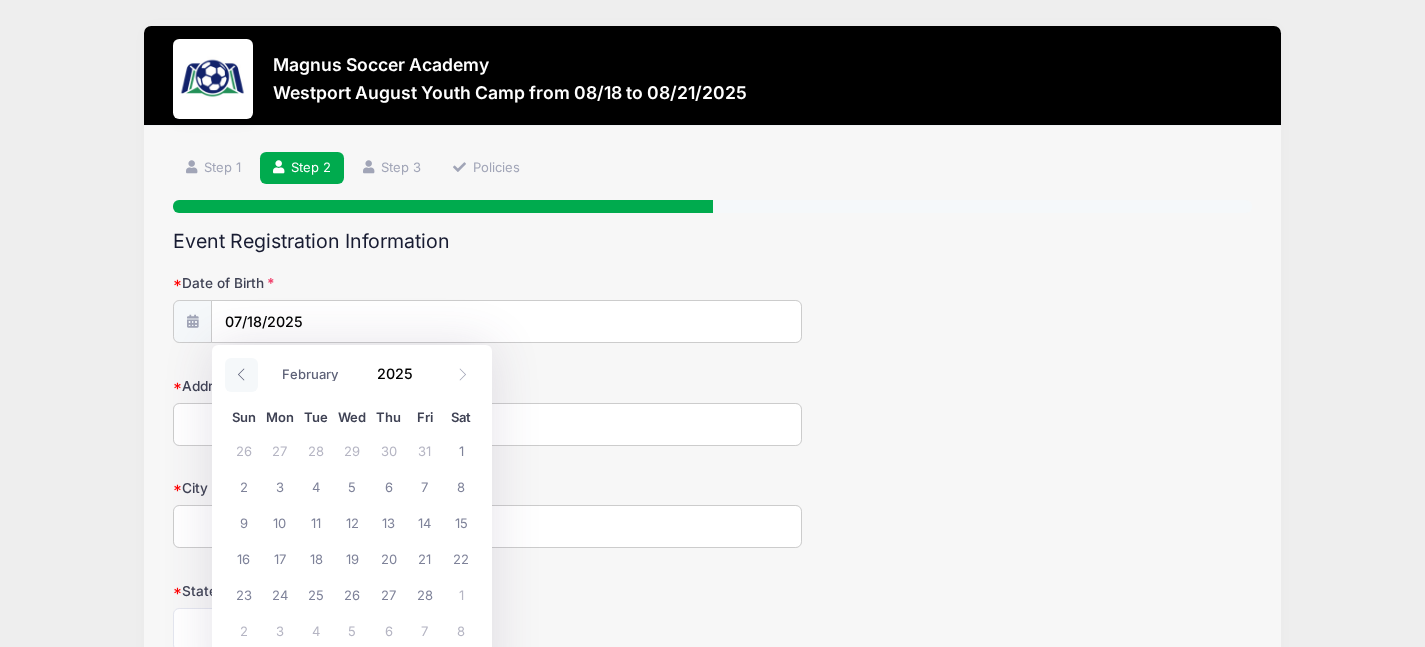 click 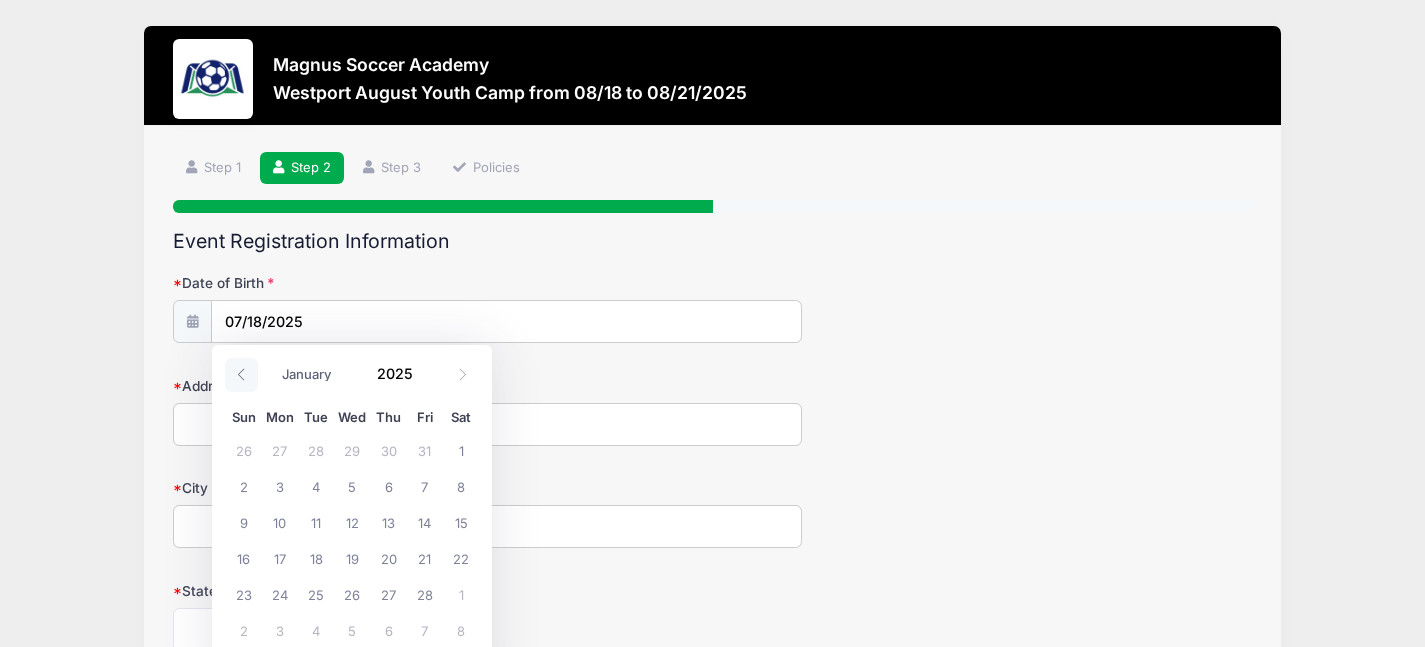 click 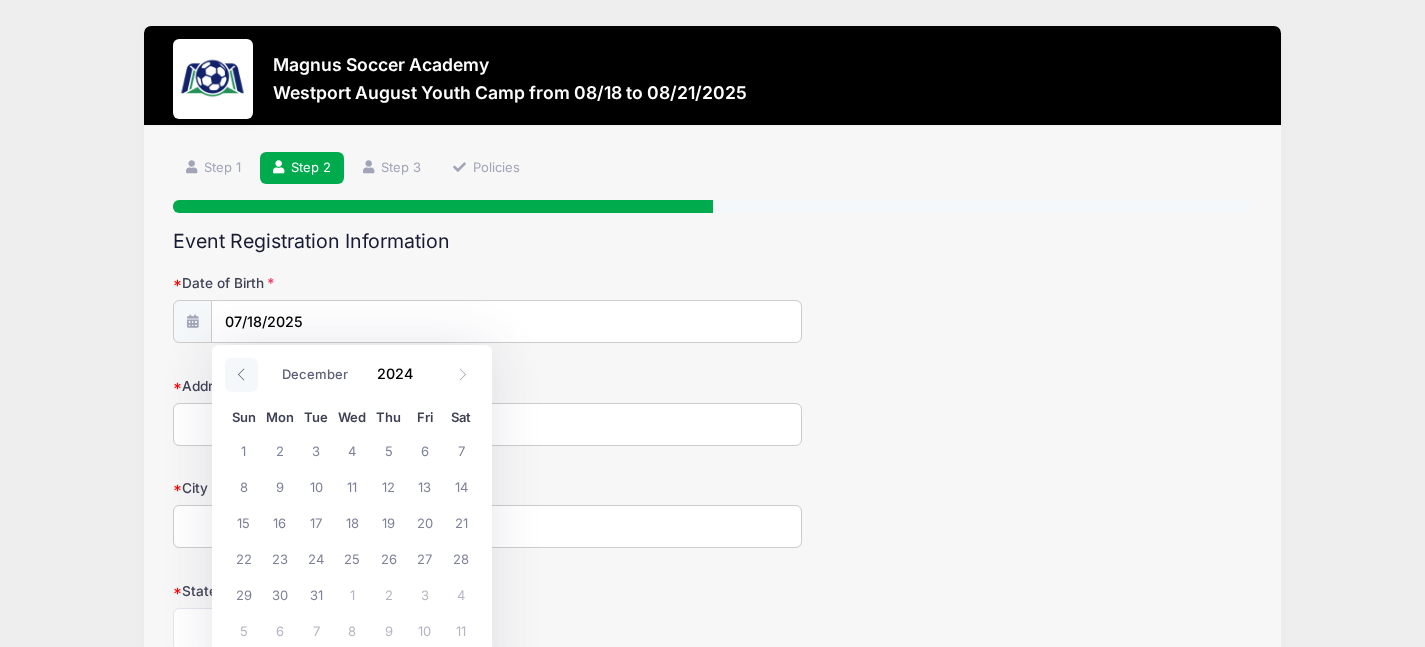 click 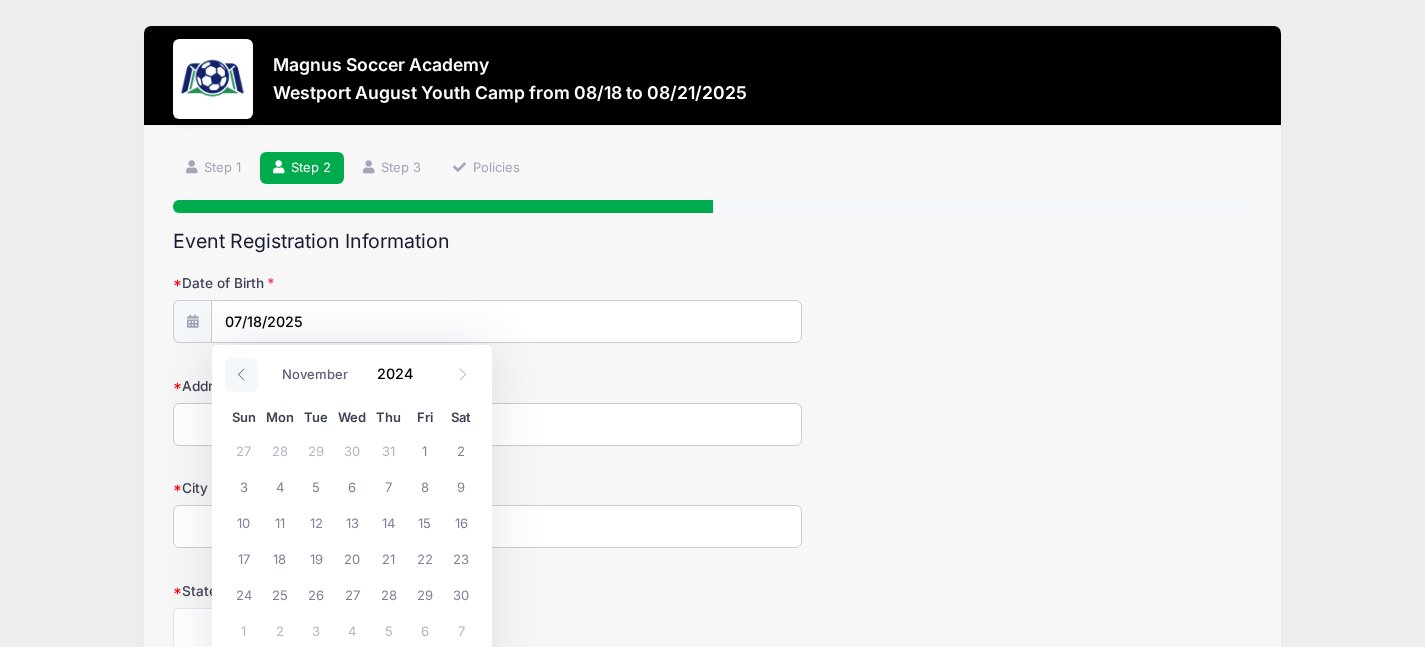 click 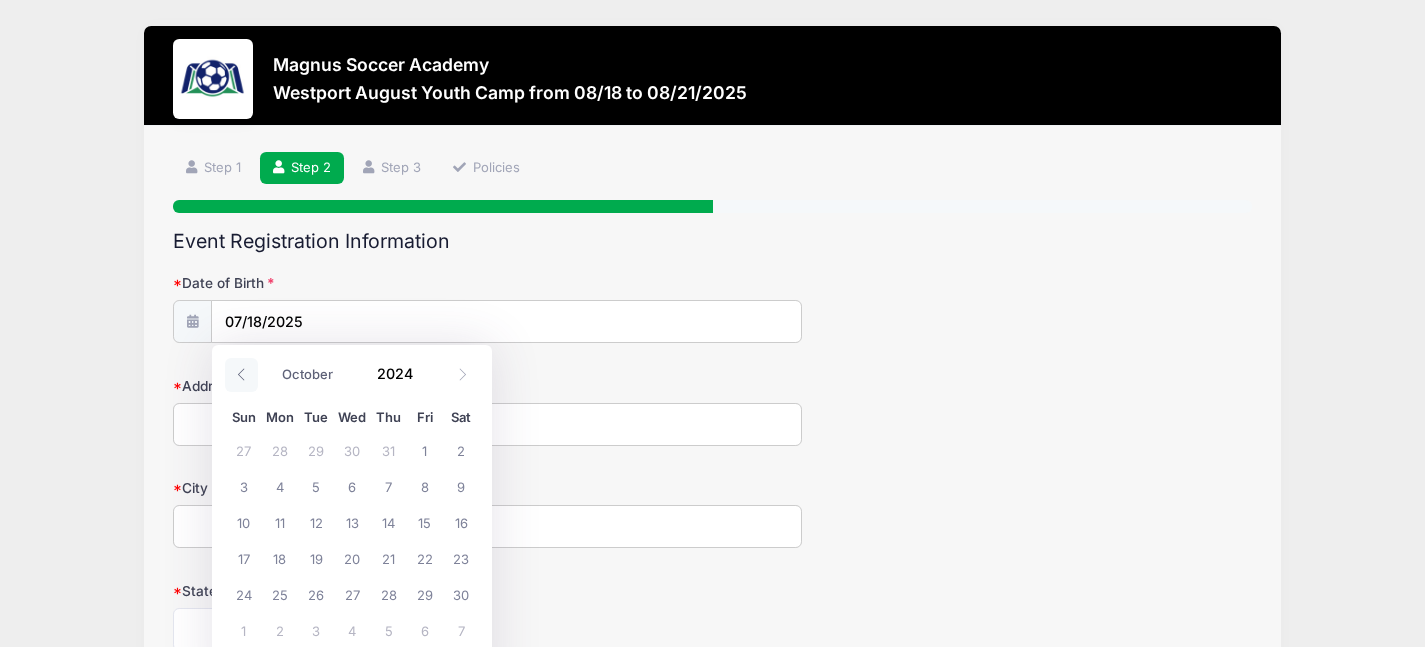click 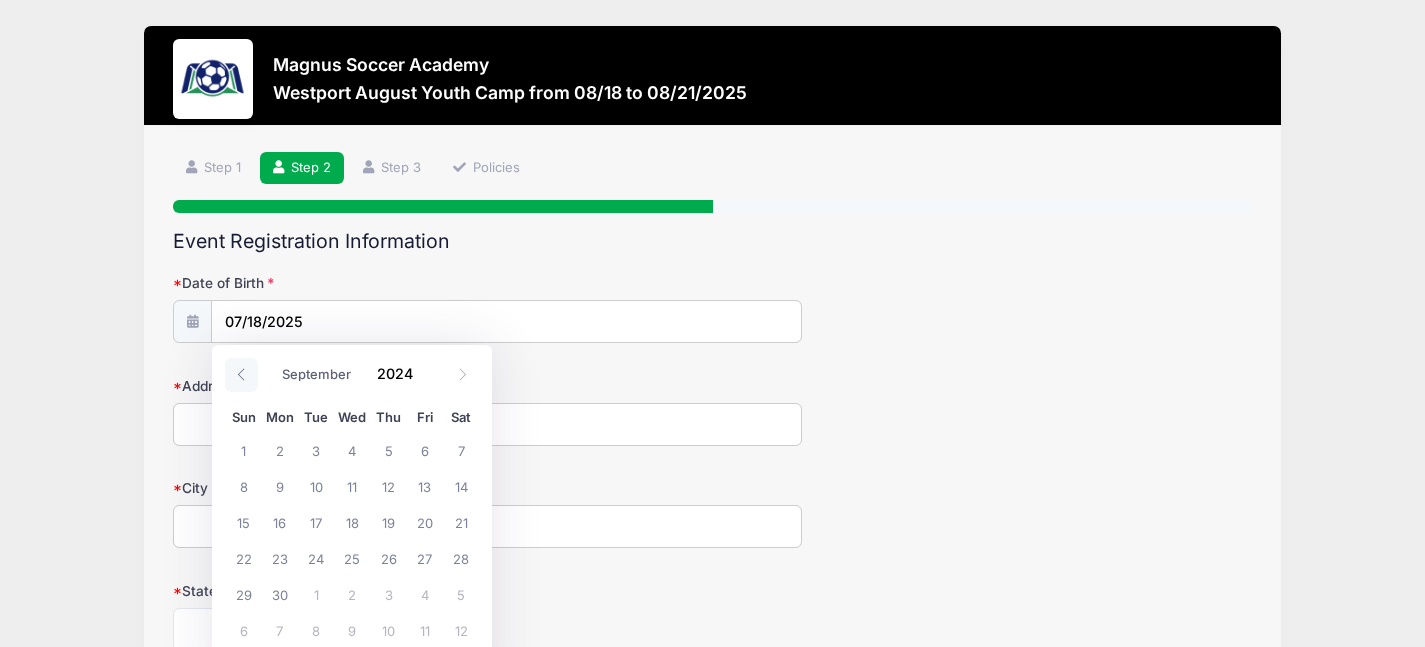click 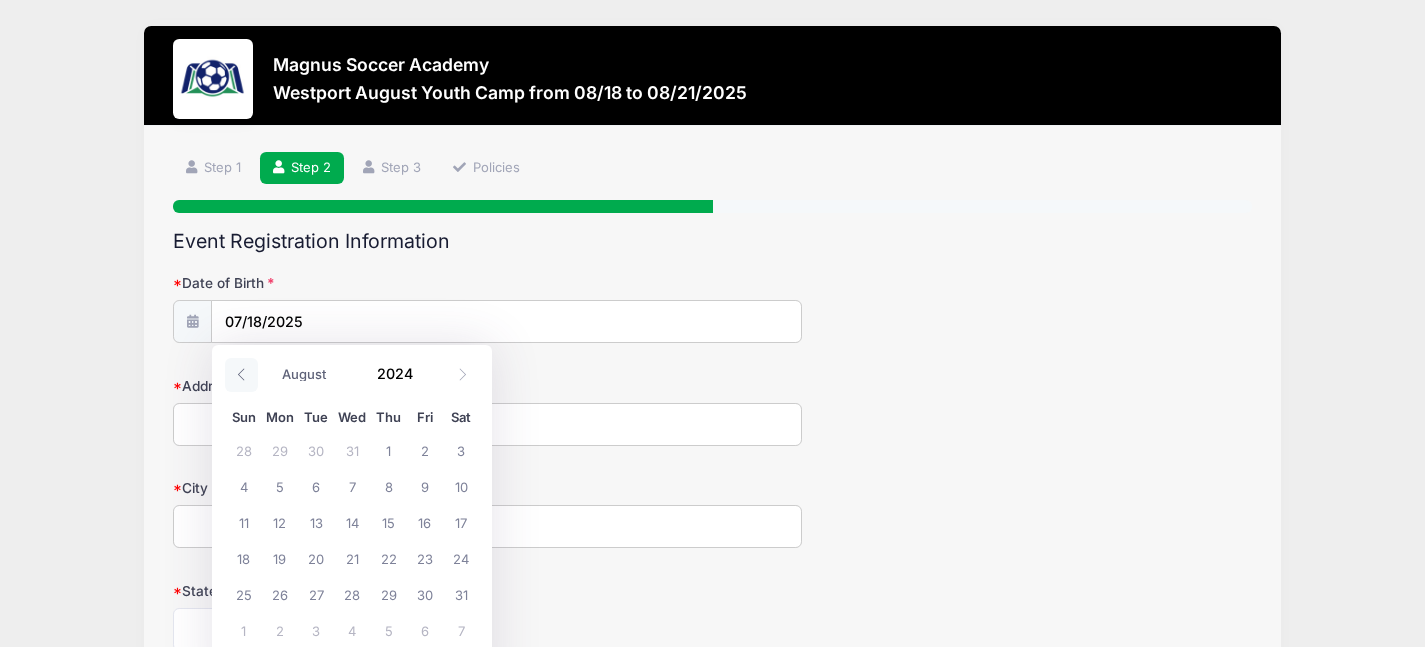 click 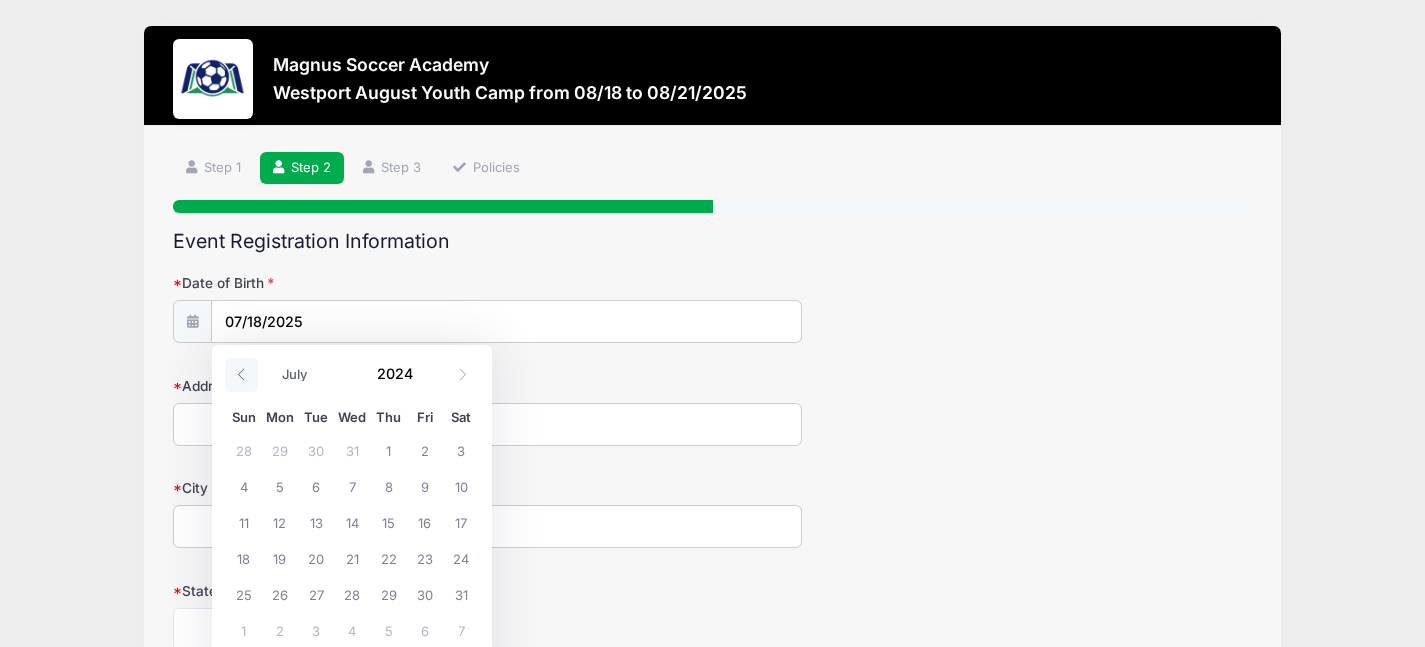 click 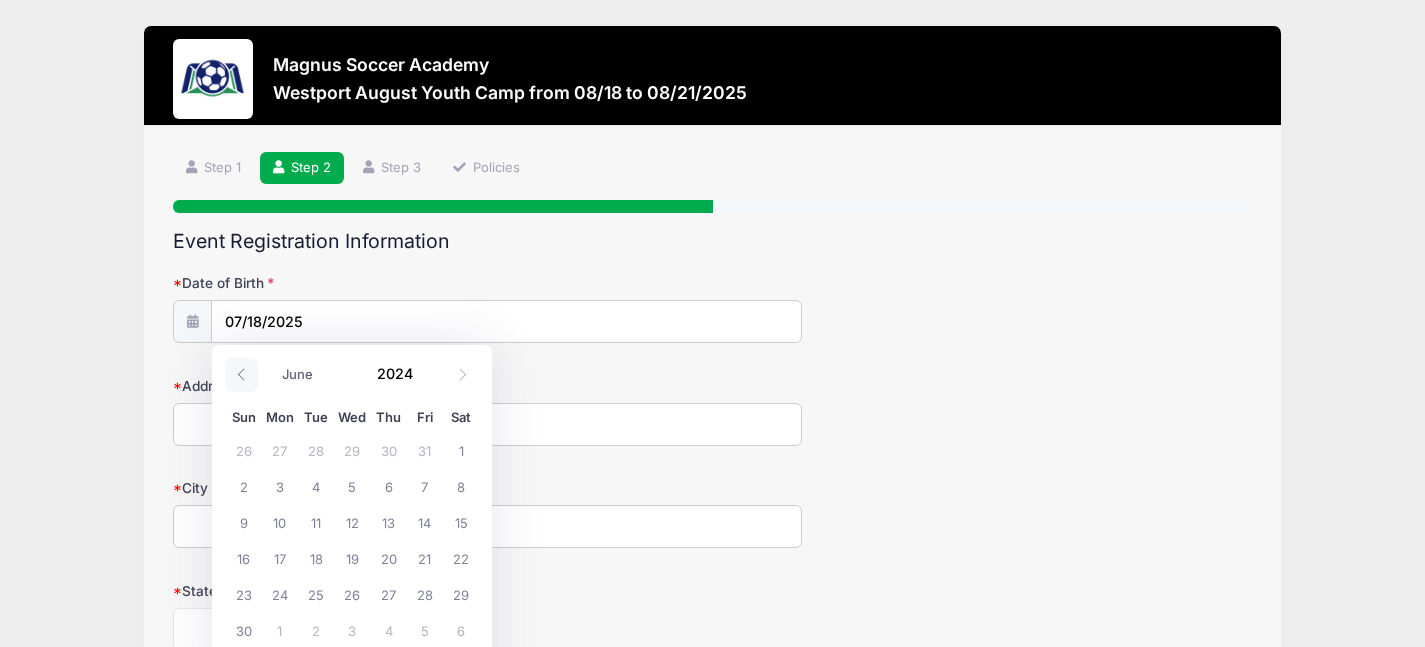 click 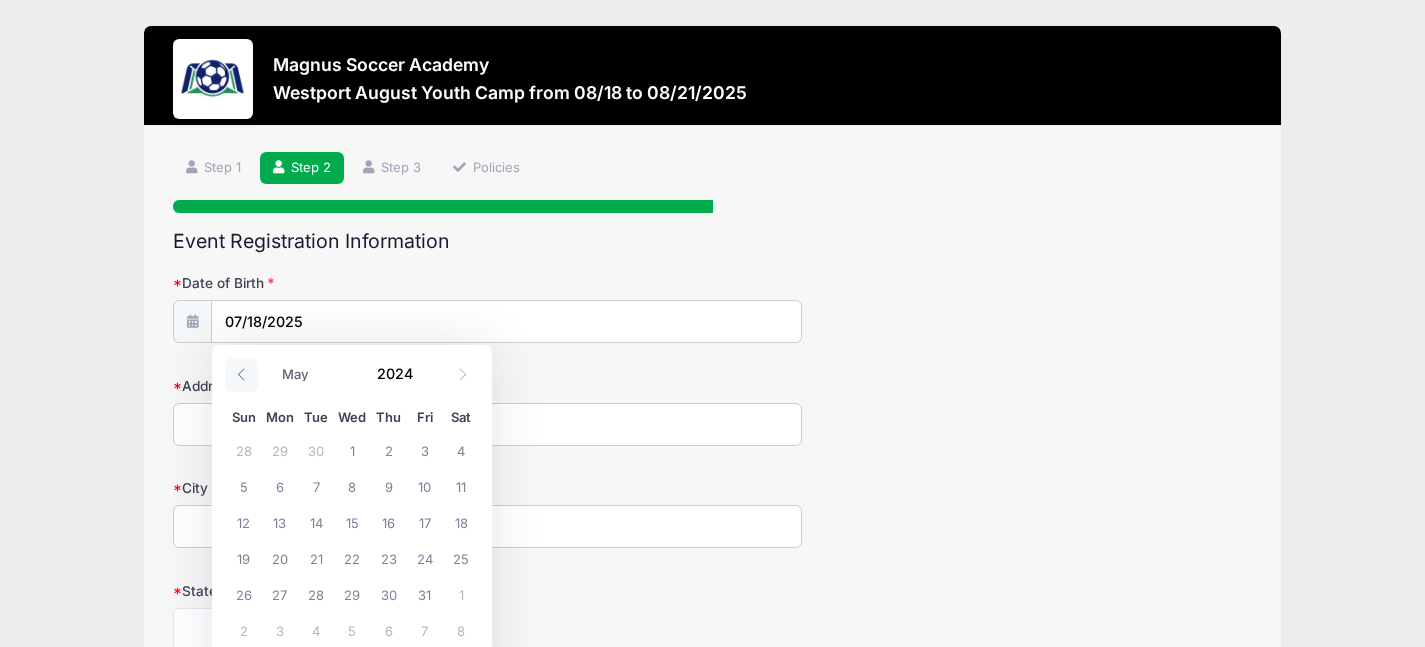 click 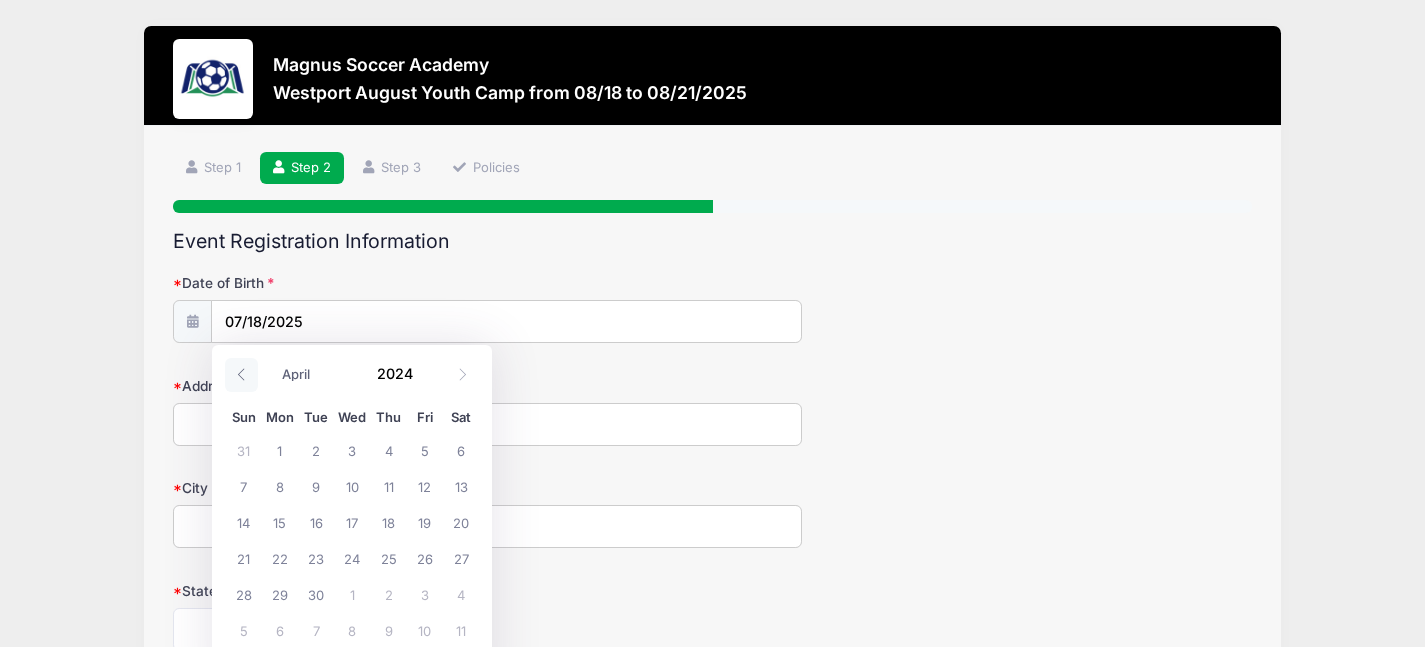 click 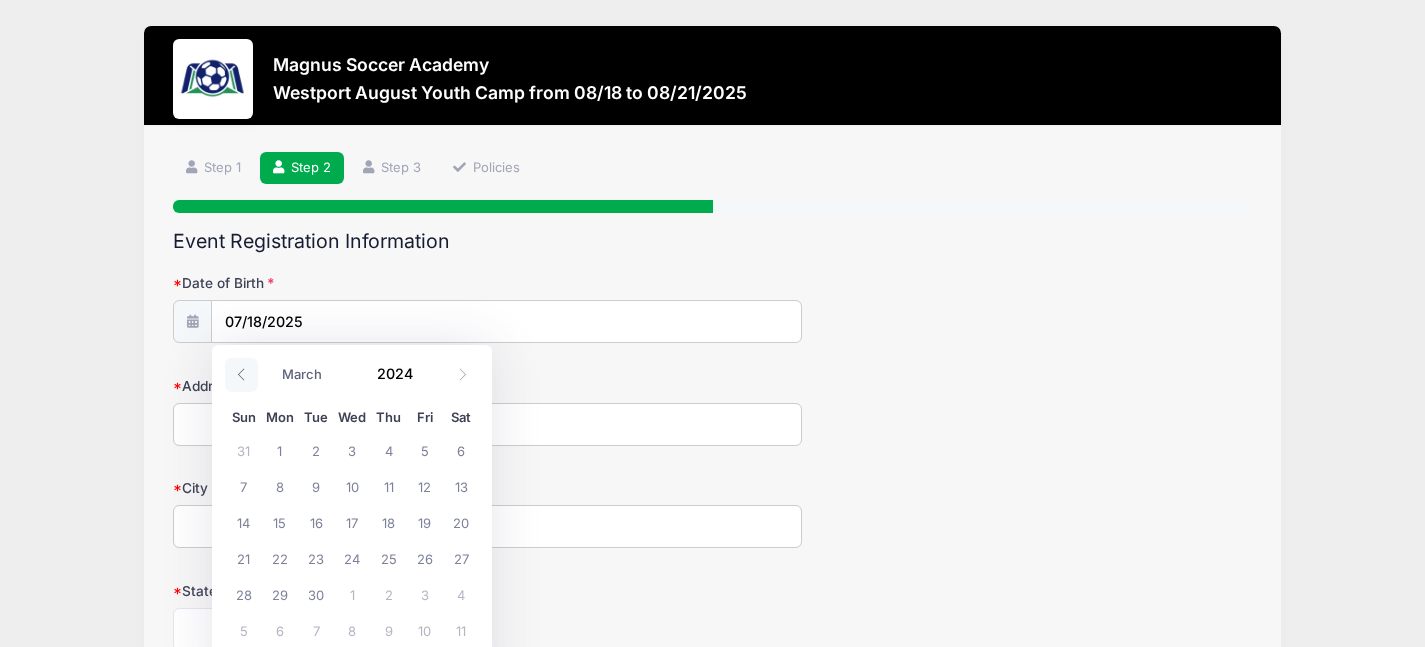 click 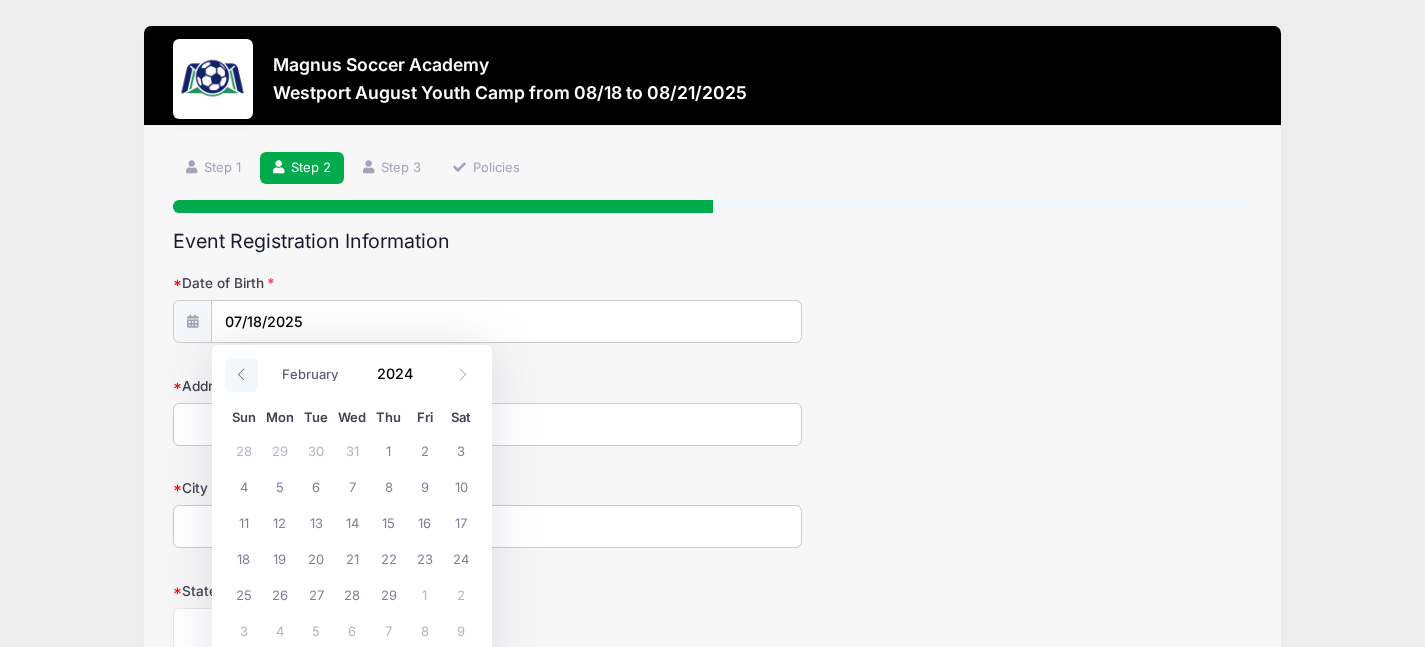 click 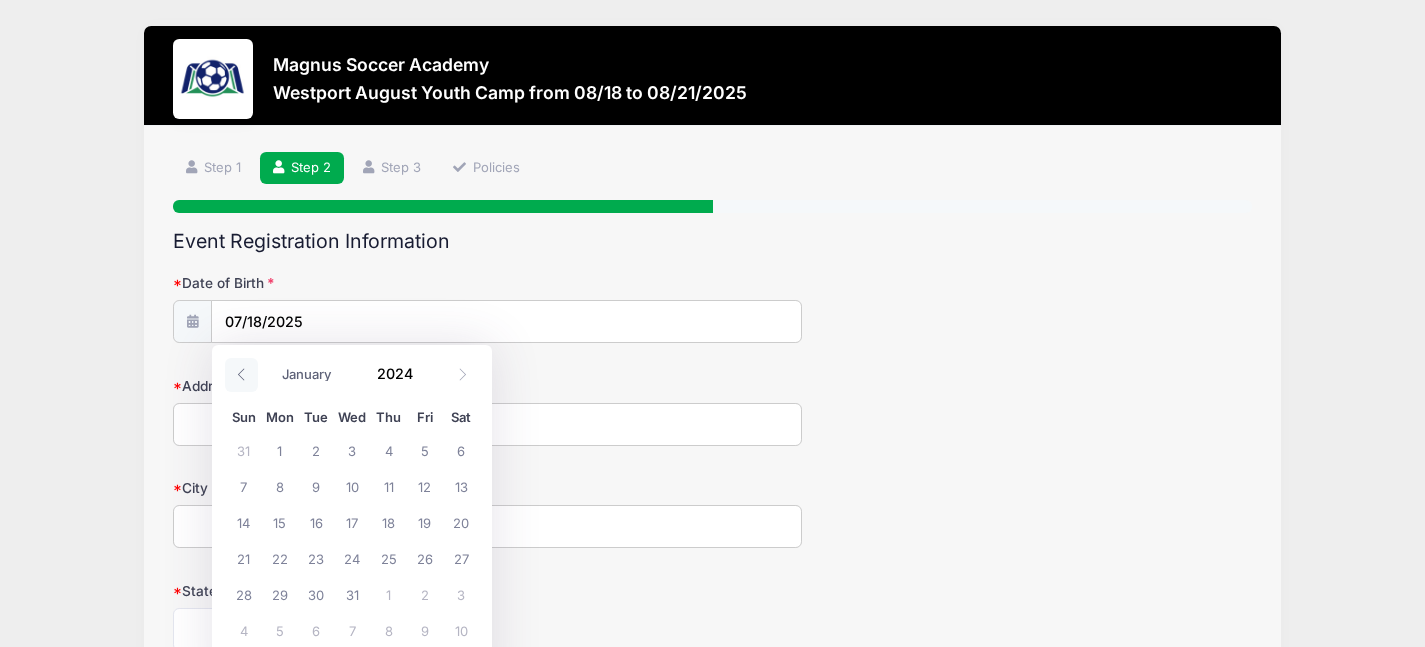 click 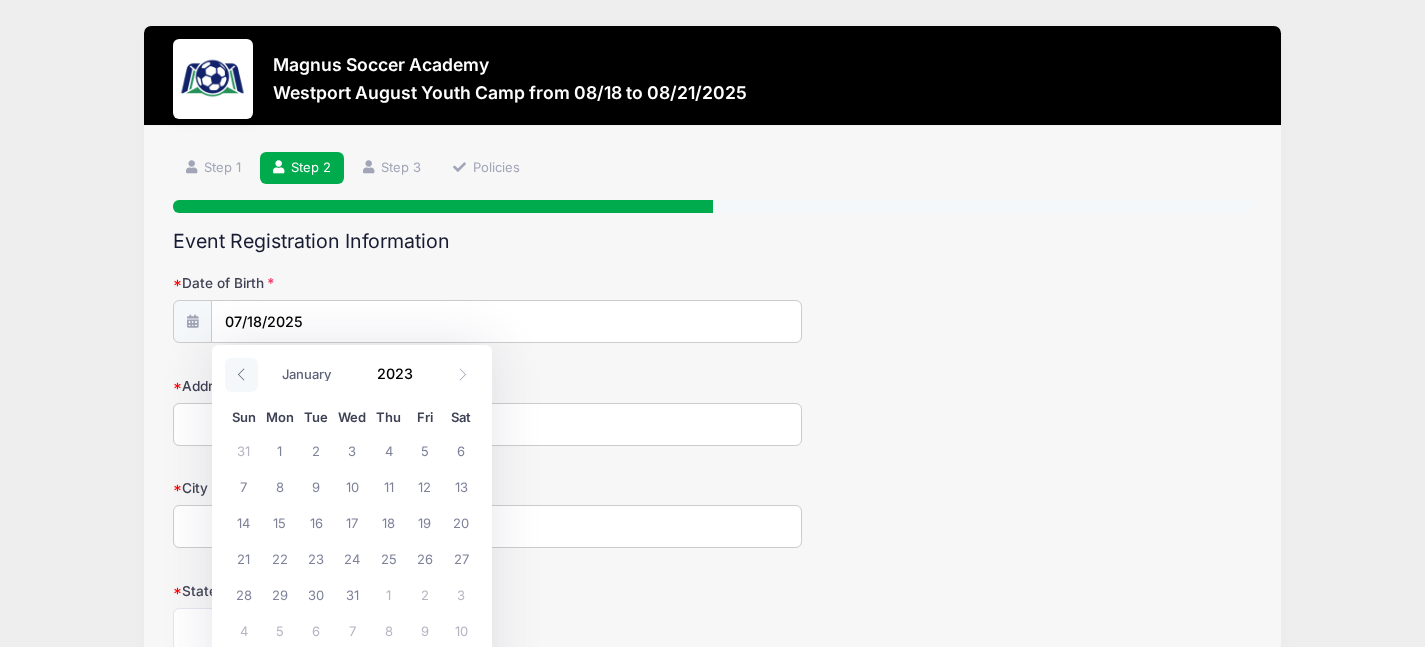 click 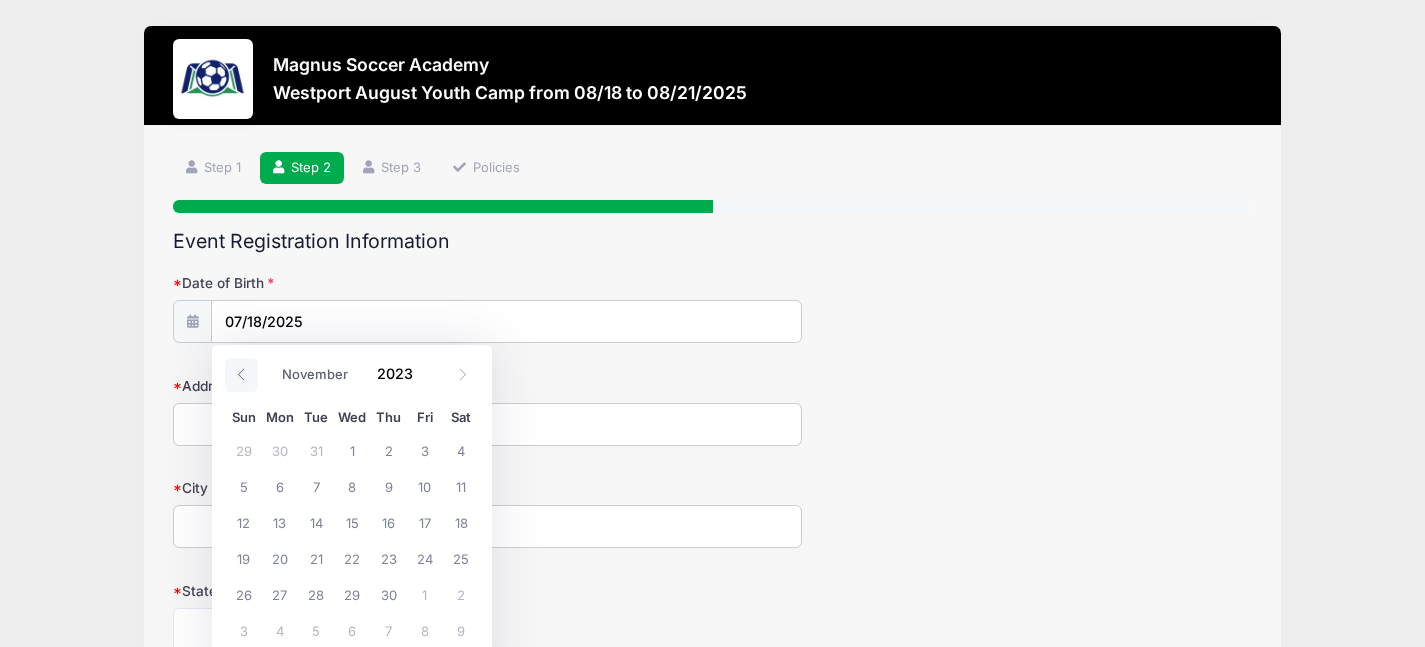 click 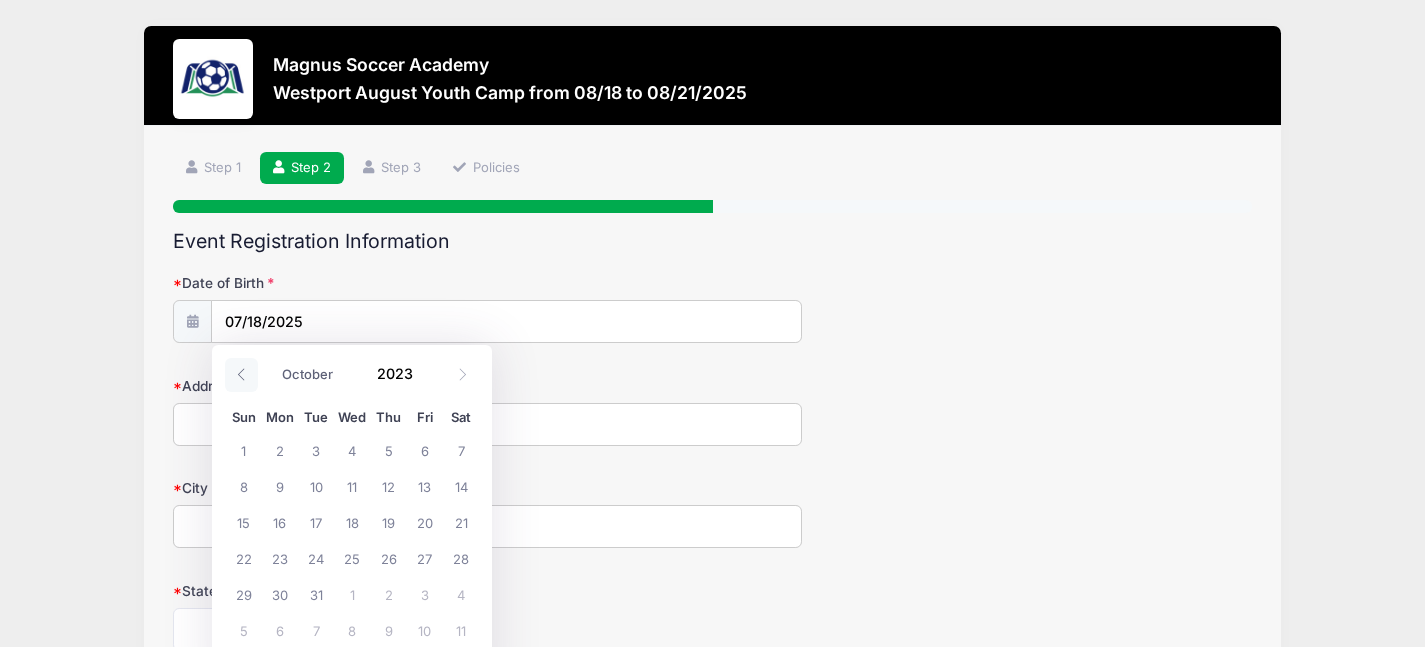 click 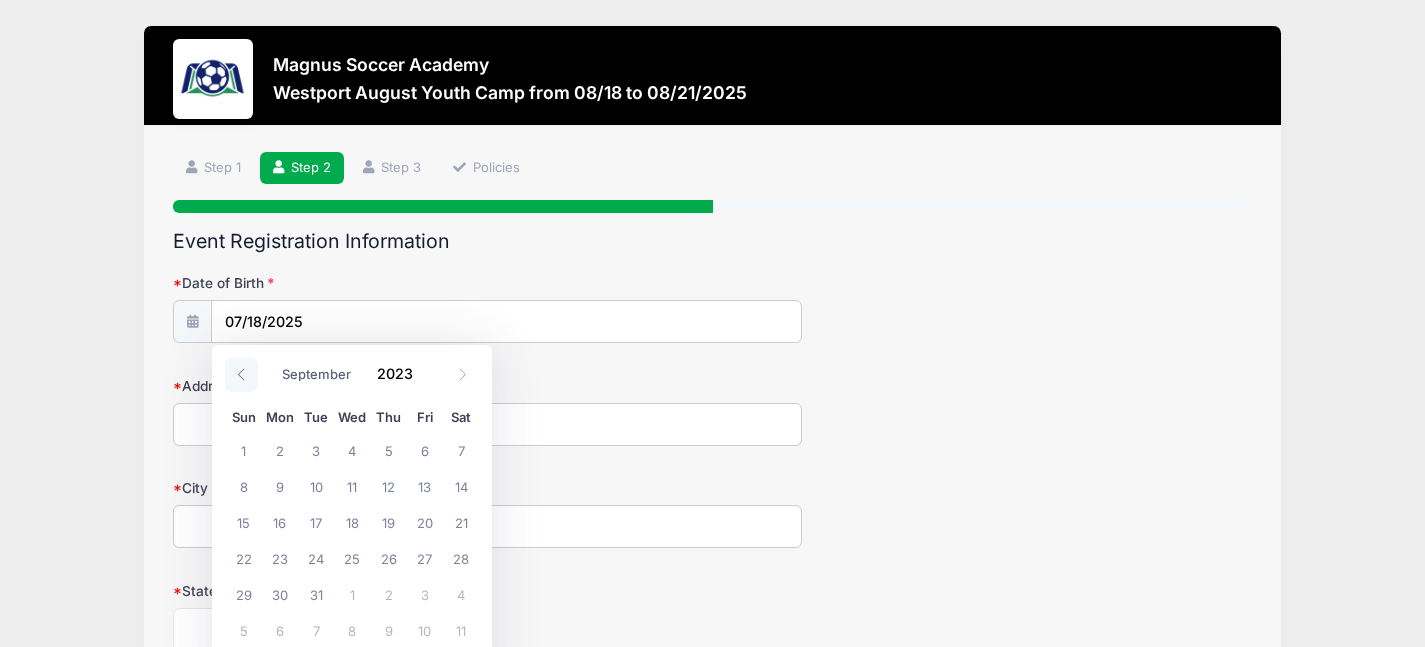 click 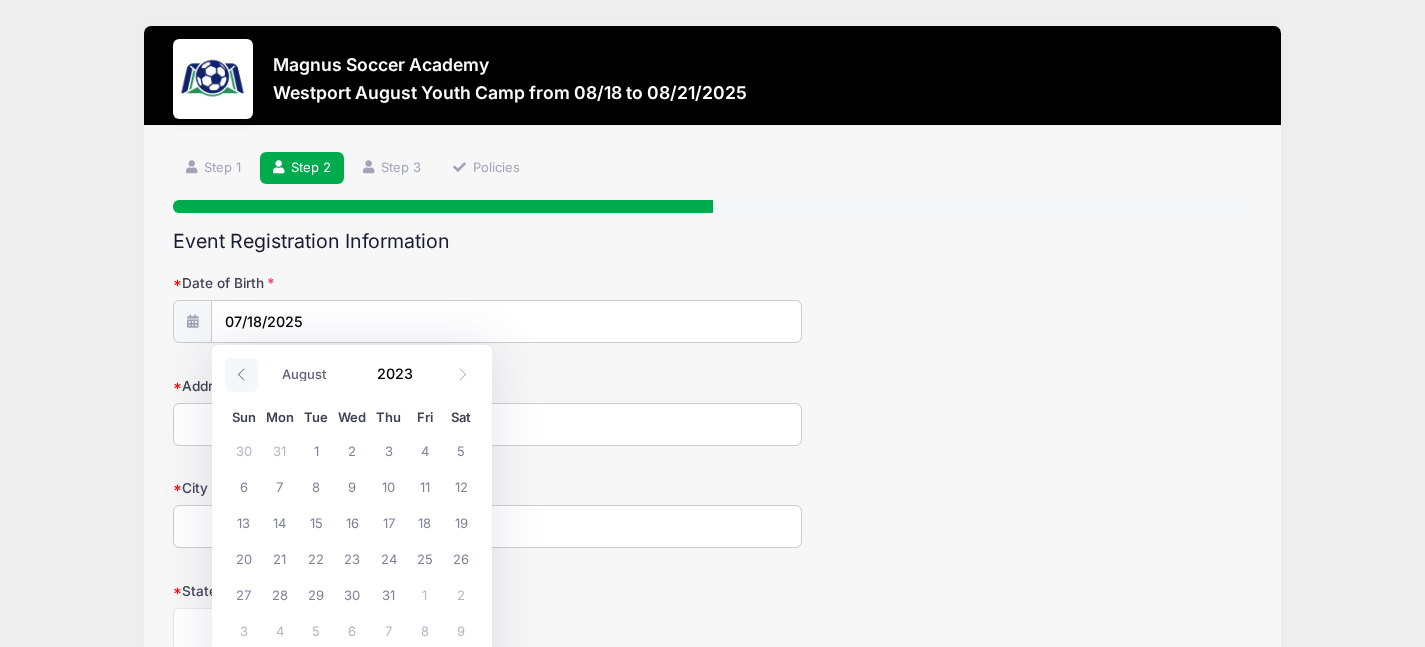 click 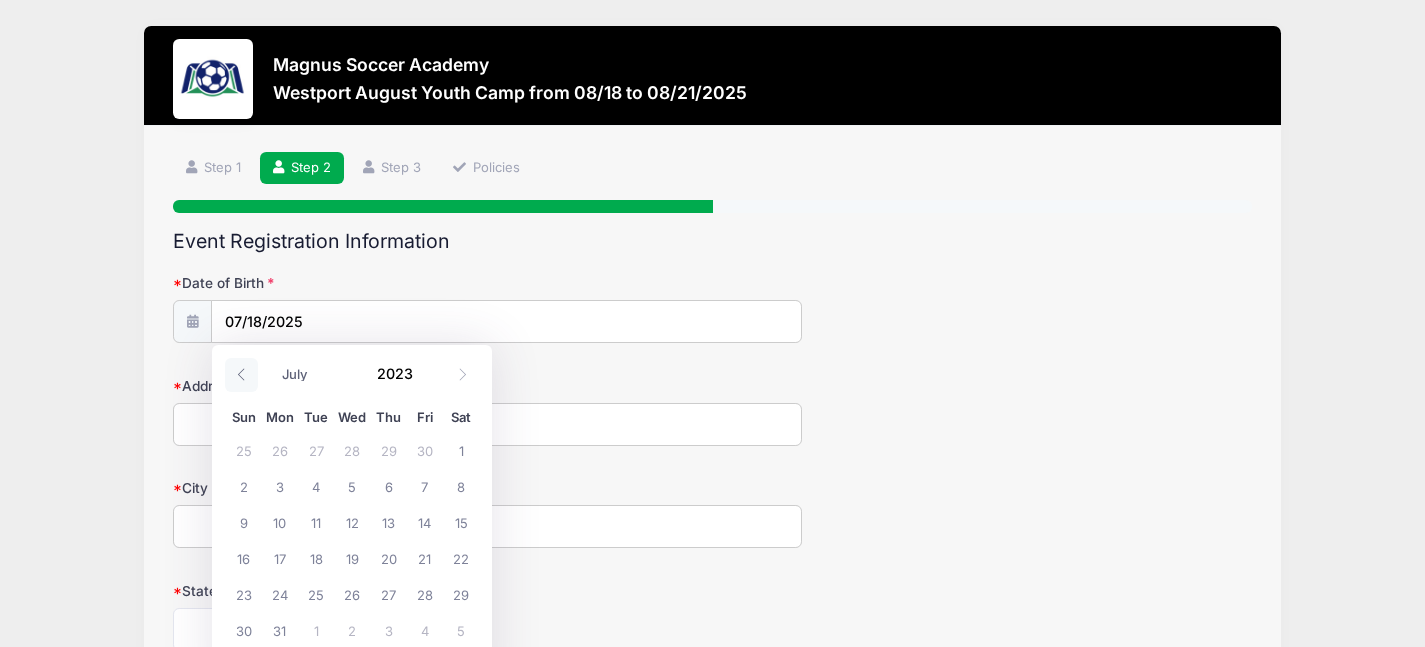 click 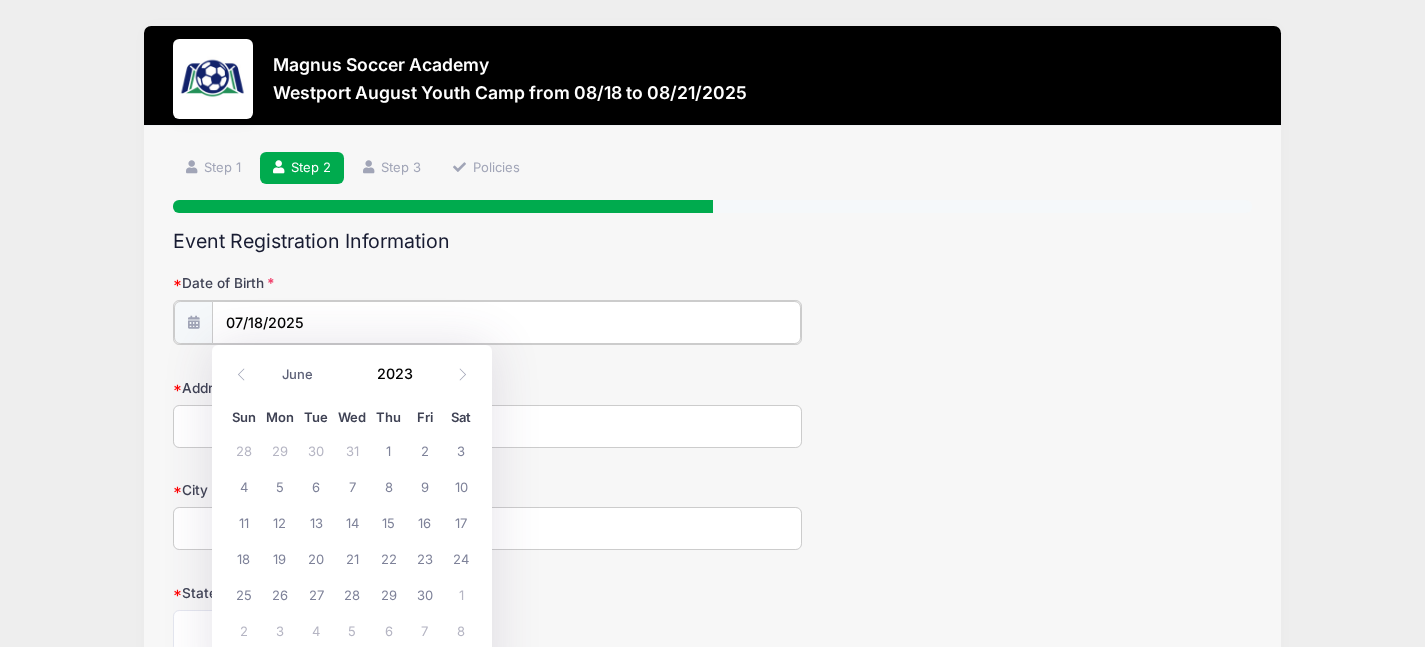 click on "07/18/2025" at bounding box center (506, 322) 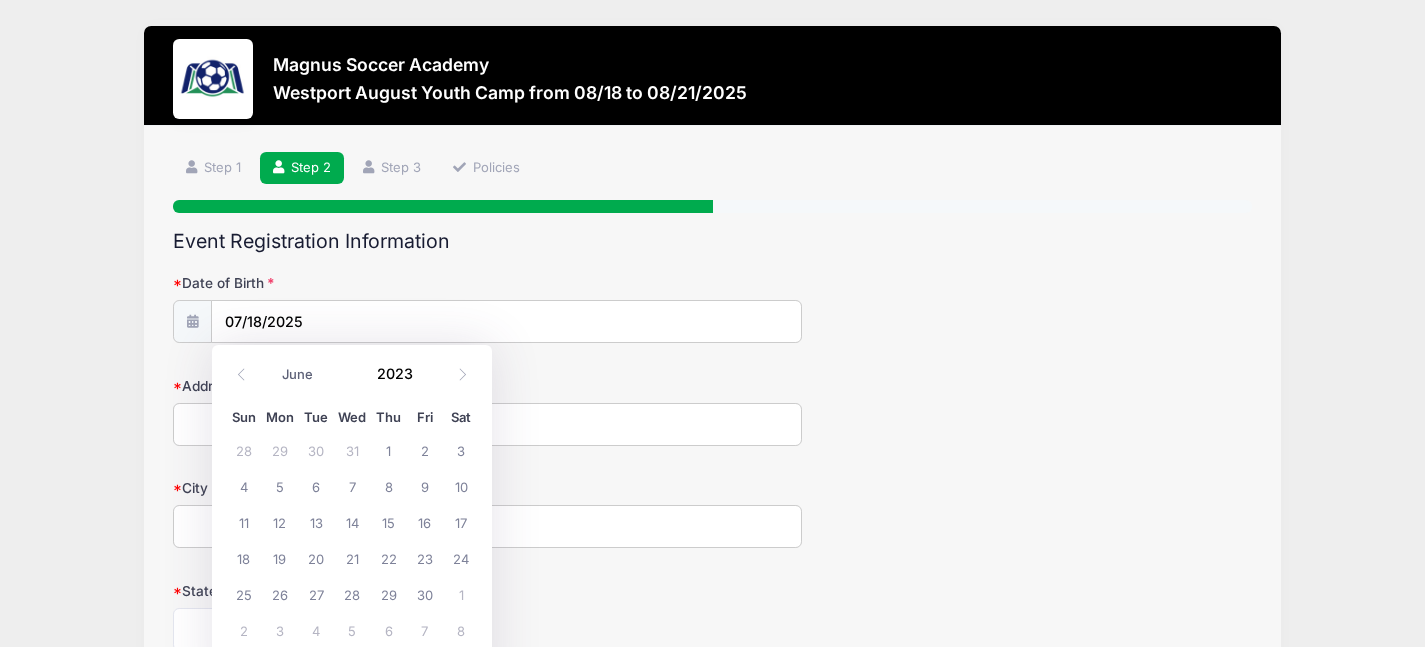 click at bounding box center (192, 321) 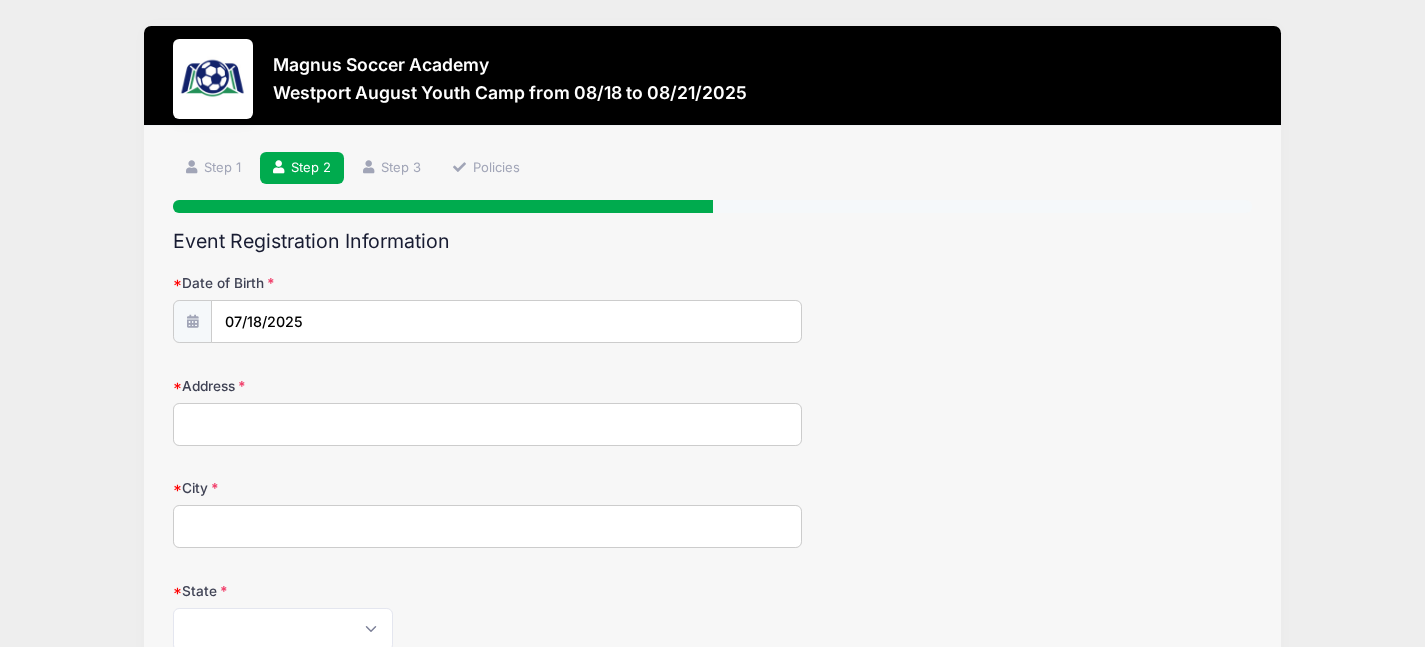 click at bounding box center (192, 321) 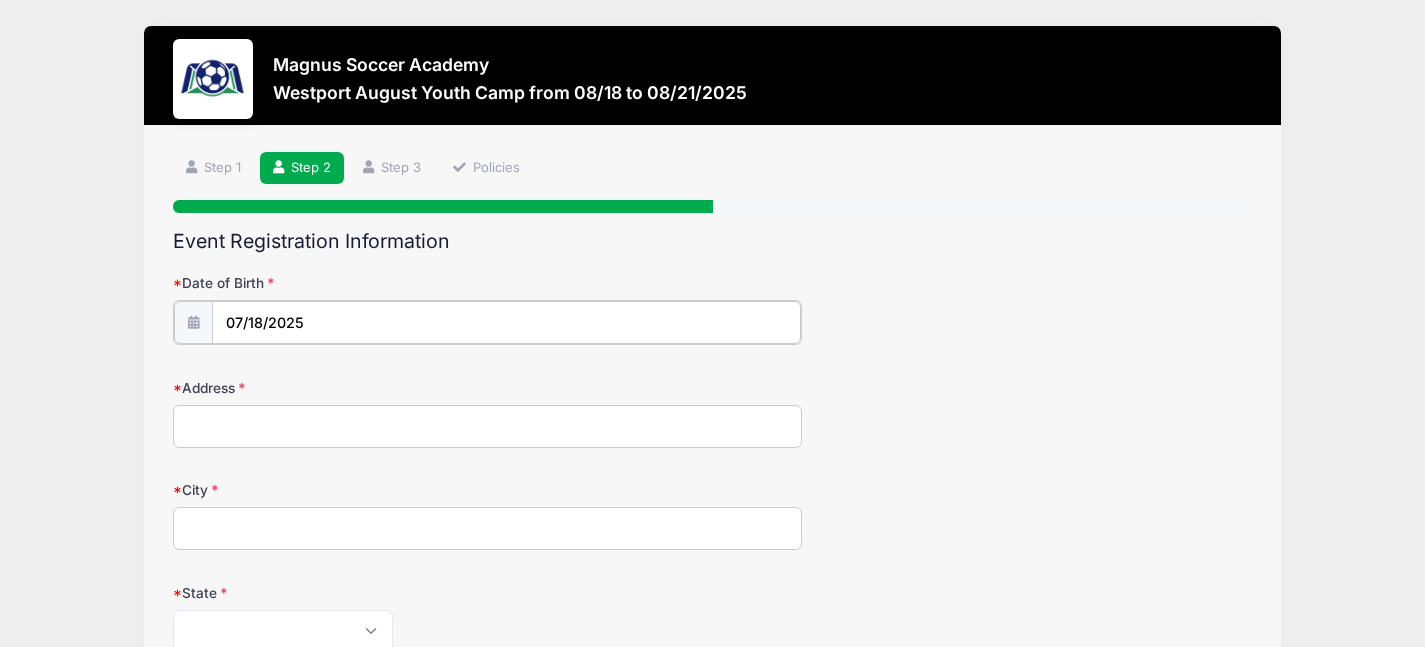 type on "2025" 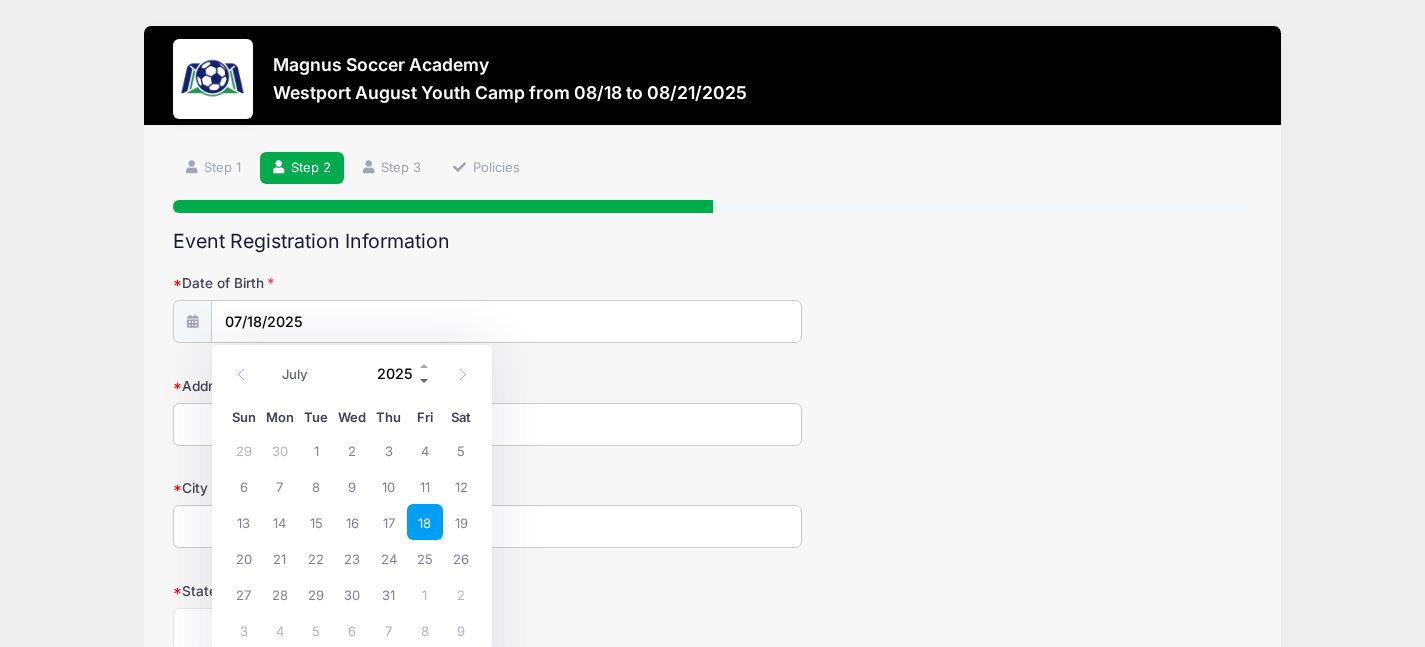 click at bounding box center (425, 380) 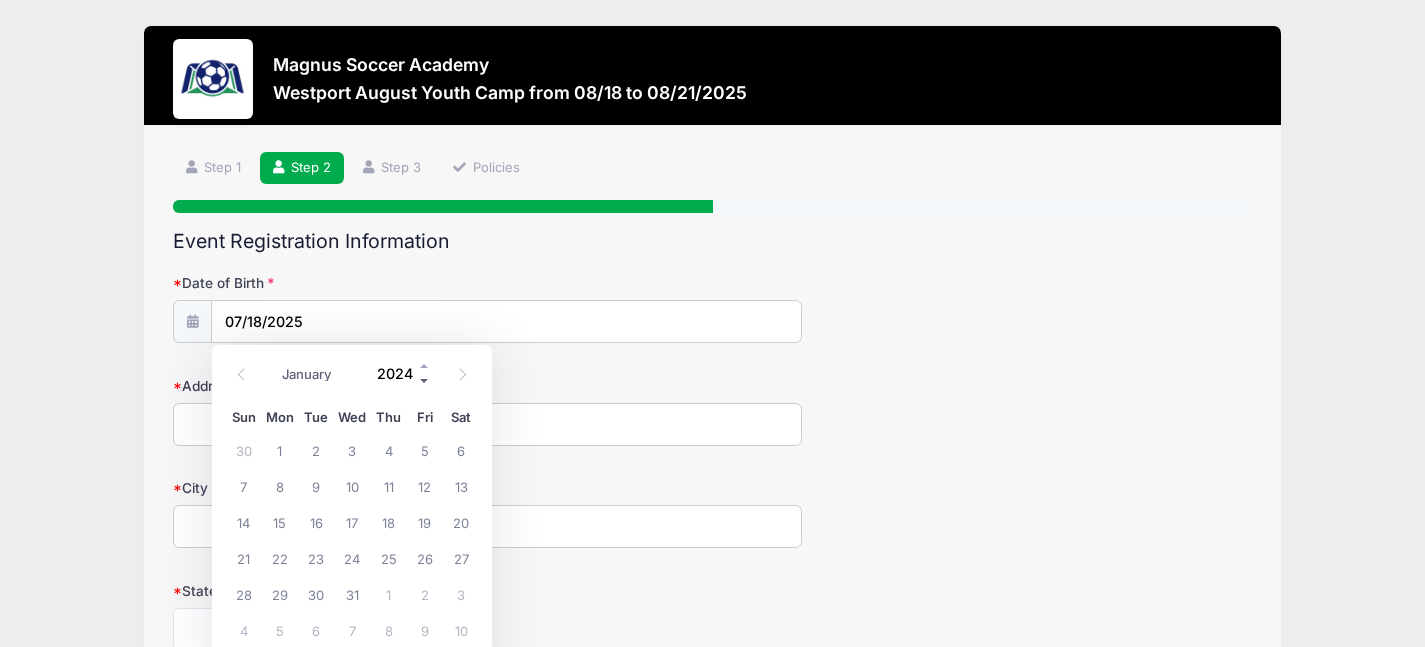 click at bounding box center (425, 380) 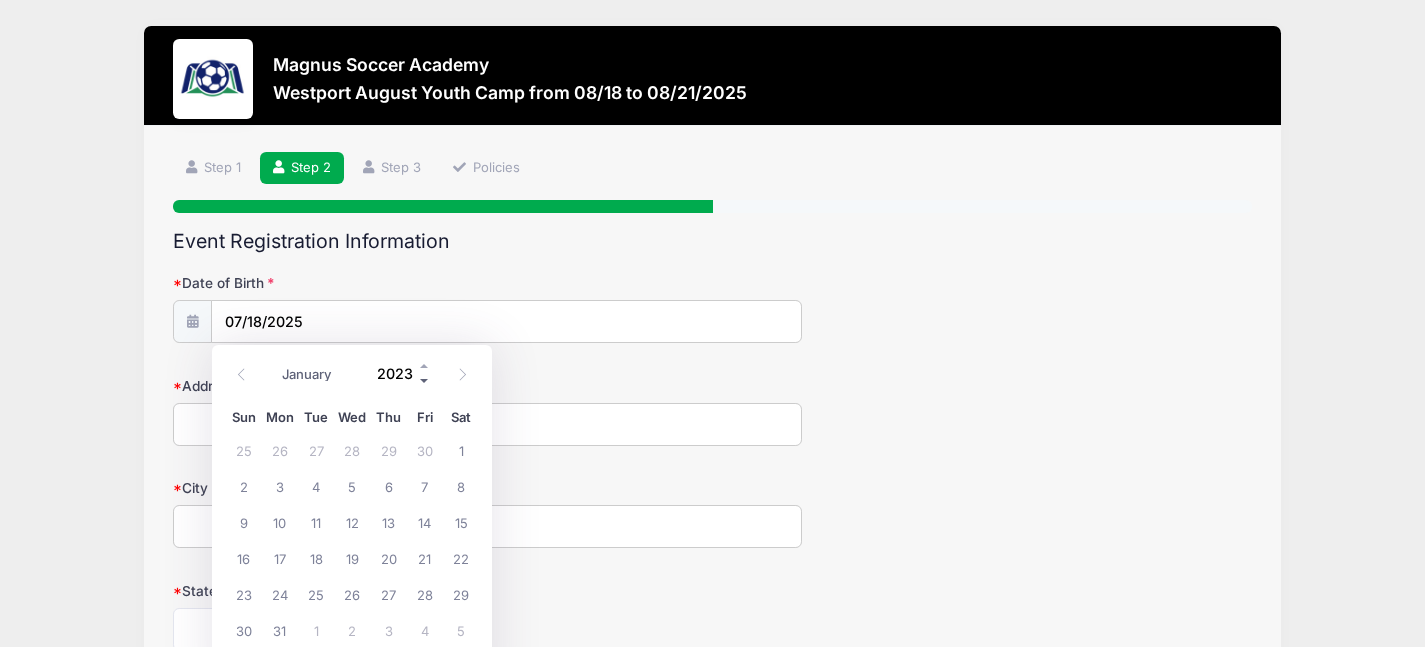 click at bounding box center [425, 380] 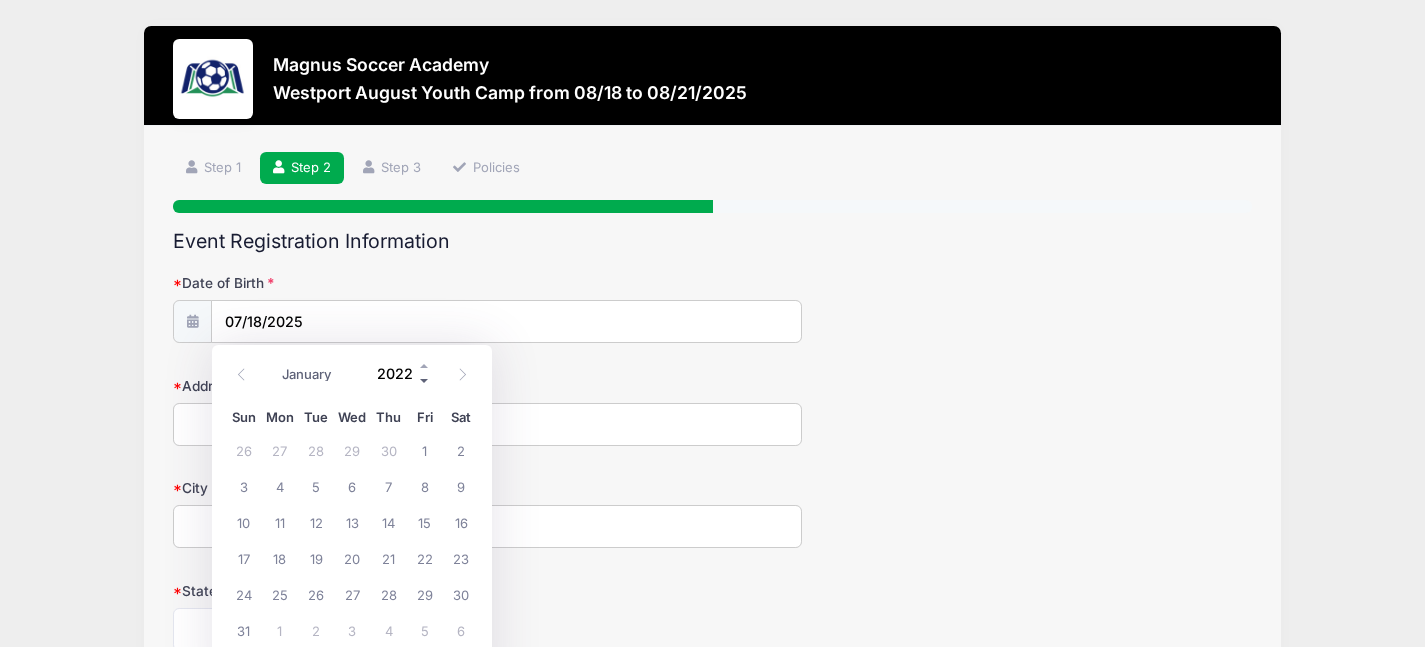 click at bounding box center [425, 380] 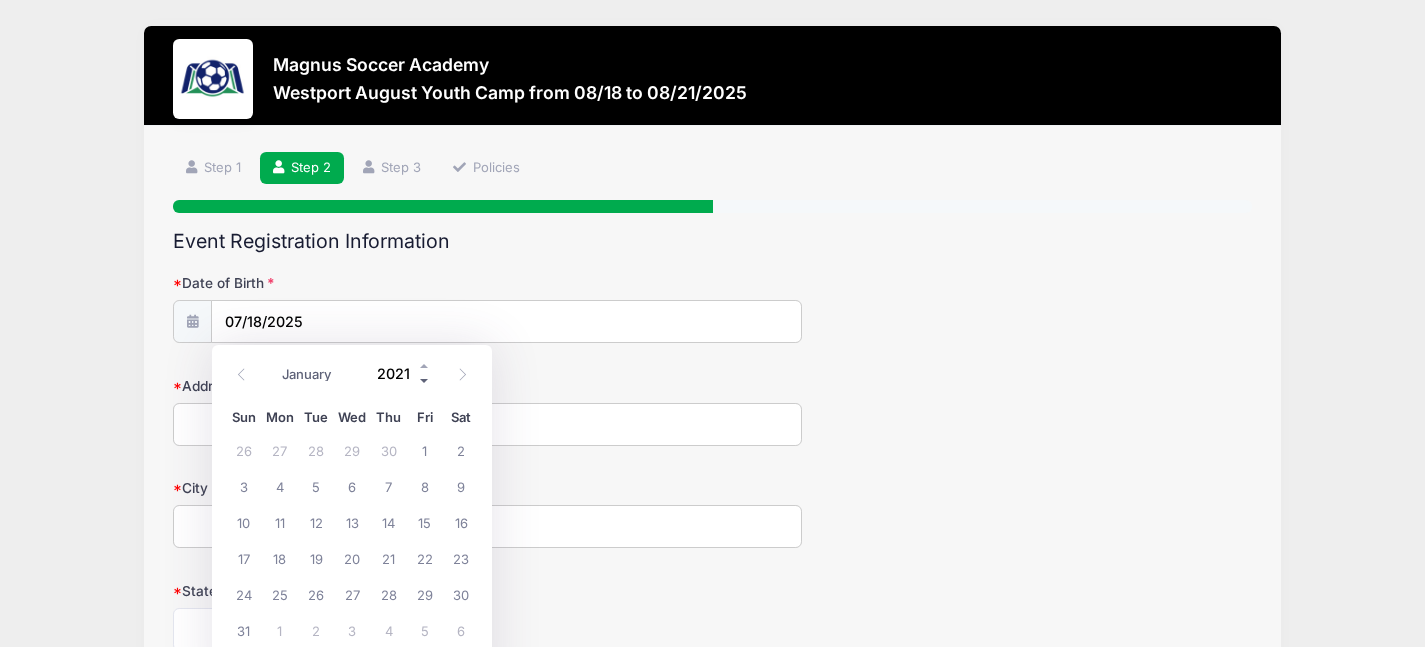 click at bounding box center (425, 380) 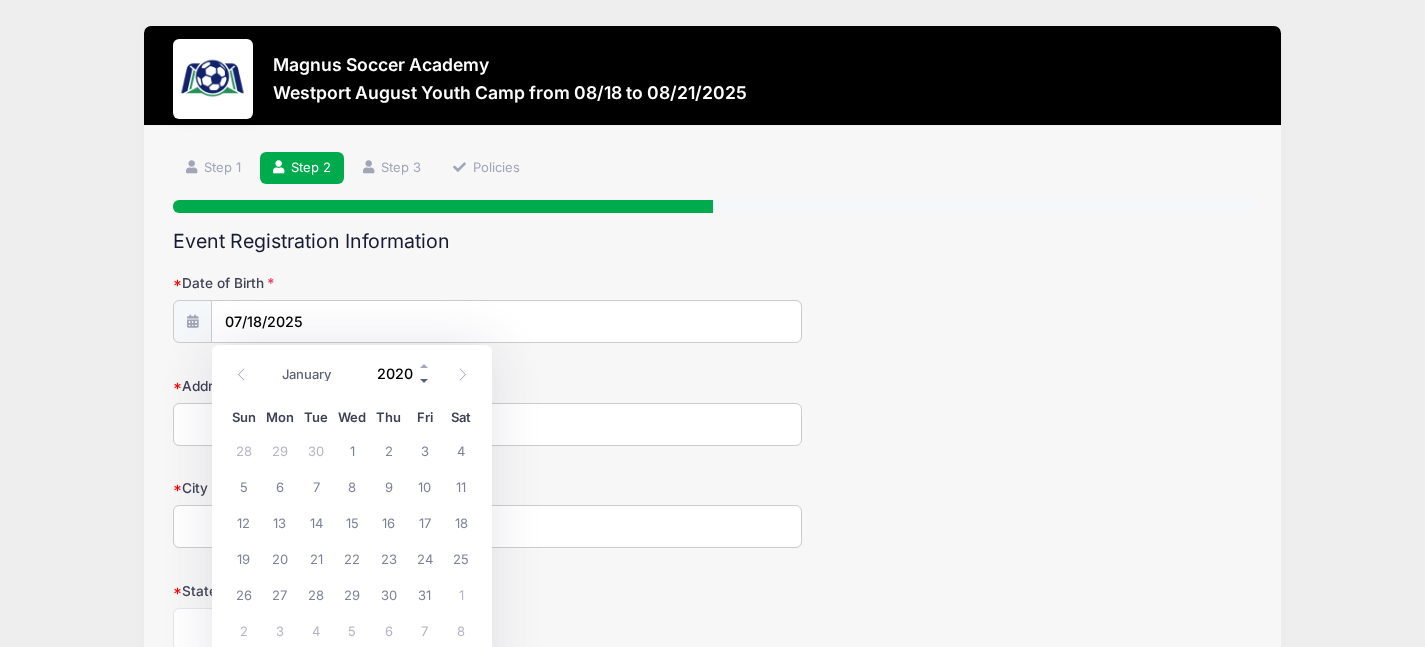 click at bounding box center [425, 380] 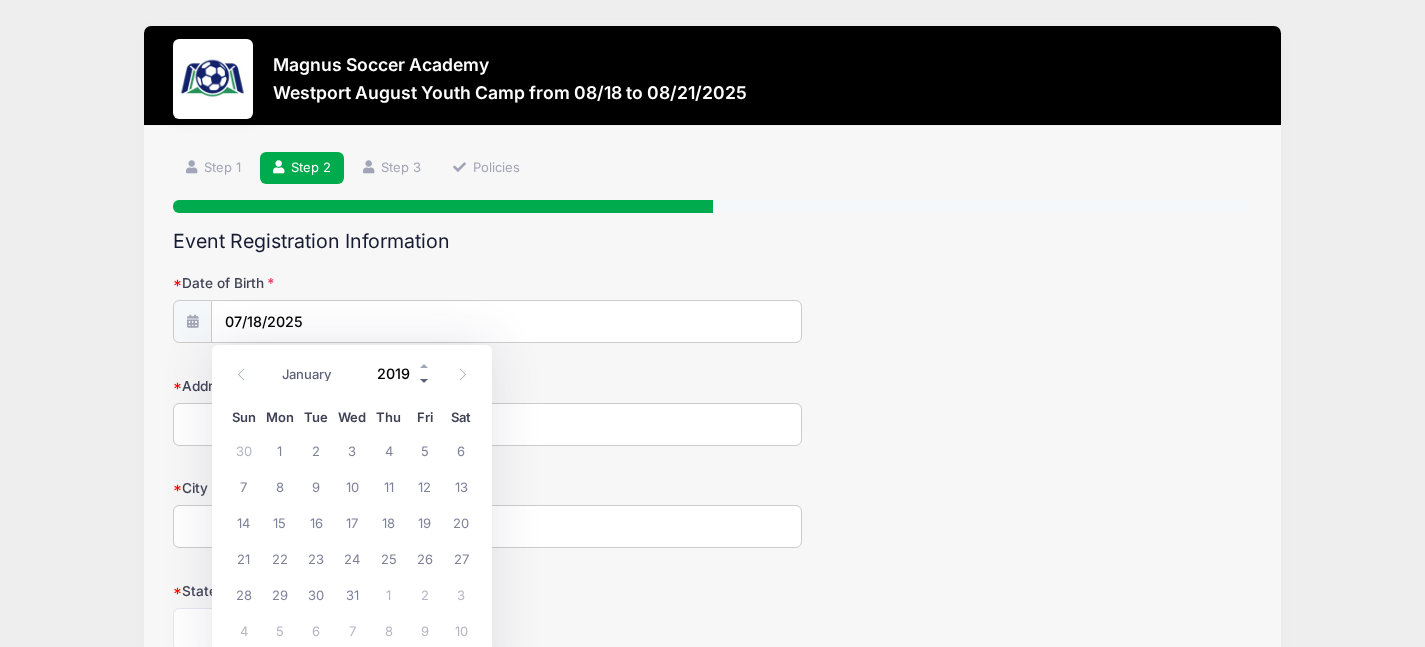 click at bounding box center (425, 380) 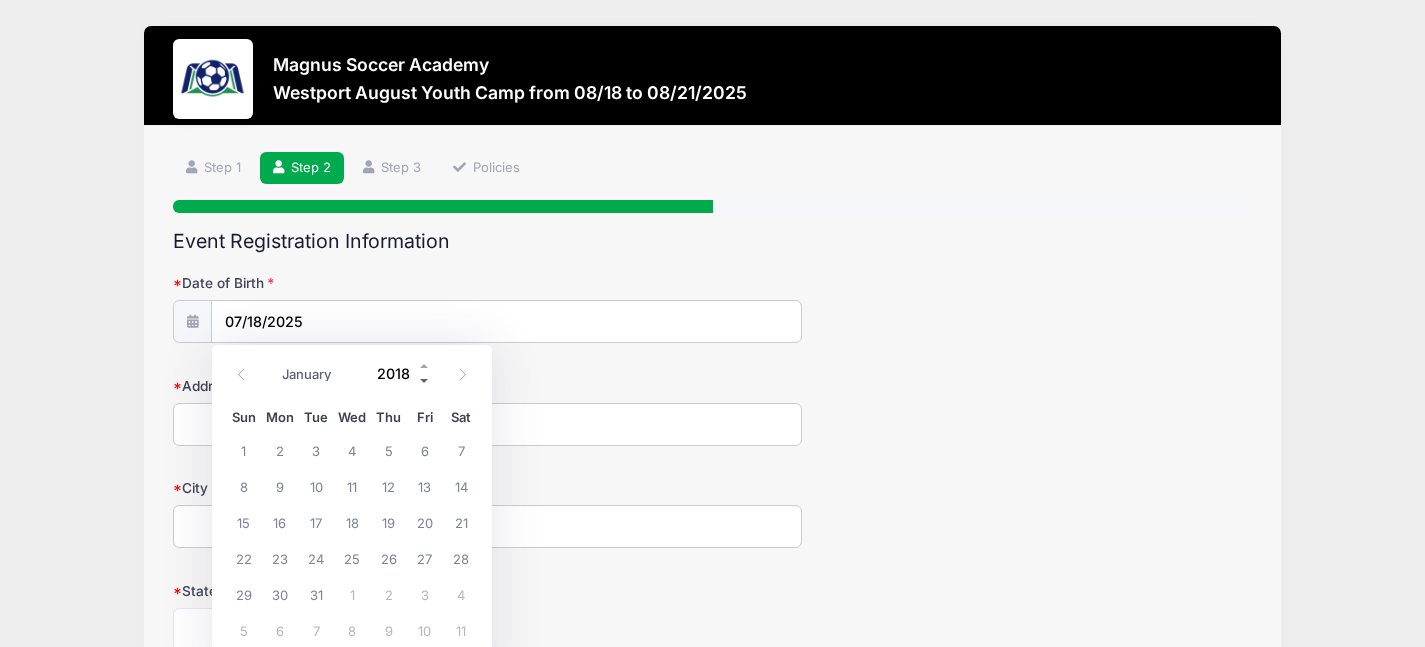 click at bounding box center [425, 380] 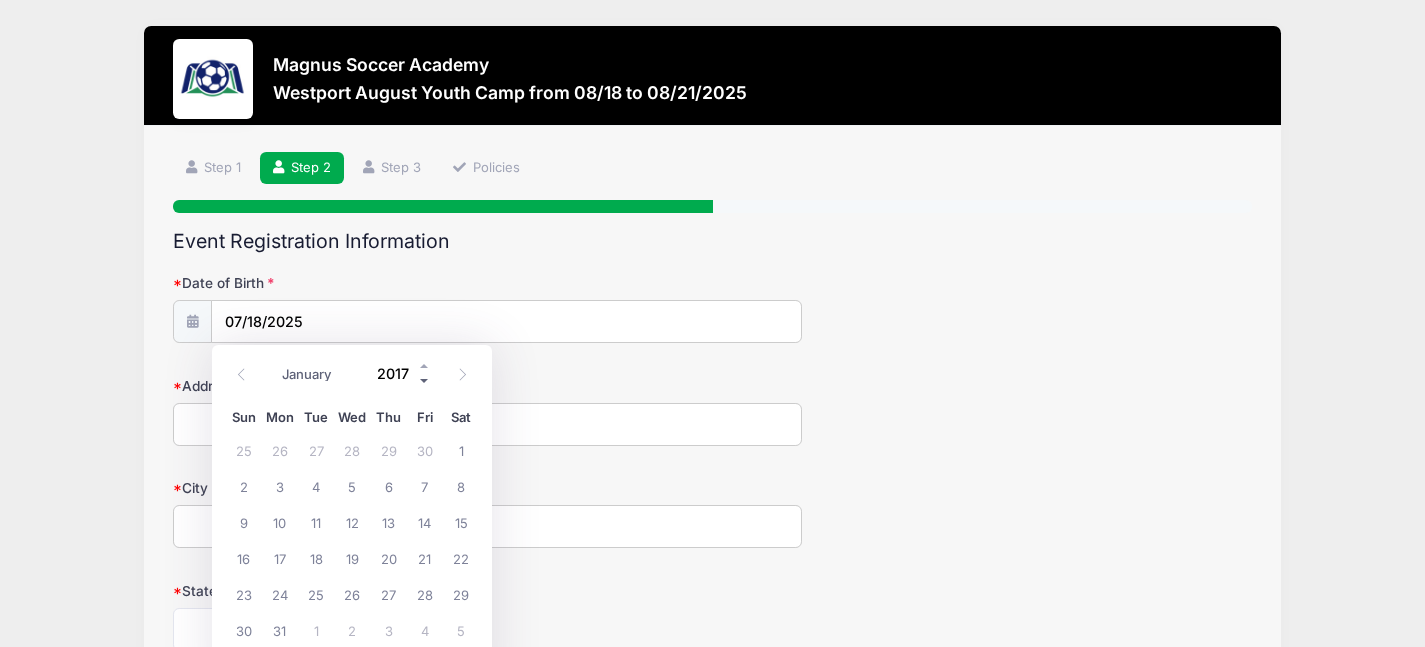 click at bounding box center [425, 380] 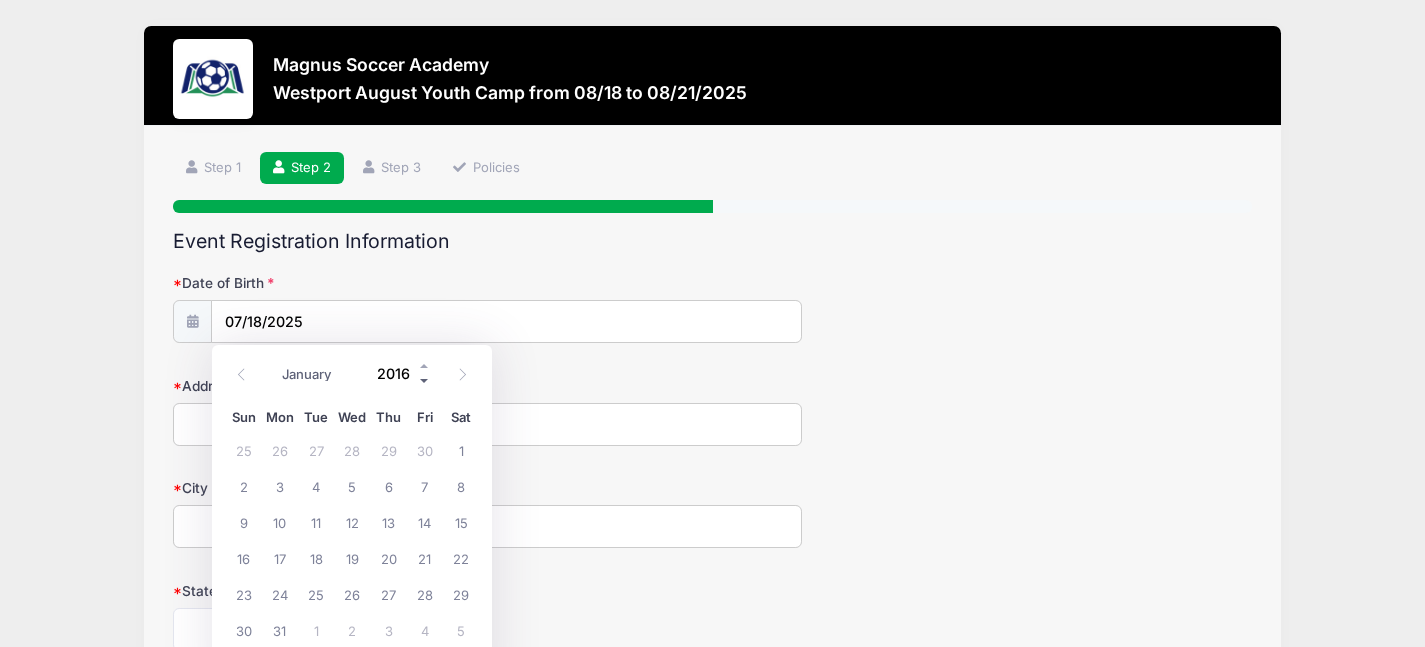 click at bounding box center [425, 380] 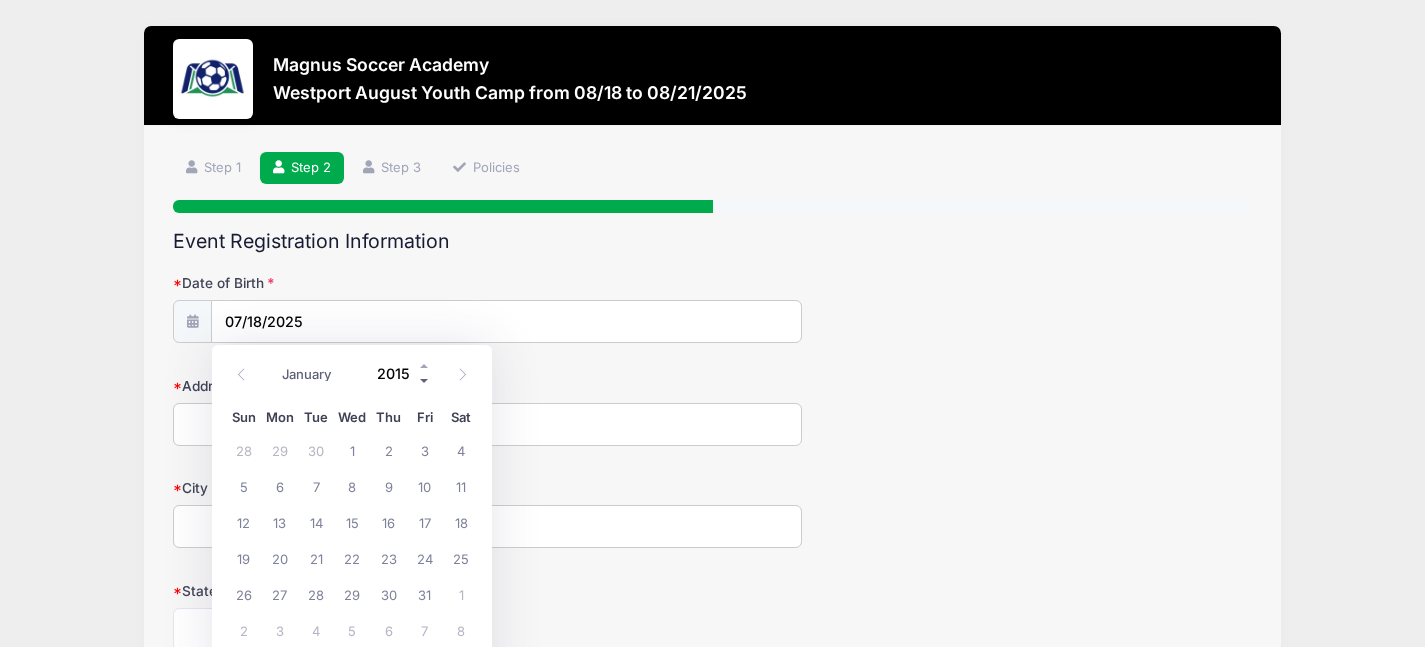 click at bounding box center [425, 380] 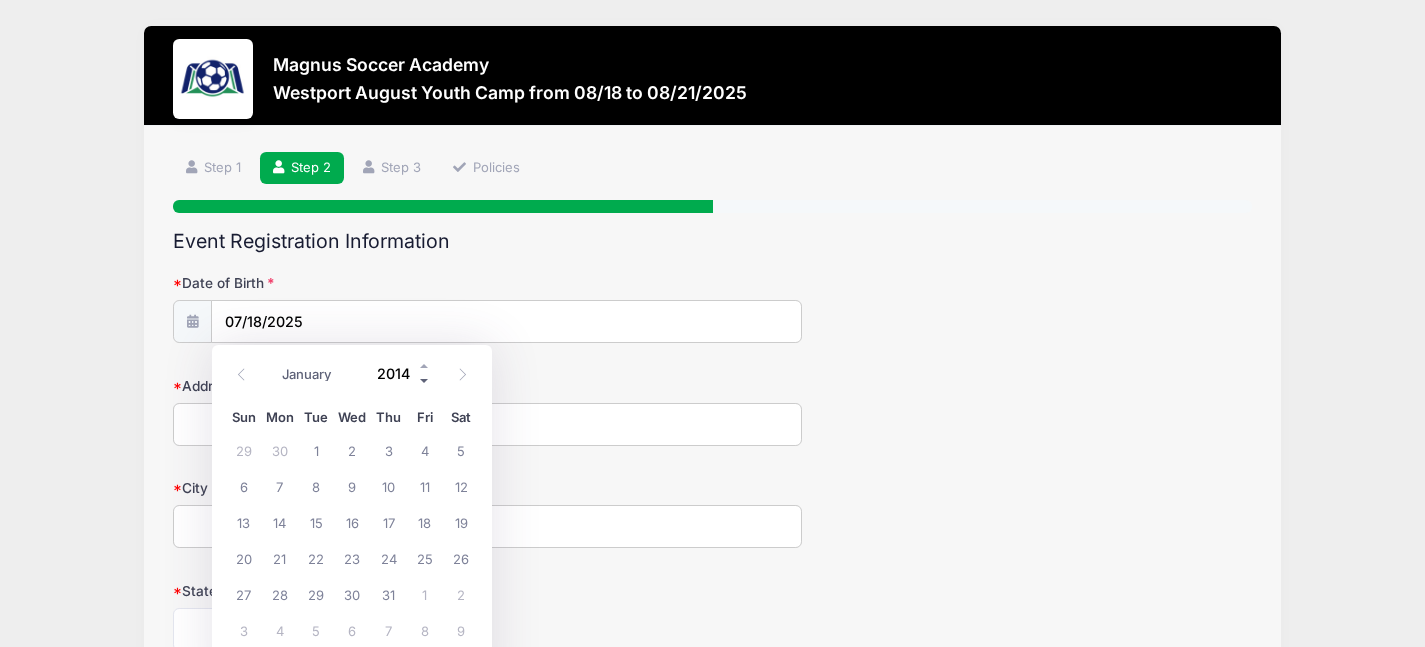 click at bounding box center [425, 380] 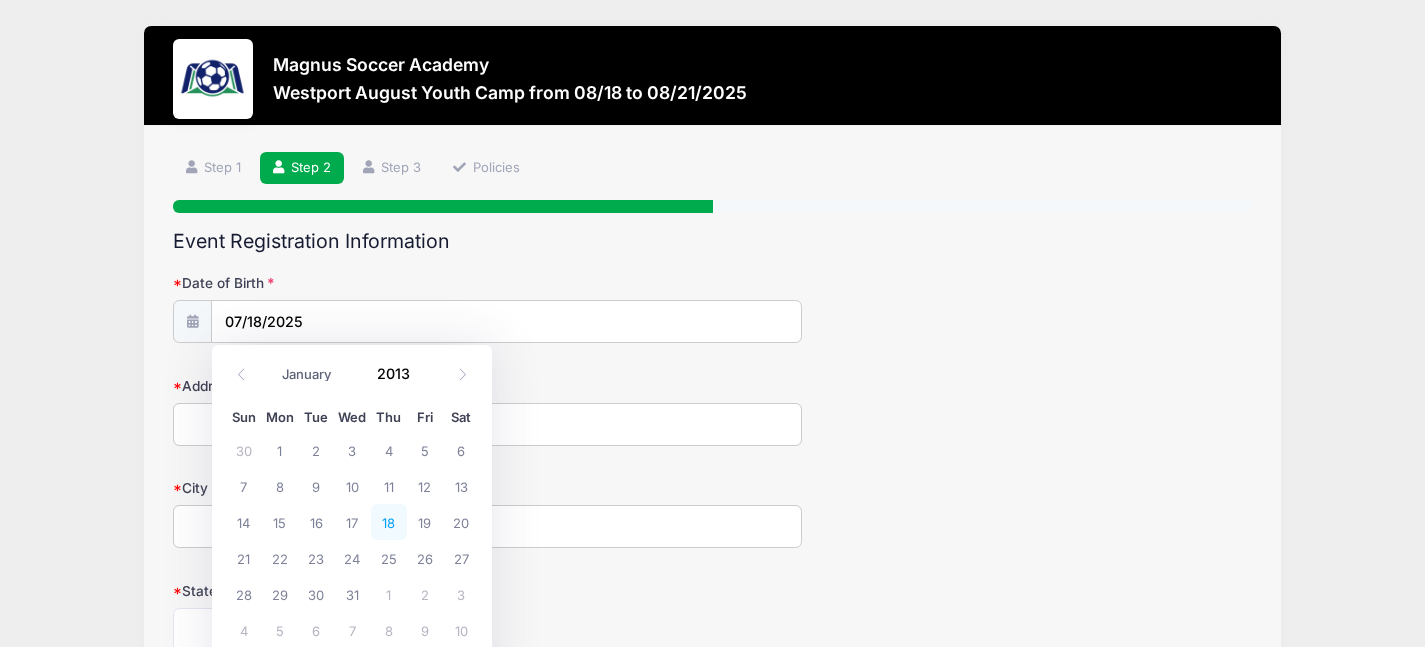 click on "18" at bounding box center [389, 522] 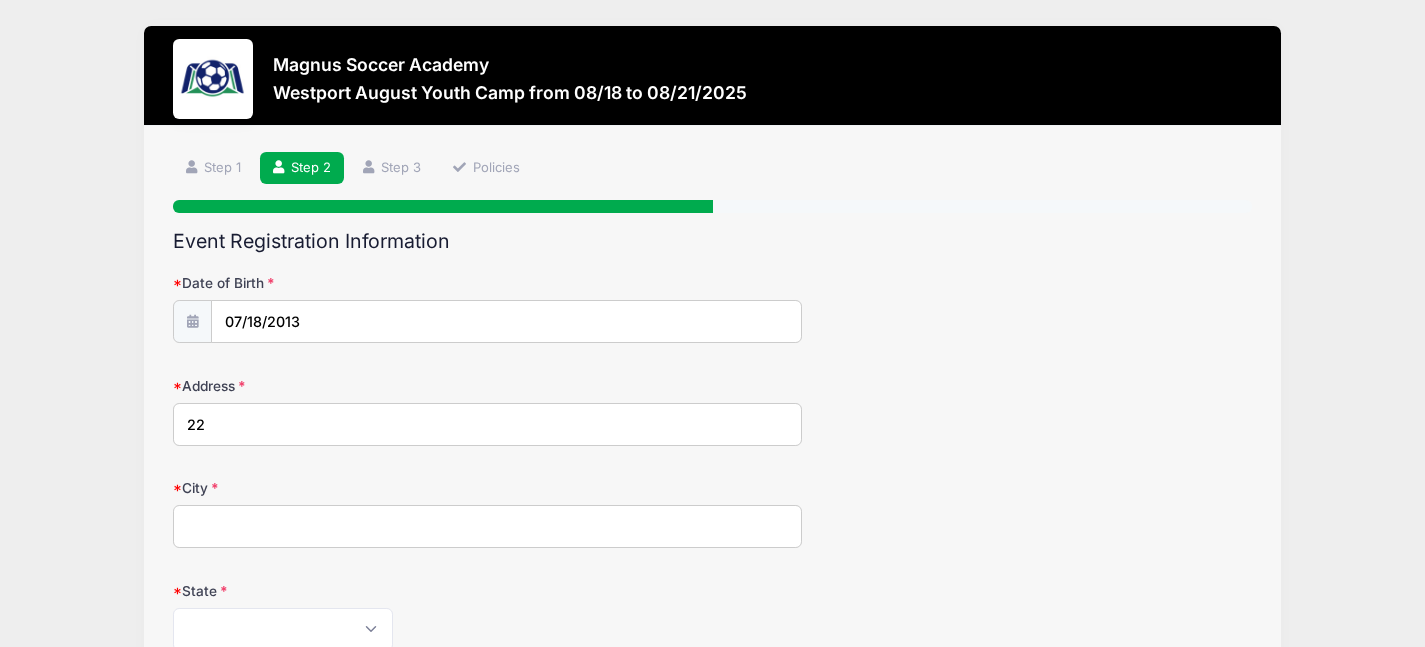 type on "2" 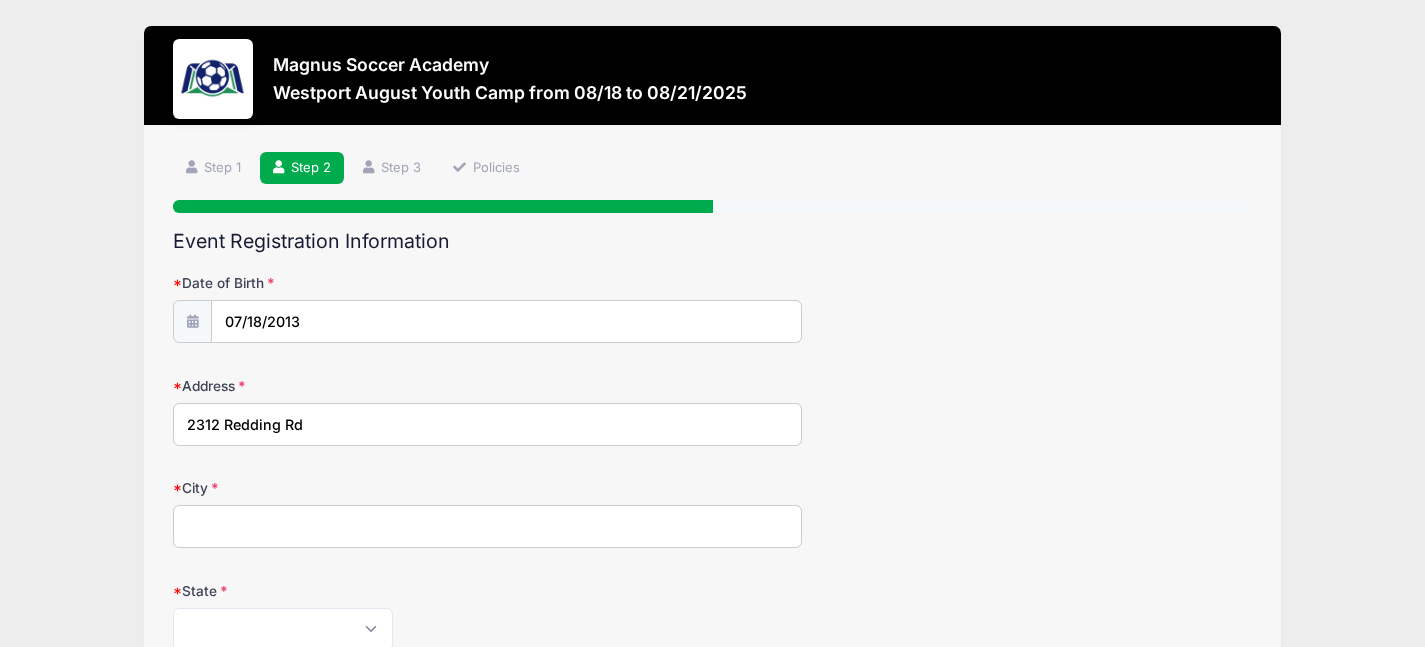 type on "2312 Redding Rd" 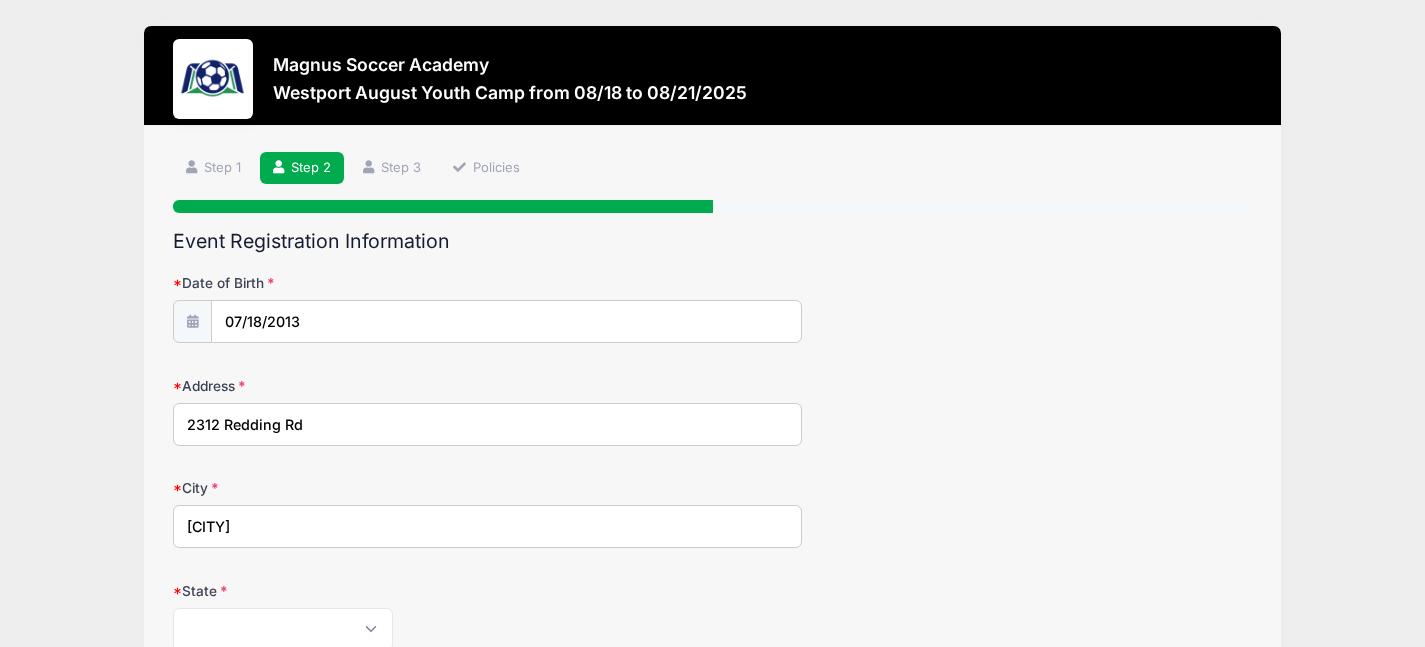 type on "Fairfield" 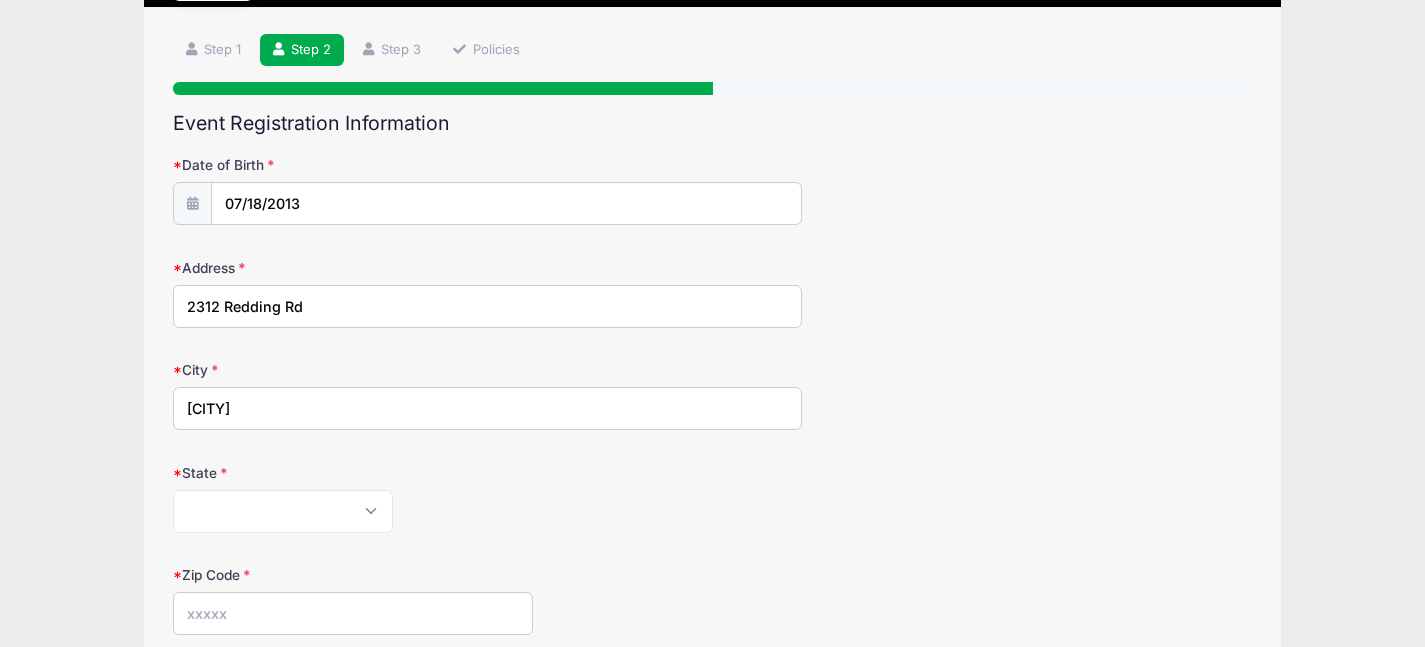 scroll, scrollTop: 122, scrollLeft: 0, axis: vertical 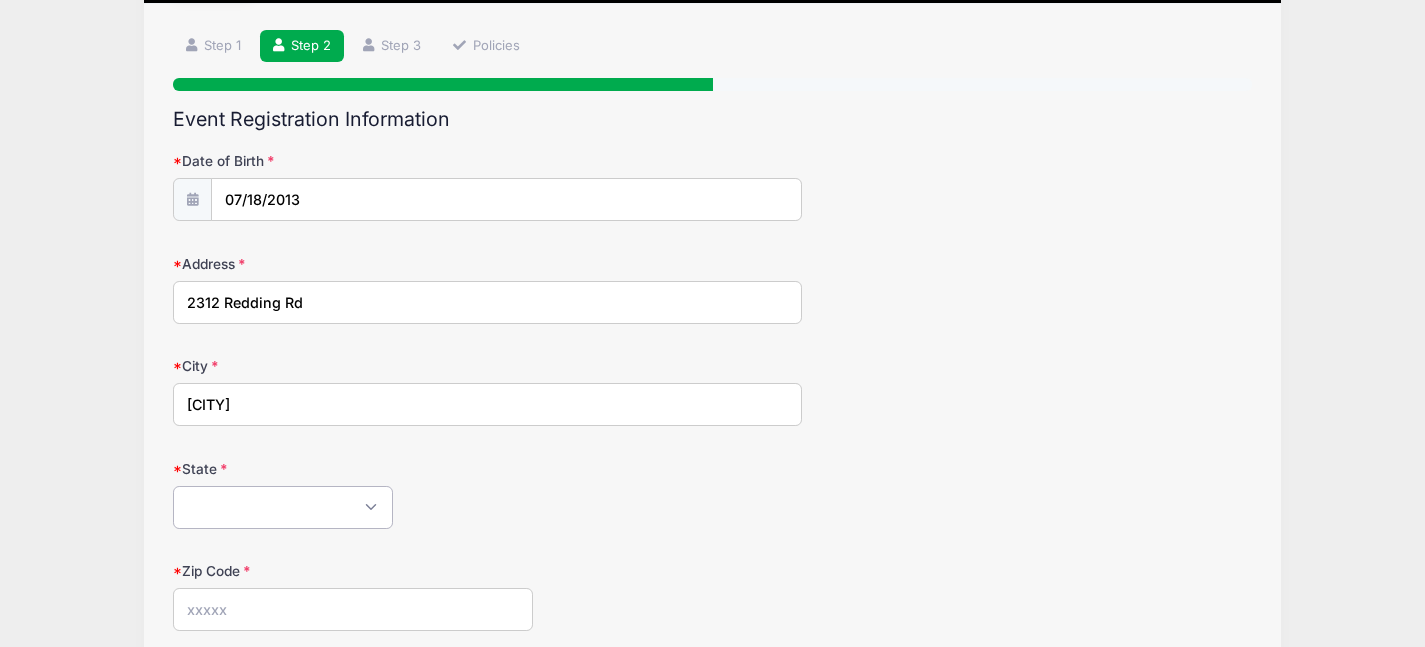 select on "CT" 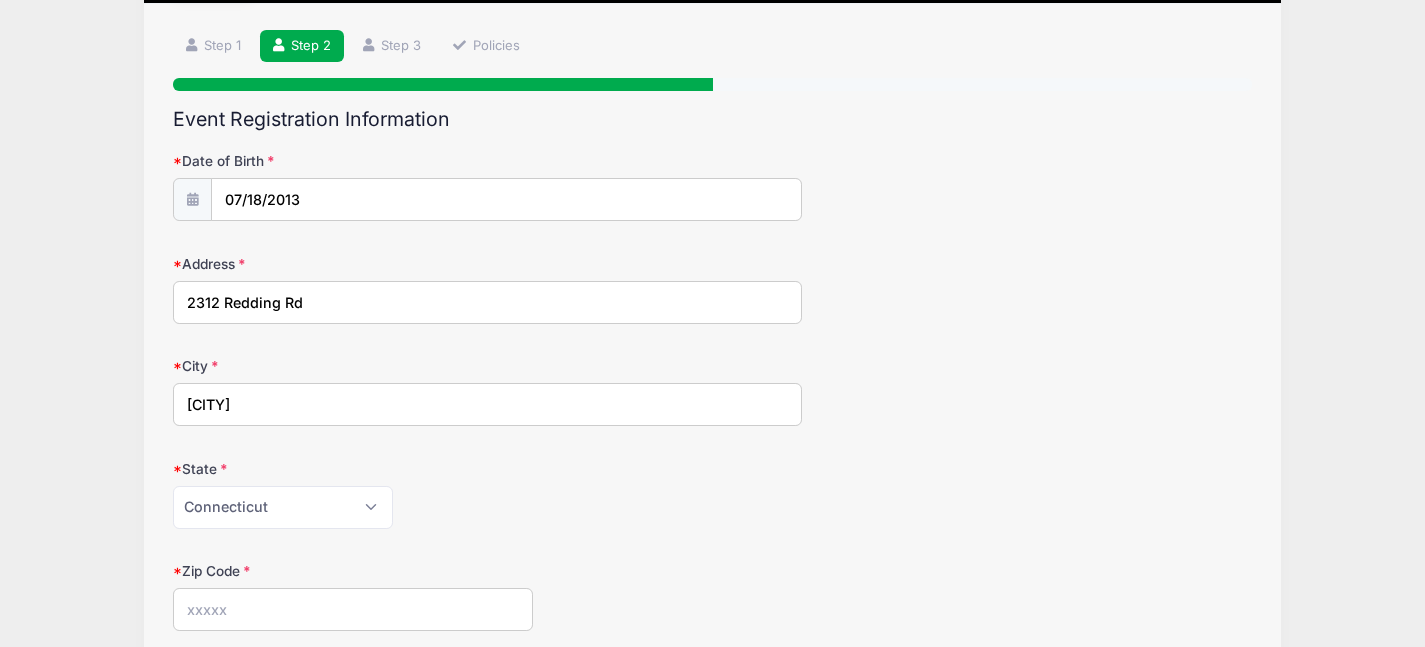 click on "Date of Birth
07/18/2013
Address
2312 Redding Rd
City
Fairfield
State
Alabama Alaska American Samoa Arizona Arkansas Armed Forces Africa Armed Forces Americas Armed Forces Canada Armed Forces Europe Colorado" at bounding box center [712, 579] 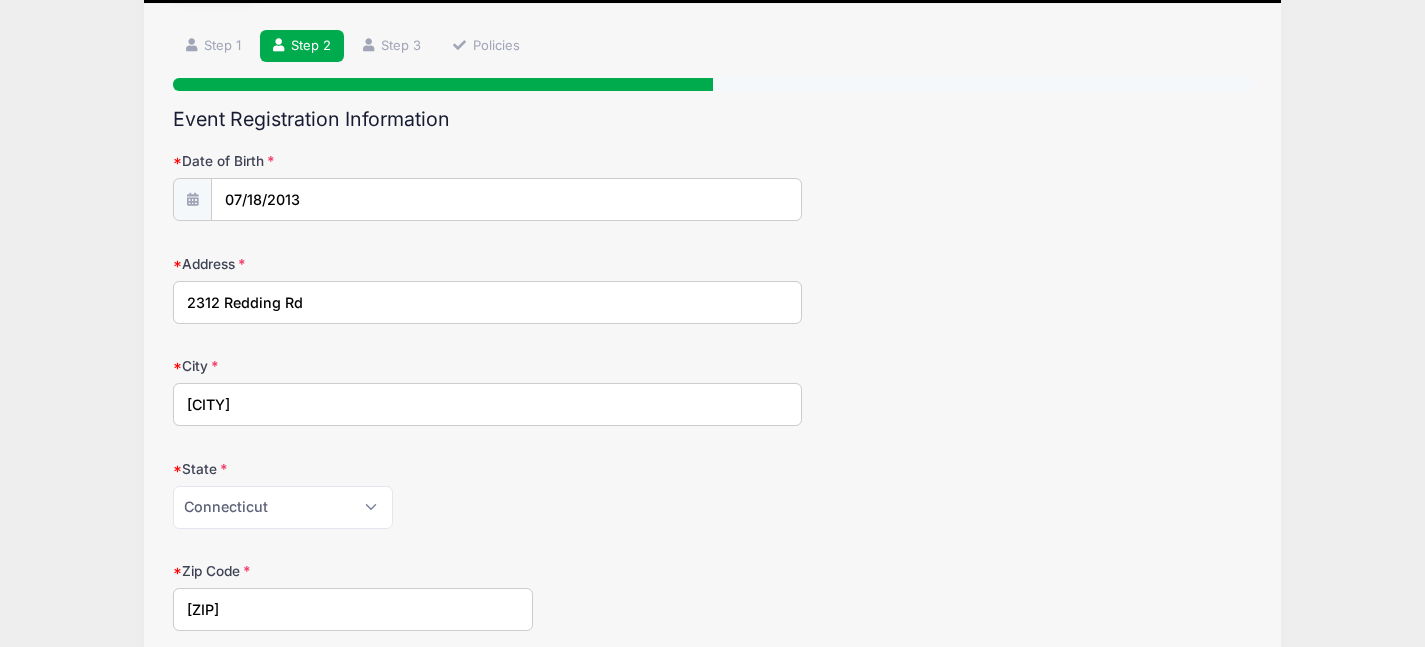 type on "06824" 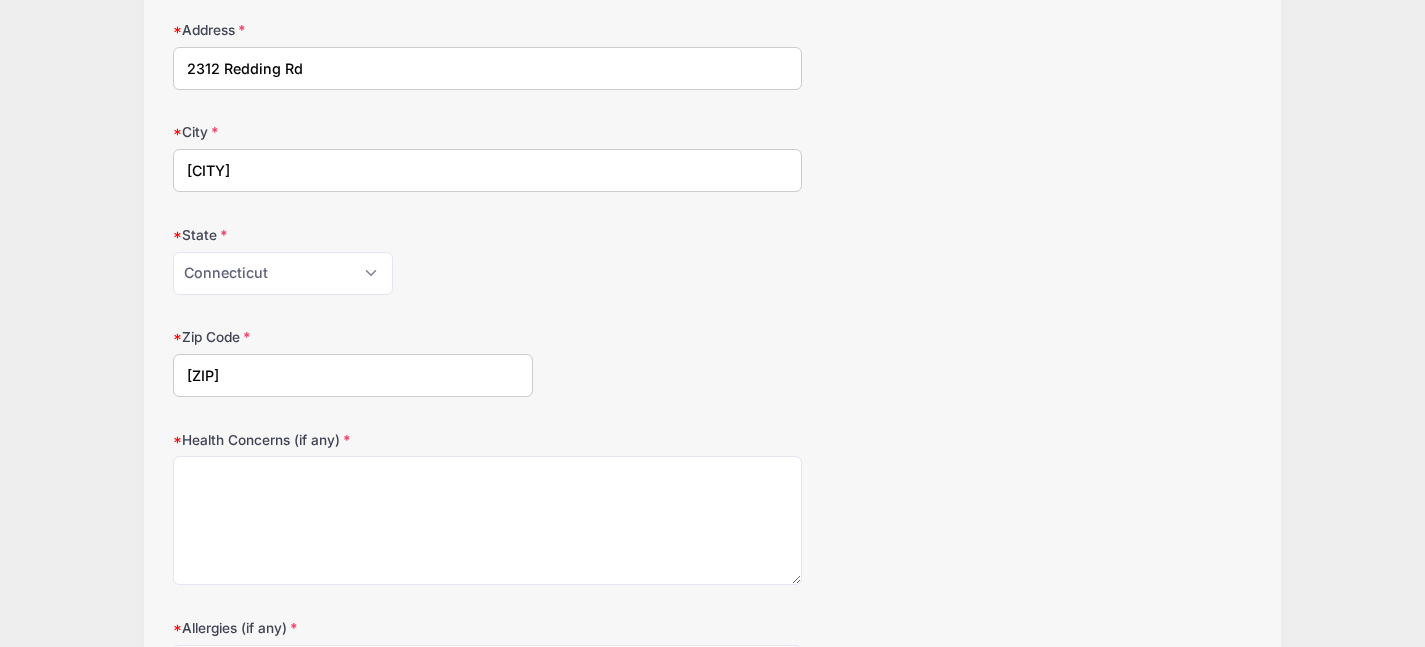 scroll, scrollTop: 358, scrollLeft: 0, axis: vertical 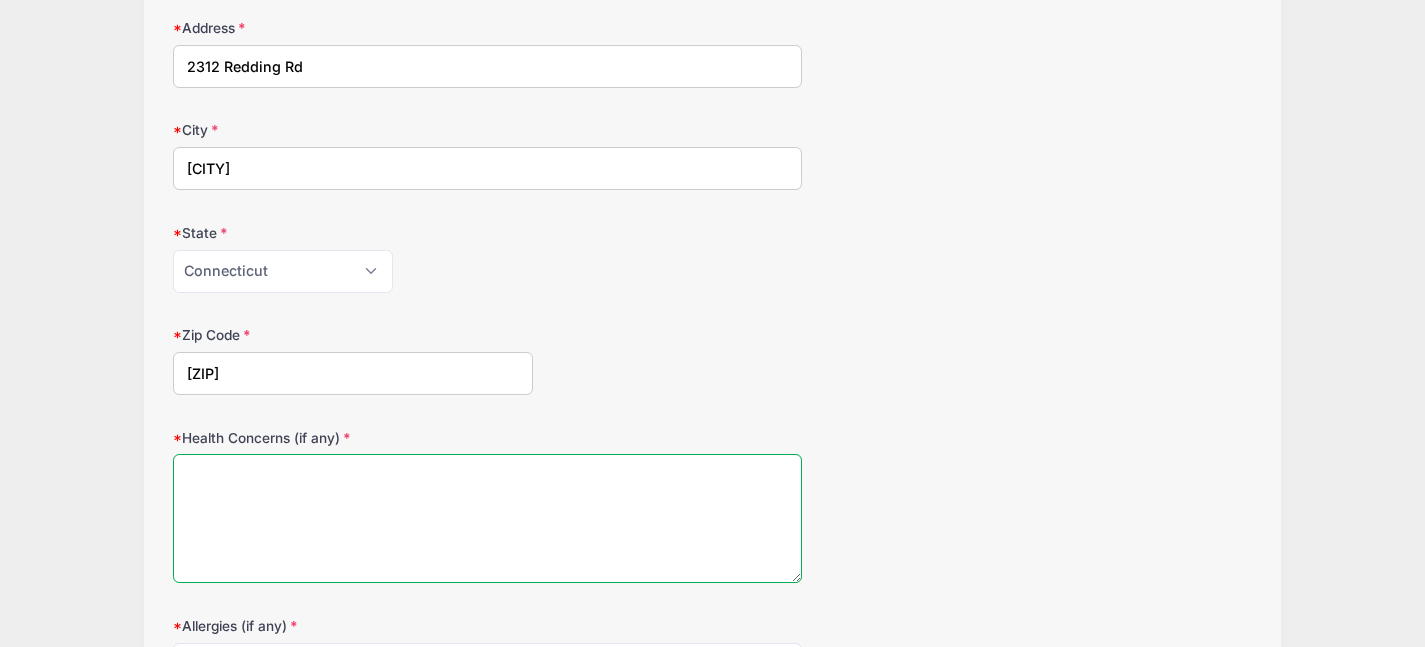 click on "Health Concerns (if any)" at bounding box center [487, 518] 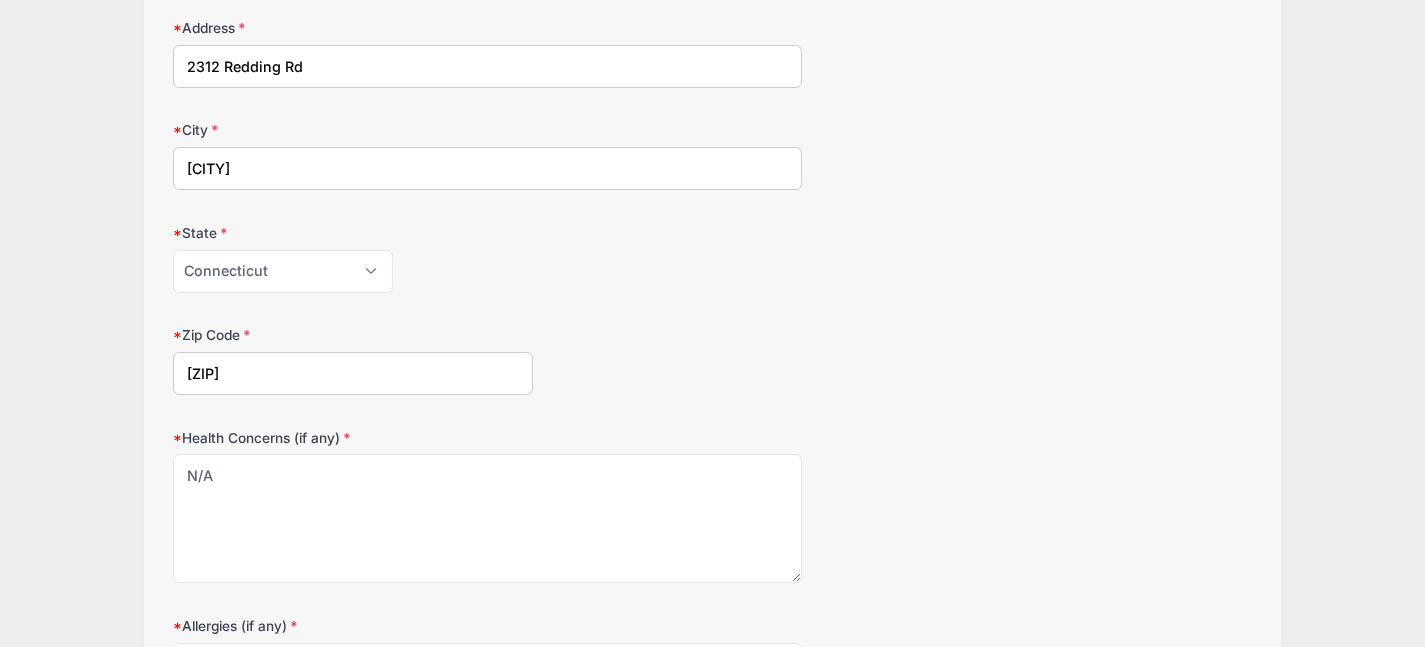 click on "Date of Birth
07/18/2013
Address
2312 Redding Rd
City
Fairfield
State
Alabama Alaska American Samoa Arizona Arkansas Armed Forces Africa Armed Forces Americas Armed Forces Canada Armed Forces Europe Colorado" at bounding box center (712, 343) 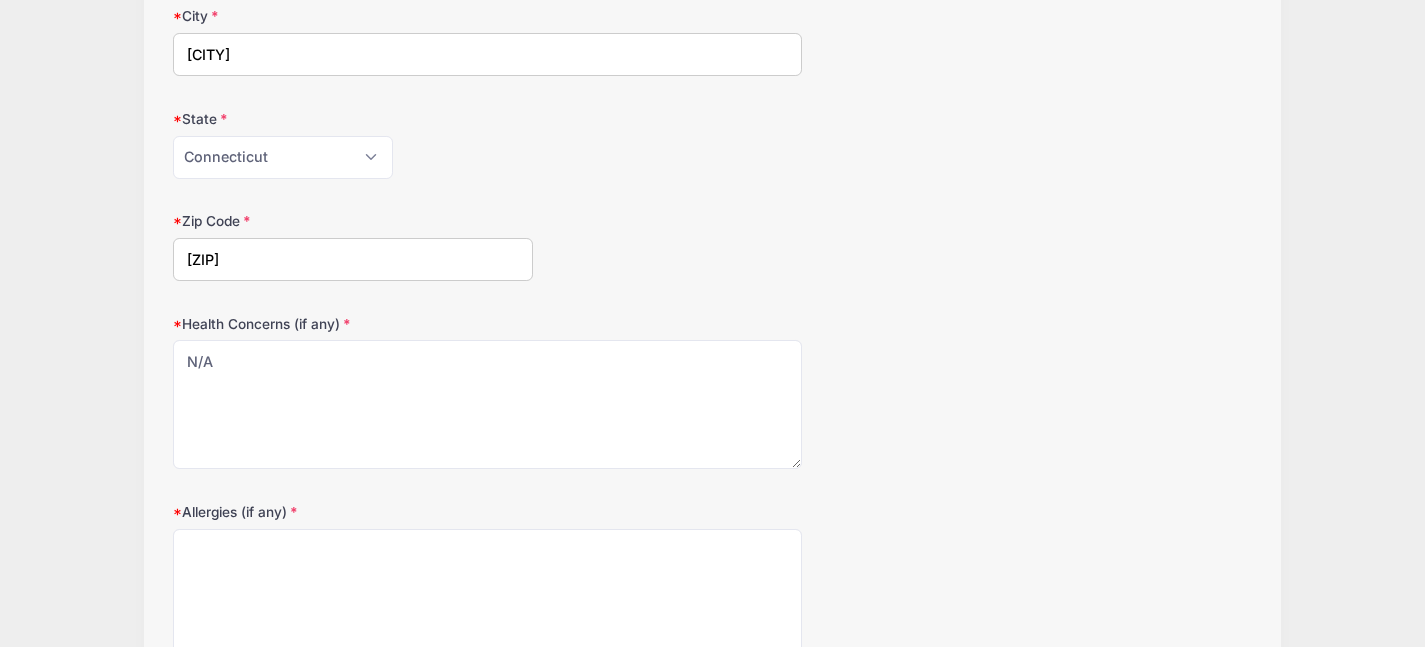 scroll, scrollTop: 600, scrollLeft: 0, axis: vertical 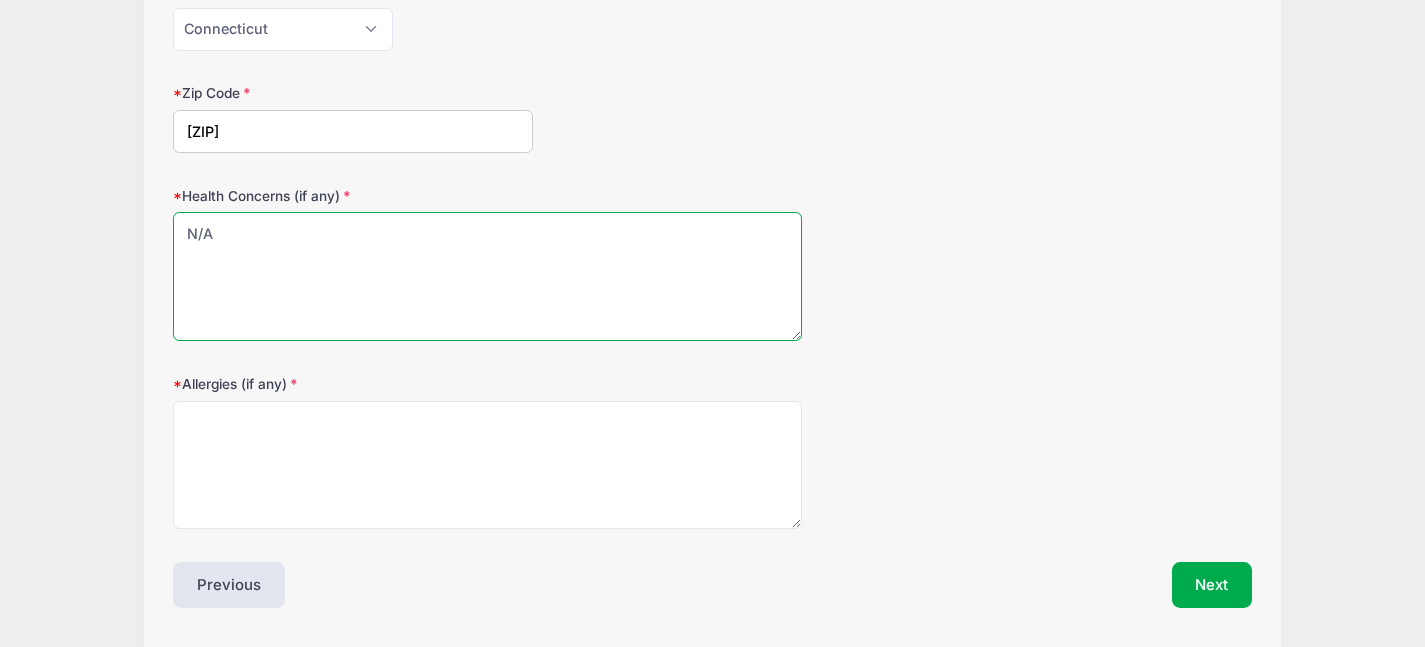 click on "N/A" at bounding box center [487, 276] 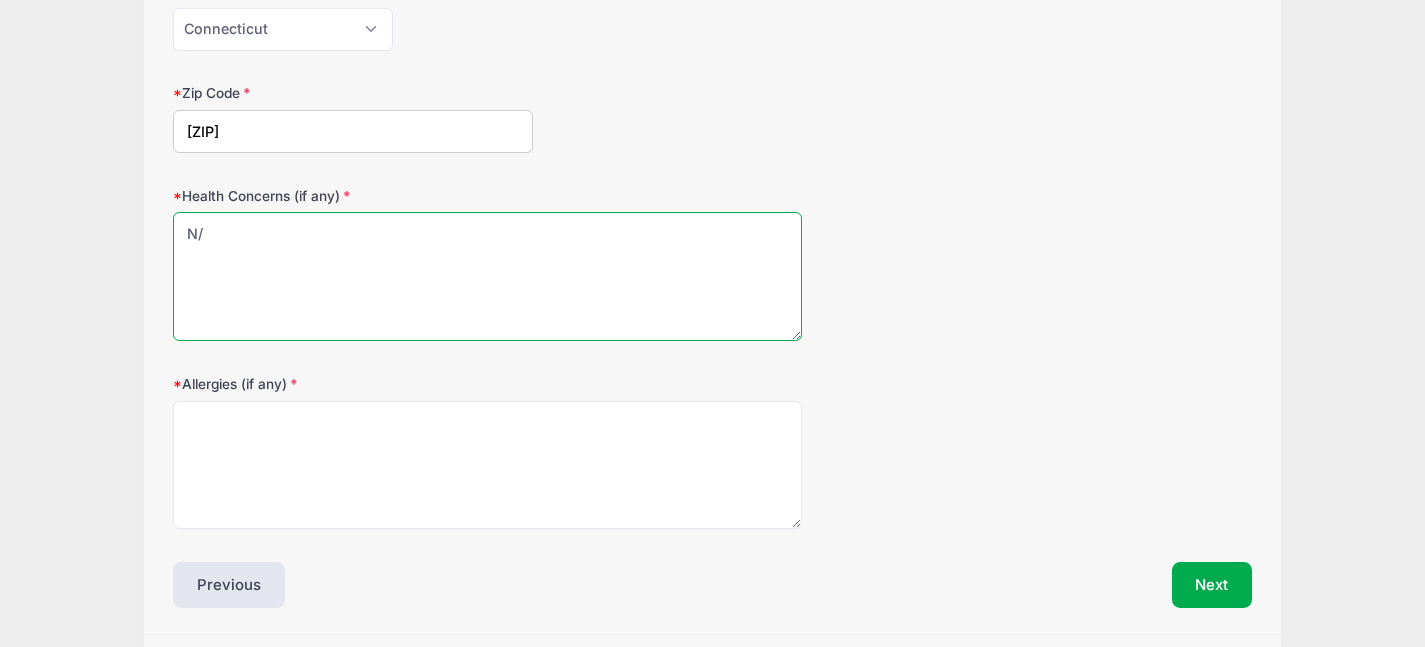 type on "N" 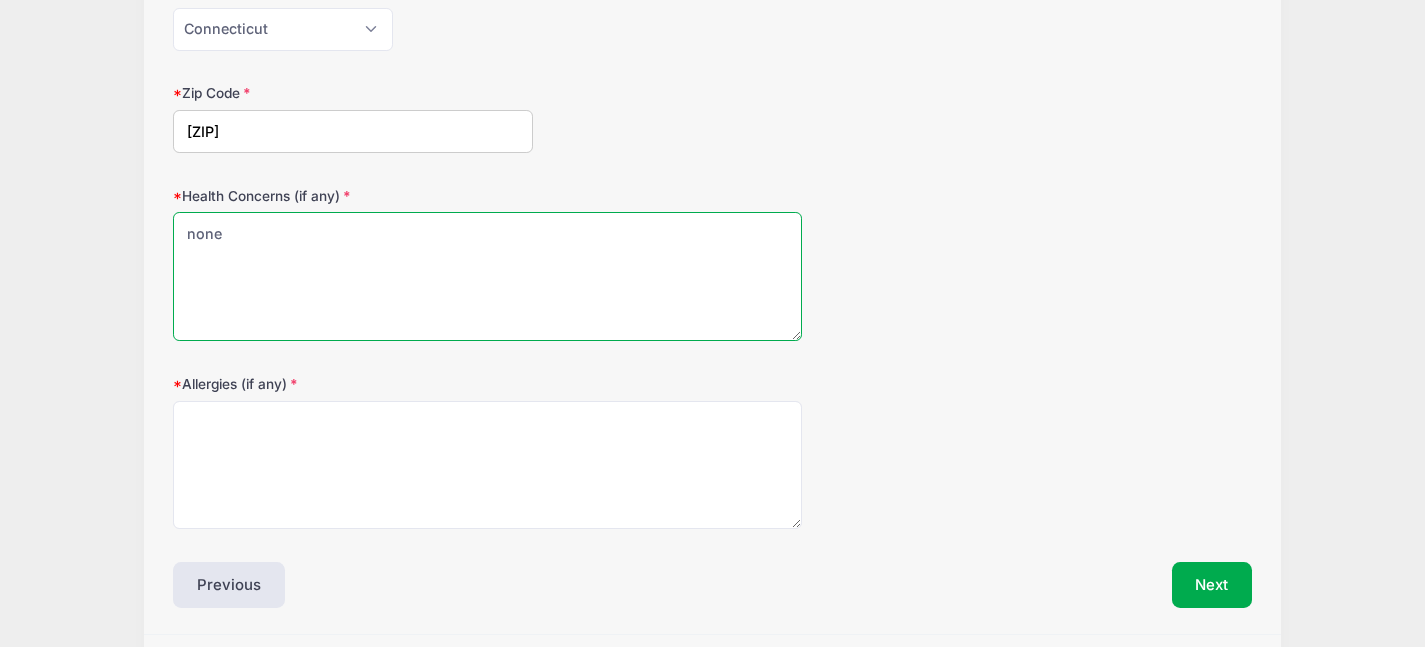 type on "none" 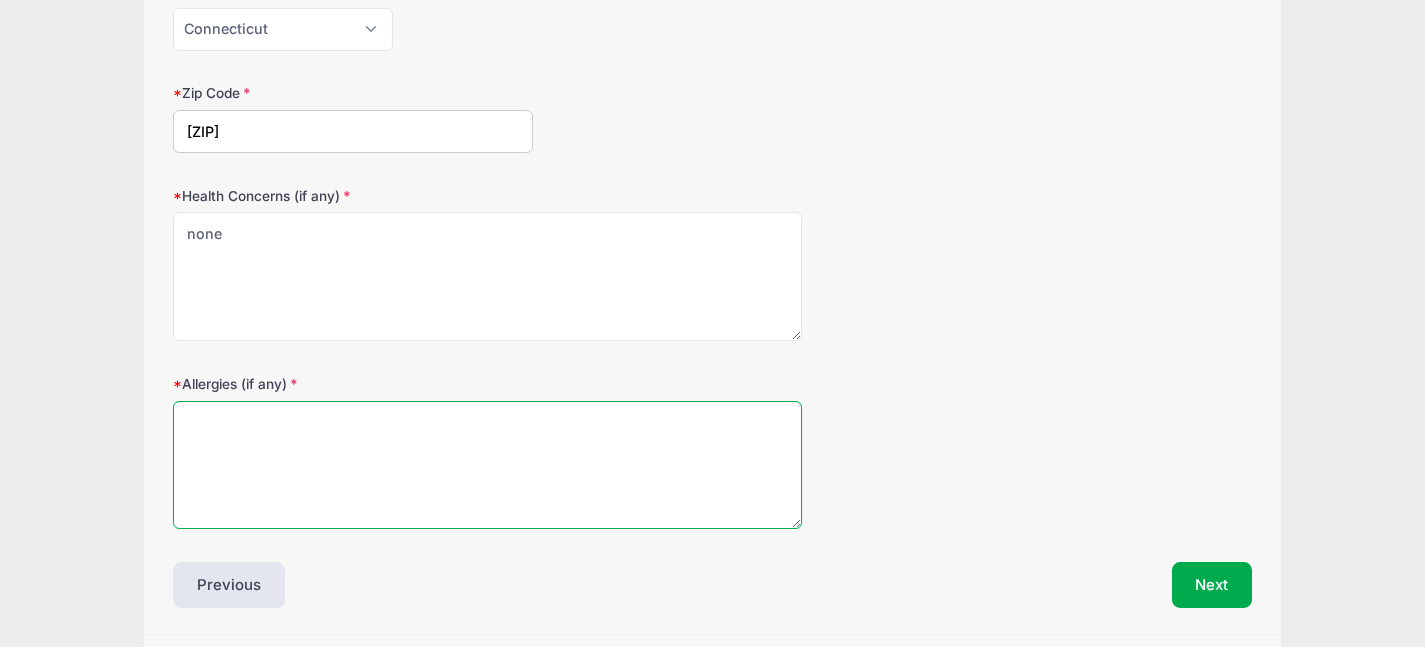 click on "Allergies (if any)" at bounding box center [487, 465] 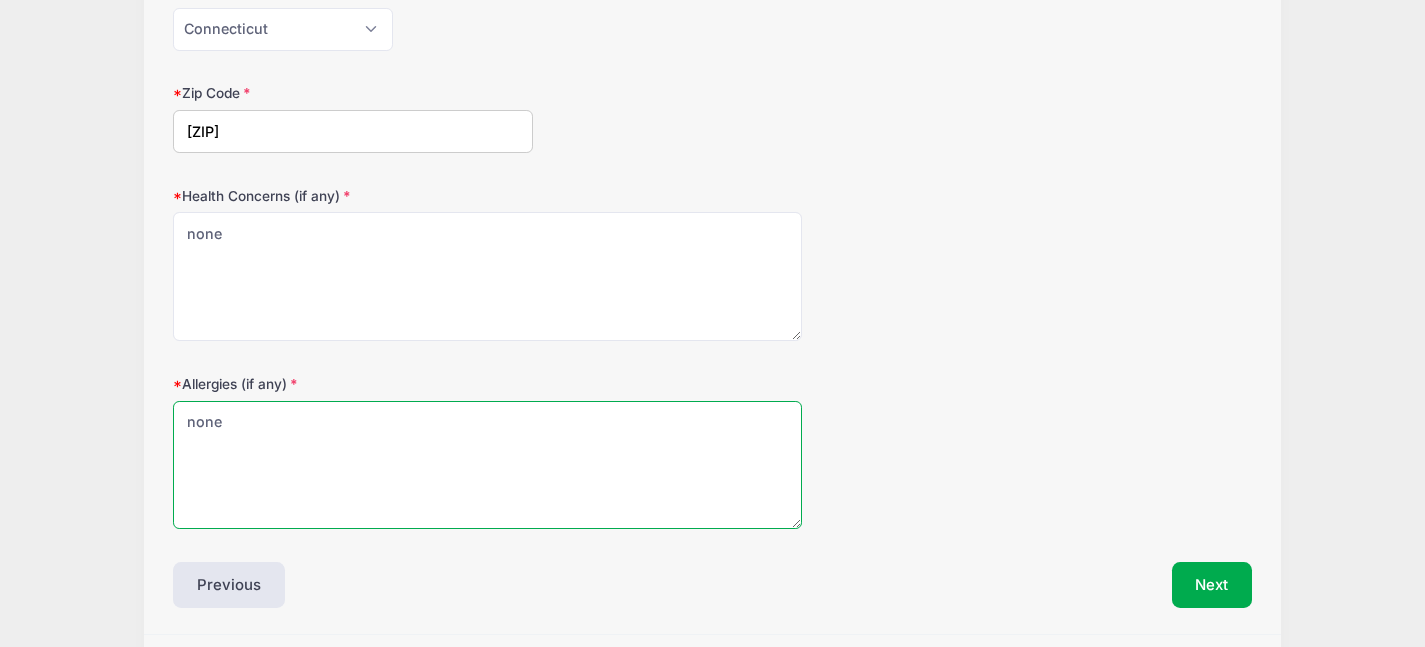 type on "none" 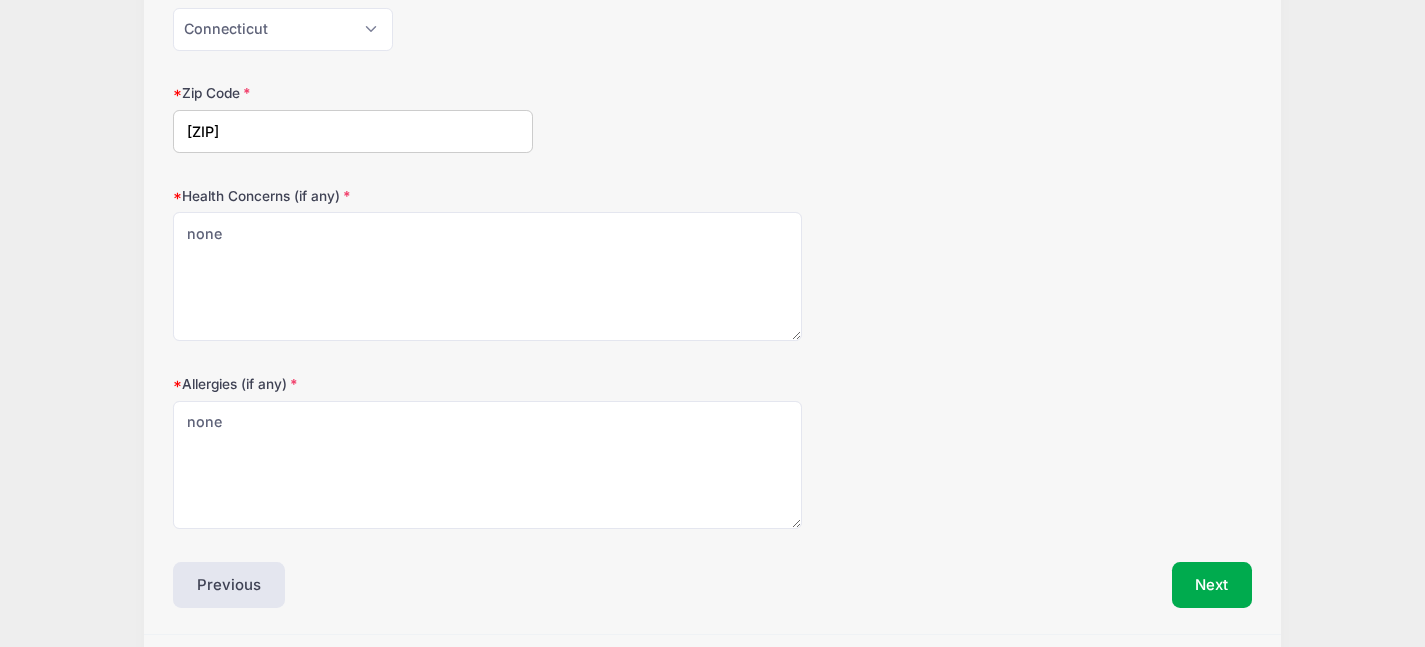 click on "Health Concerns (if any)
none" at bounding box center [712, 264] 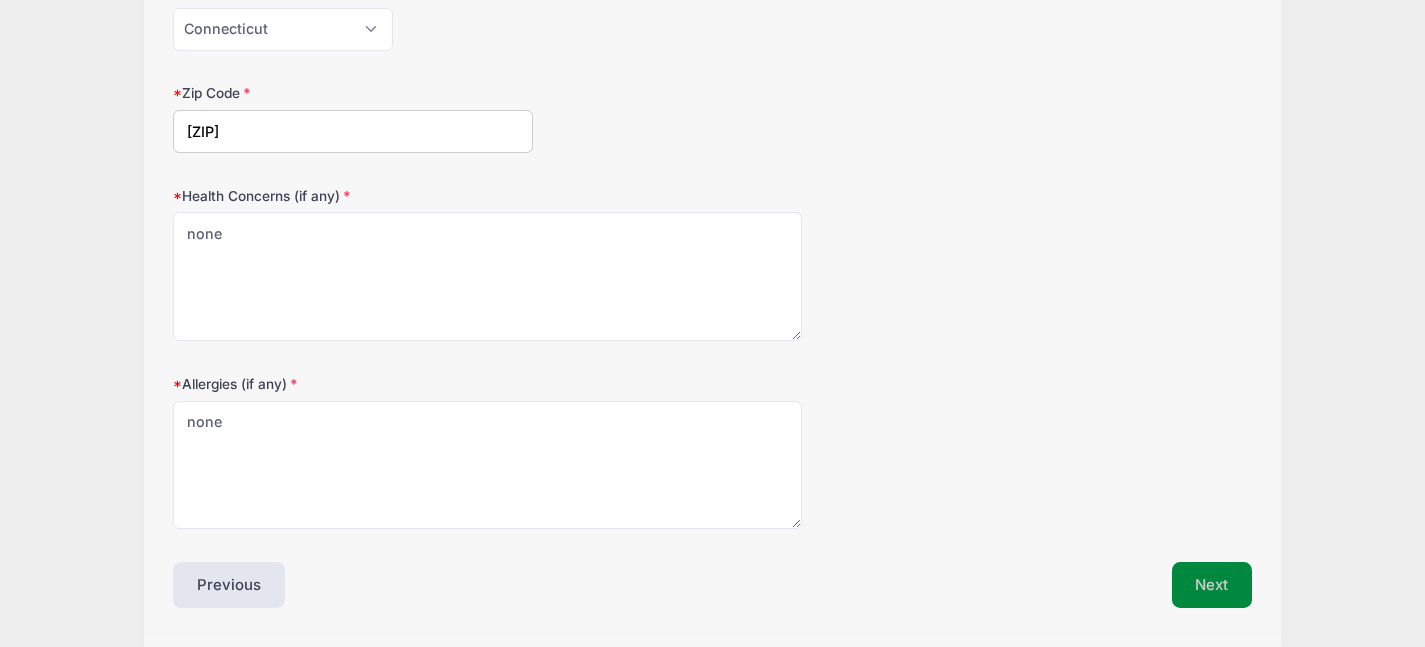 click on "Next" at bounding box center [1212, 585] 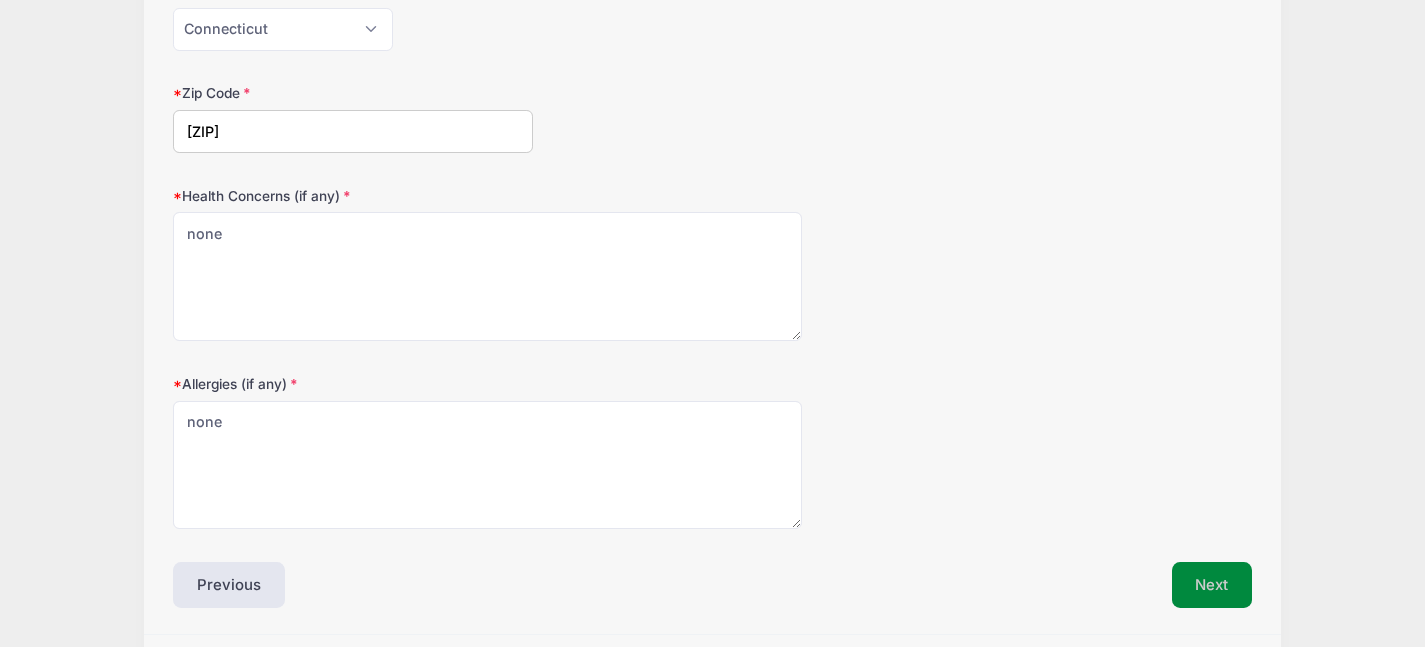 scroll, scrollTop: 0, scrollLeft: 0, axis: both 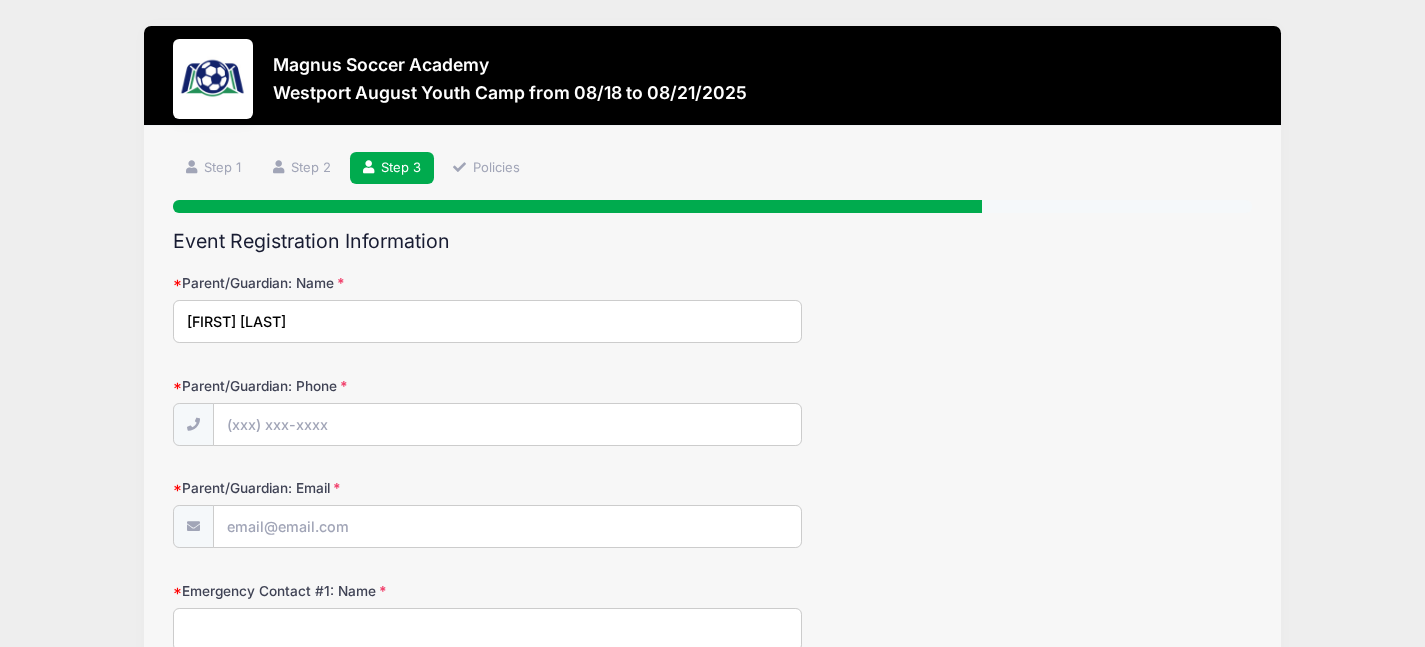 type on "Matt Parise" 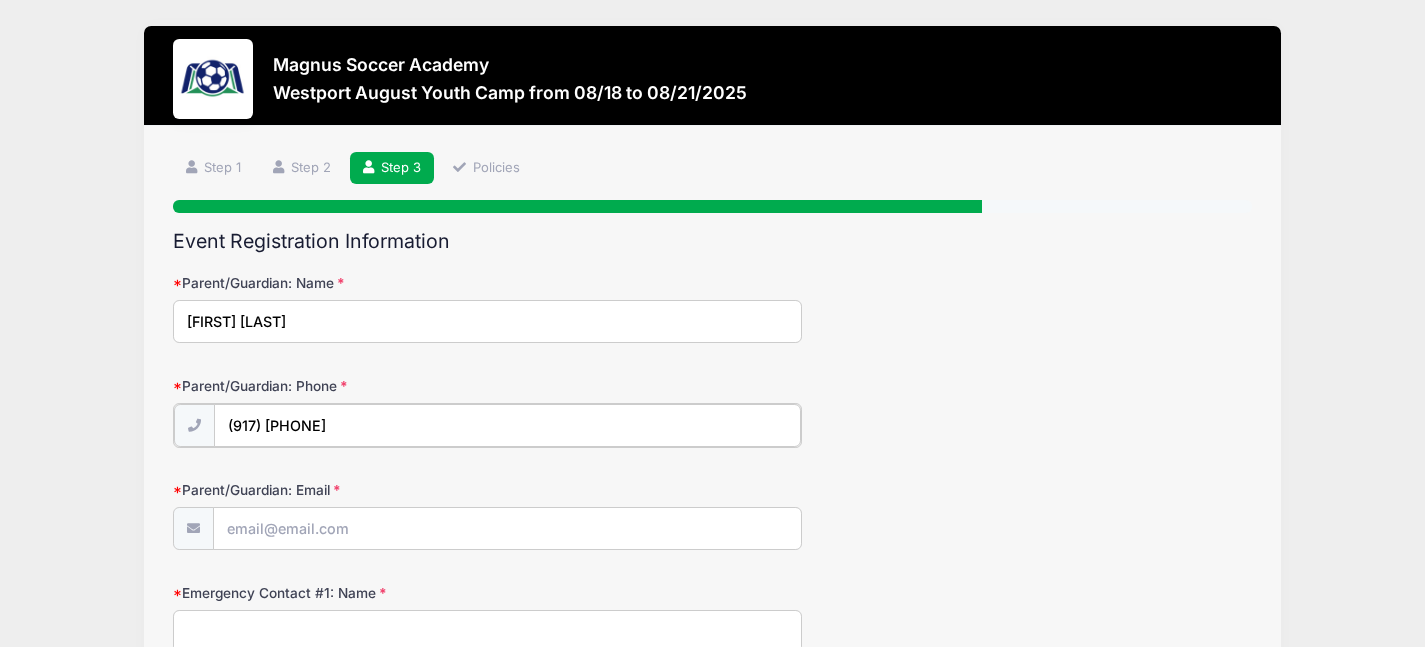 type on "(917) 882-5481" 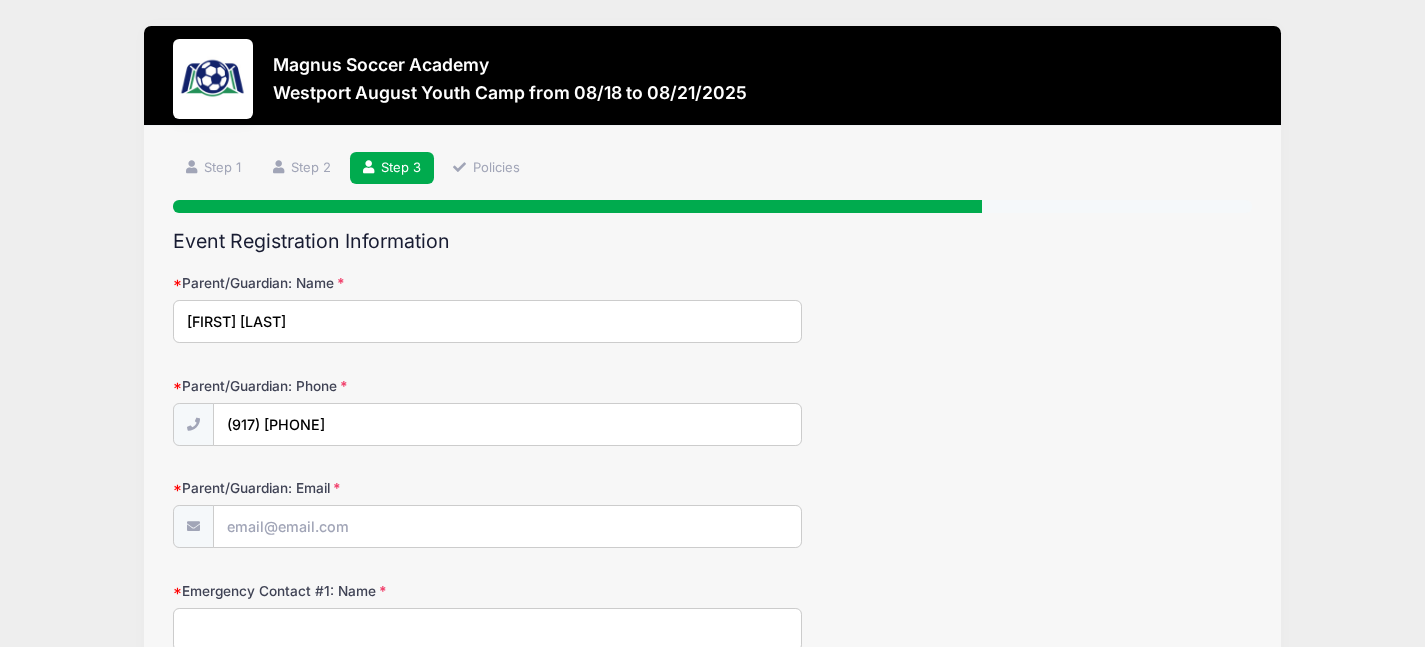 click on "Parent/Guardian: Name
Matt Parise
Parent/Guardian: Phone
(917) 882-5481
Parent/Guardian: Email
Emergency Contact #1: Name" at bounding box center (712, 820) 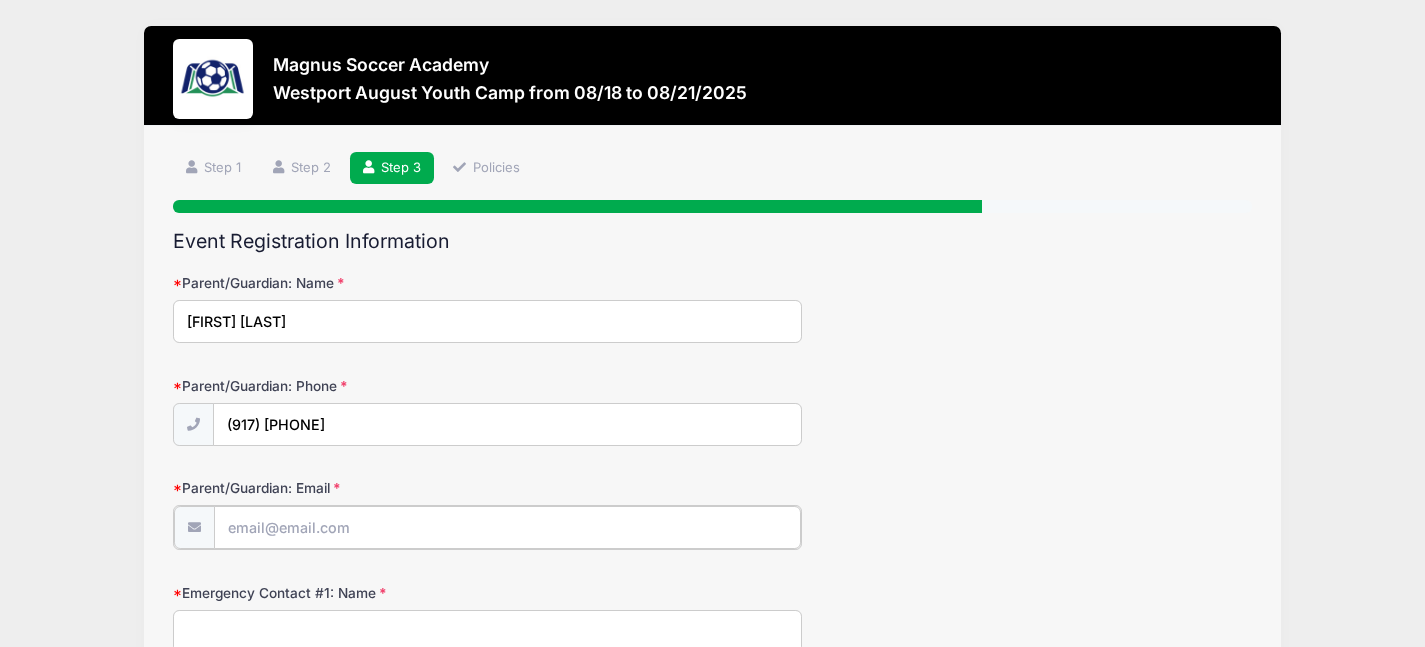type on "[EMAIL]" 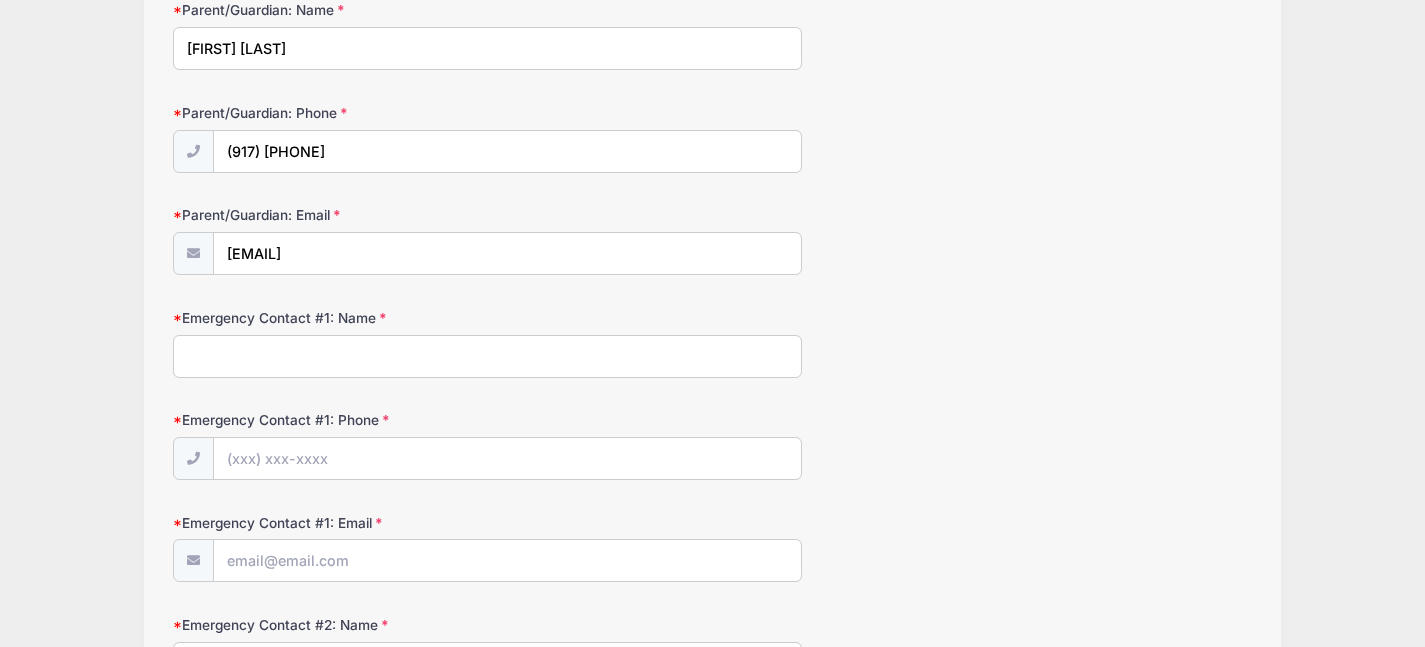 scroll, scrollTop: 275, scrollLeft: 0, axis: vertical 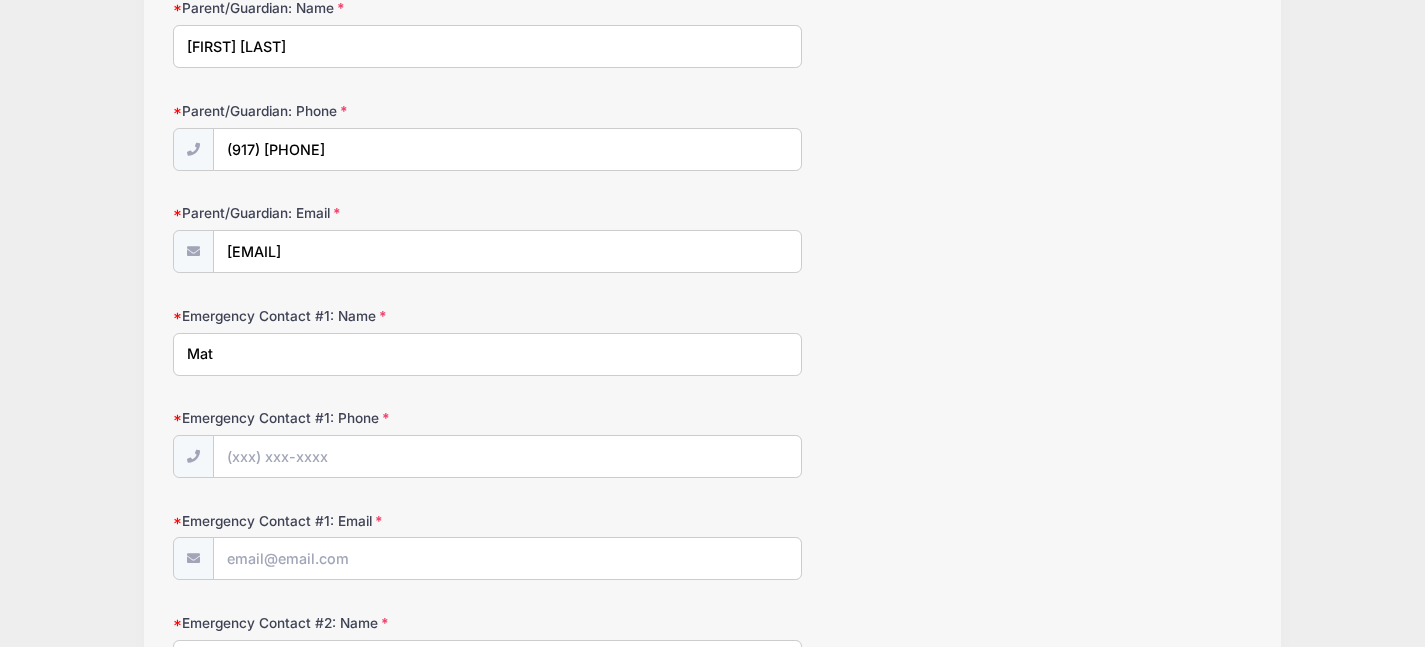 type on "Matt" 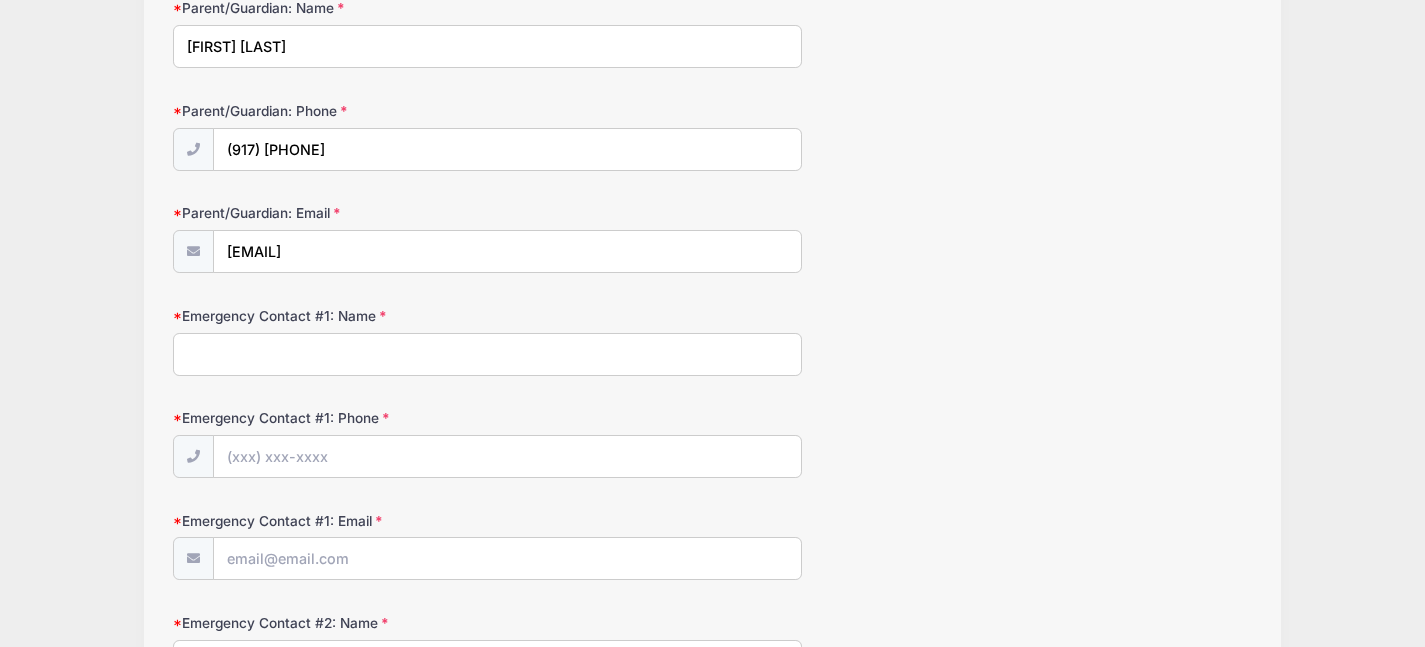 type on "Matthew Parise" 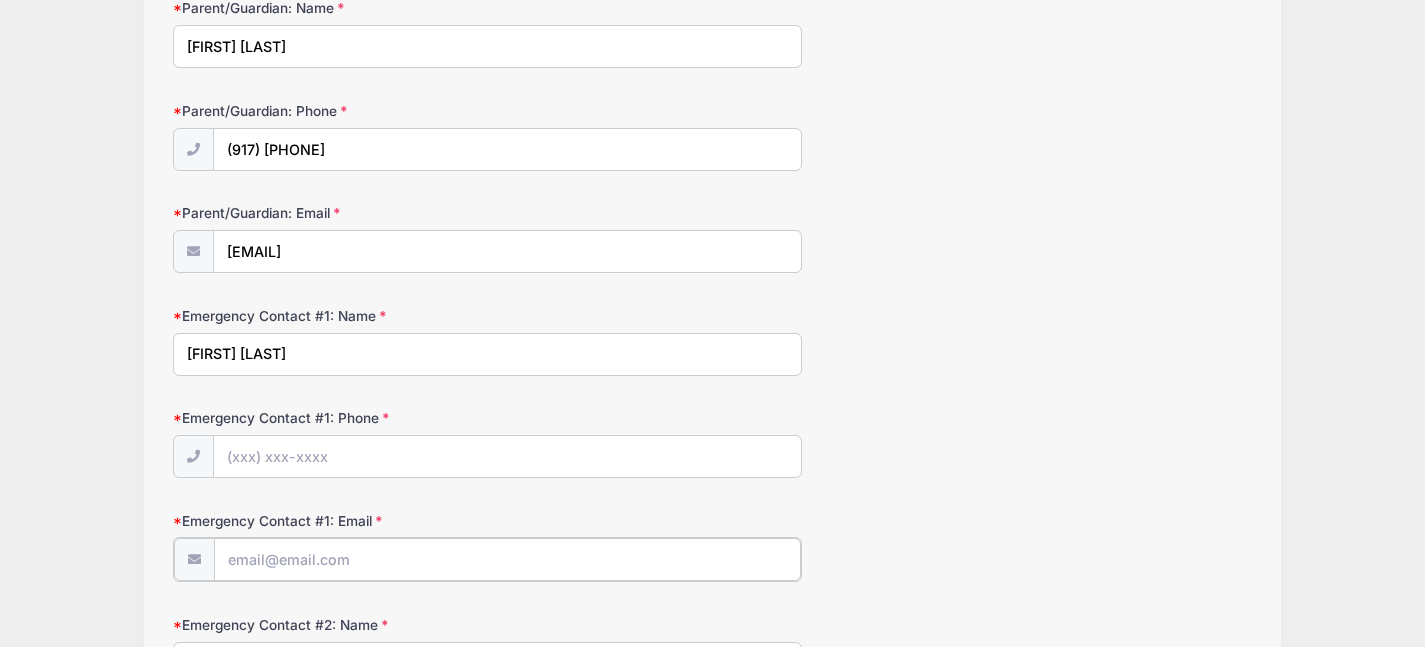 type on "matt@clubvmsa.com" 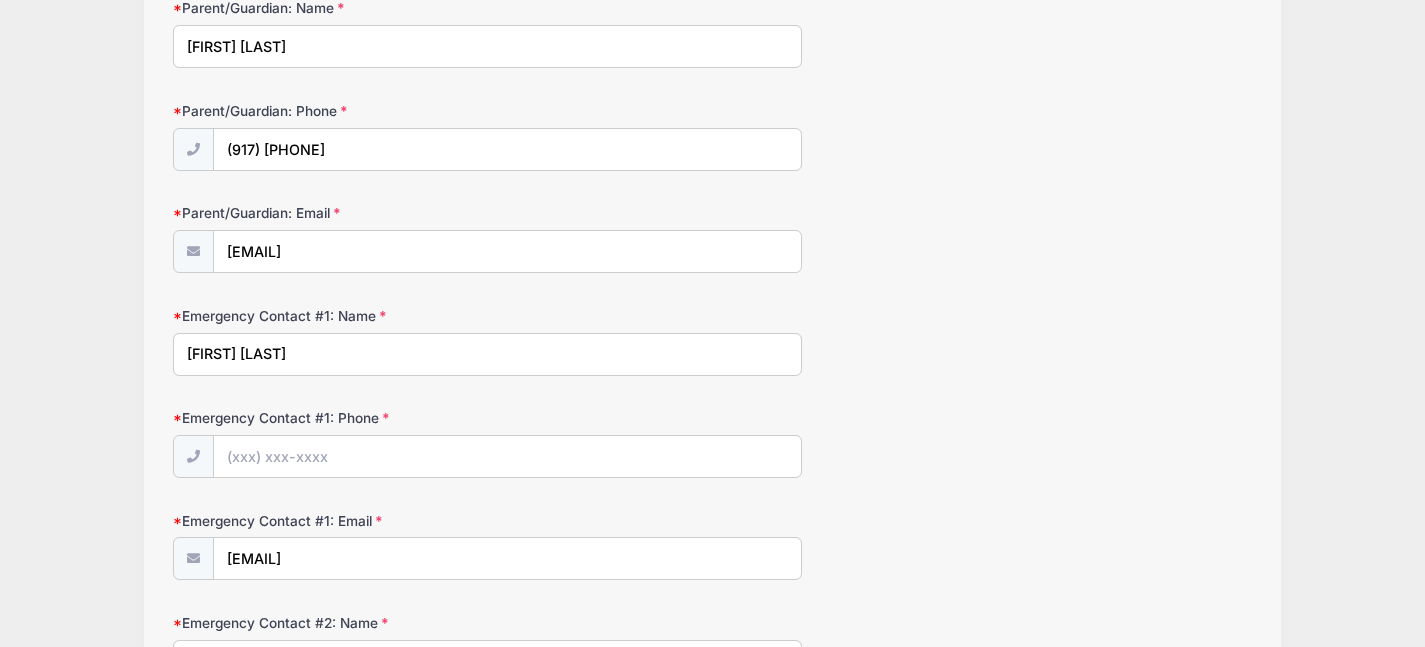 type on "Matthew Parise" 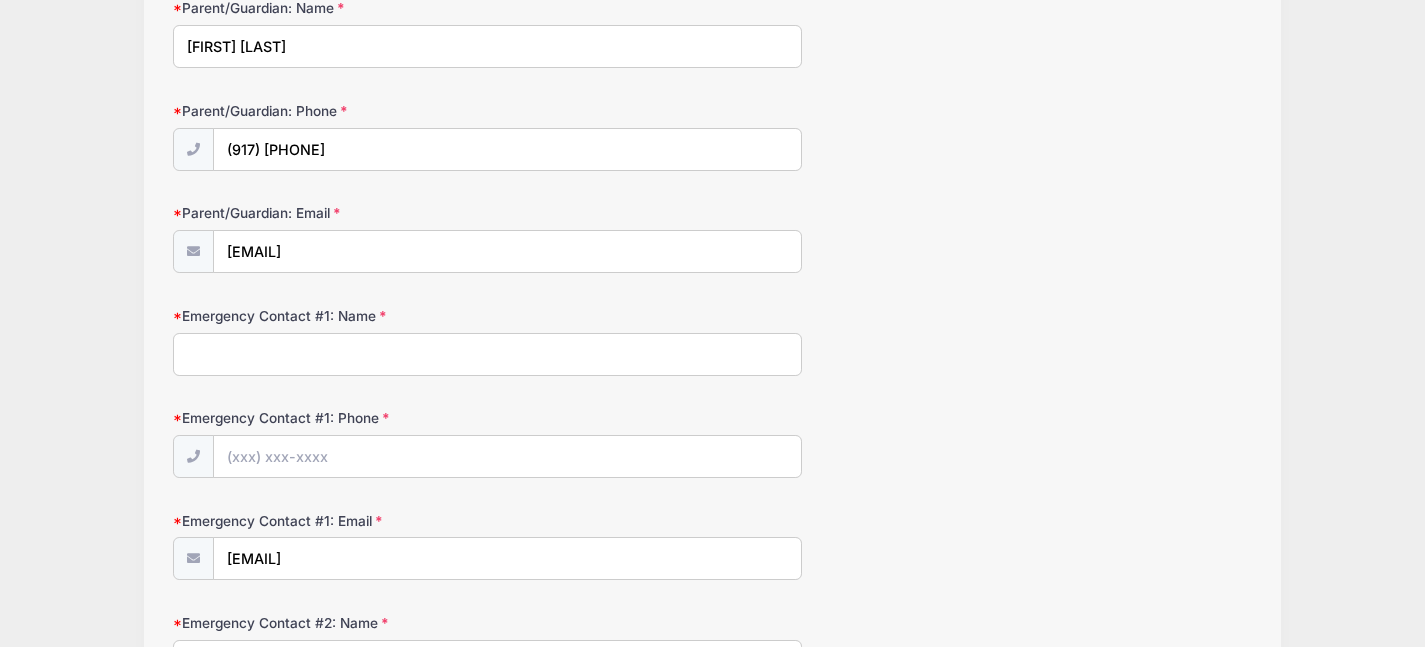 type on "Matthew Parise" 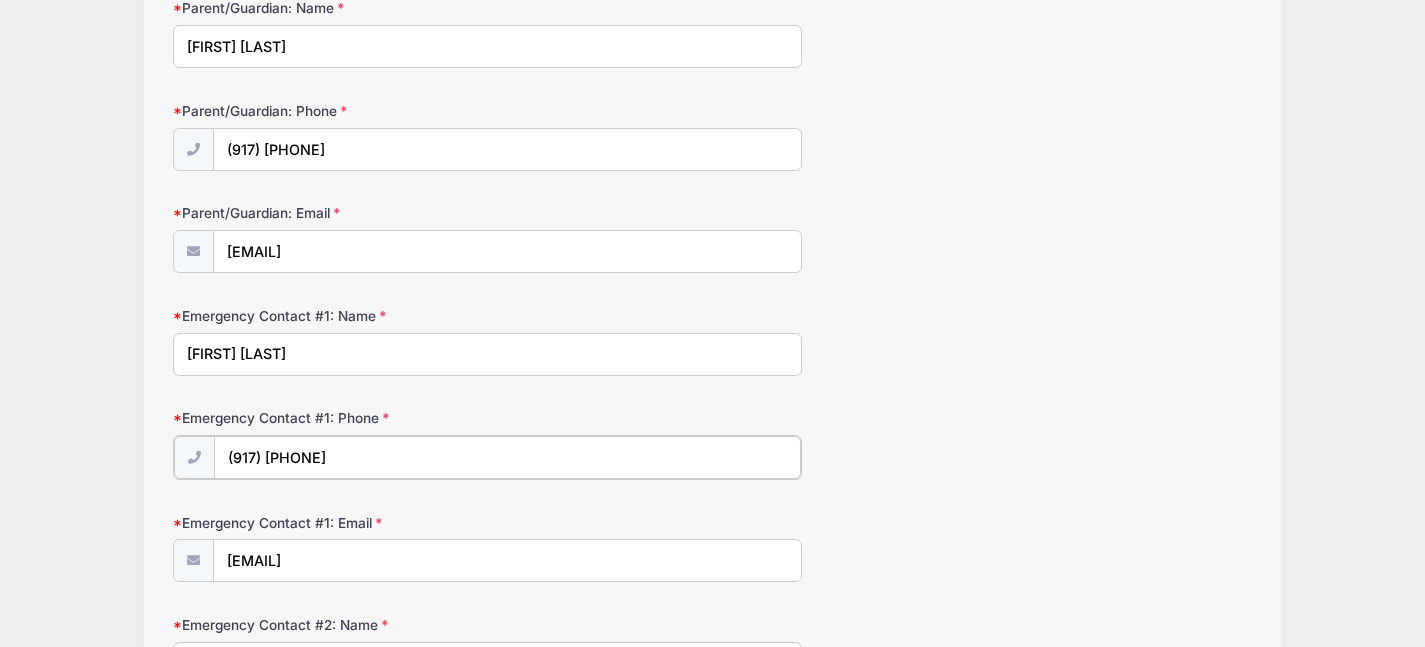 type on "(917) 882-5481" 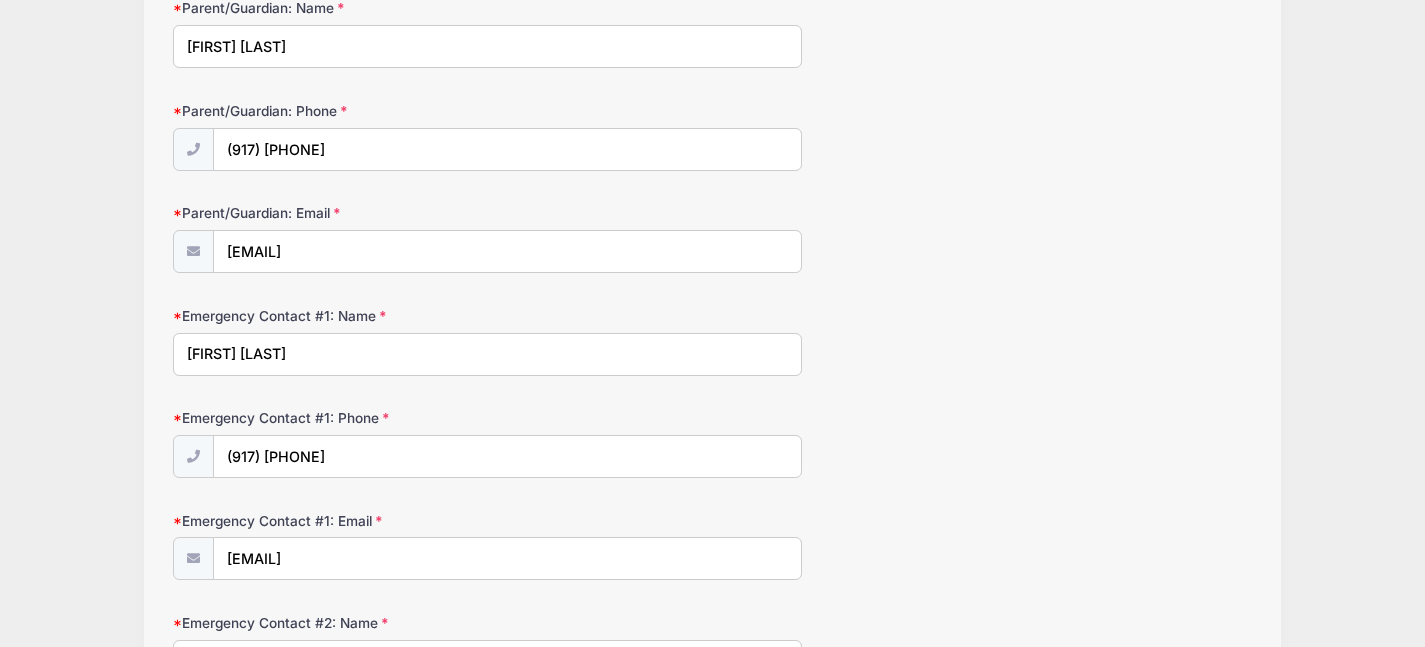 click on "Matthew Parise" at bounding box center (487, 354) 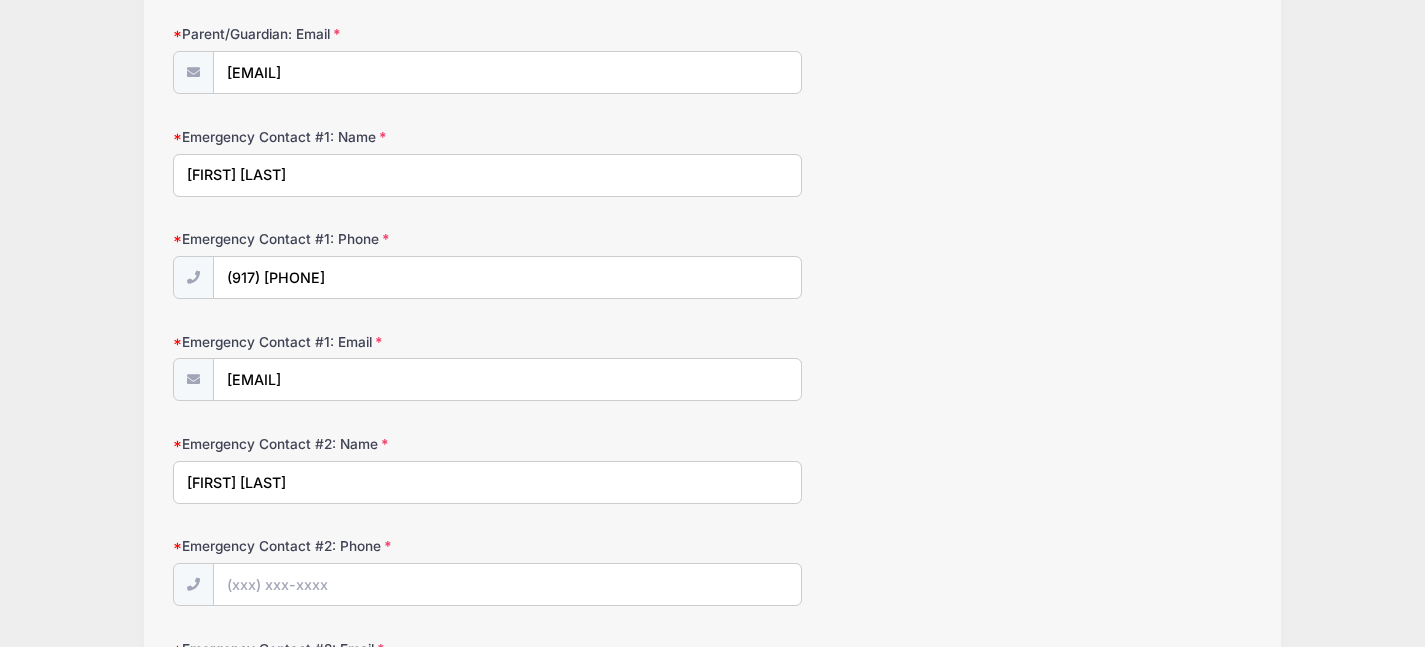 scroll, scrollTop: 469, scrollLeft: 0, axis: vertical 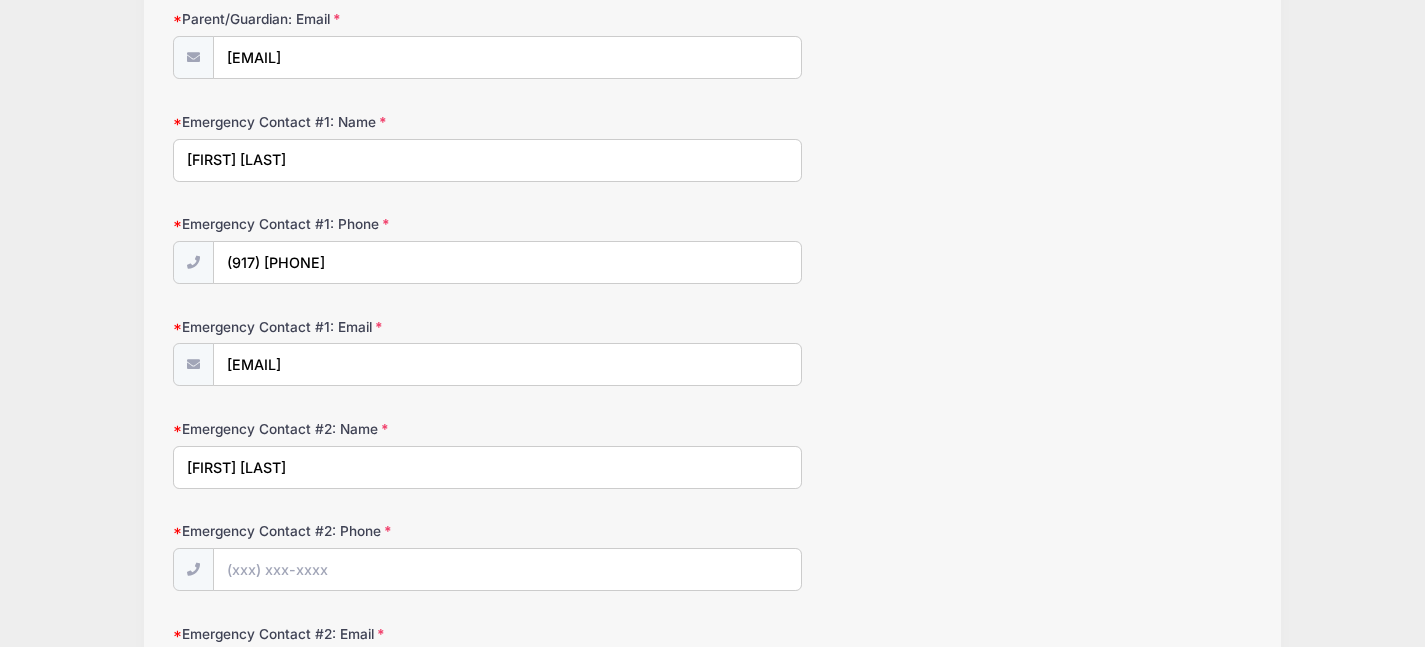 drag, startPoint x: 248, startPoint y: 457, endPoint x: 173, endPoint y: 456, distance: 75.00667 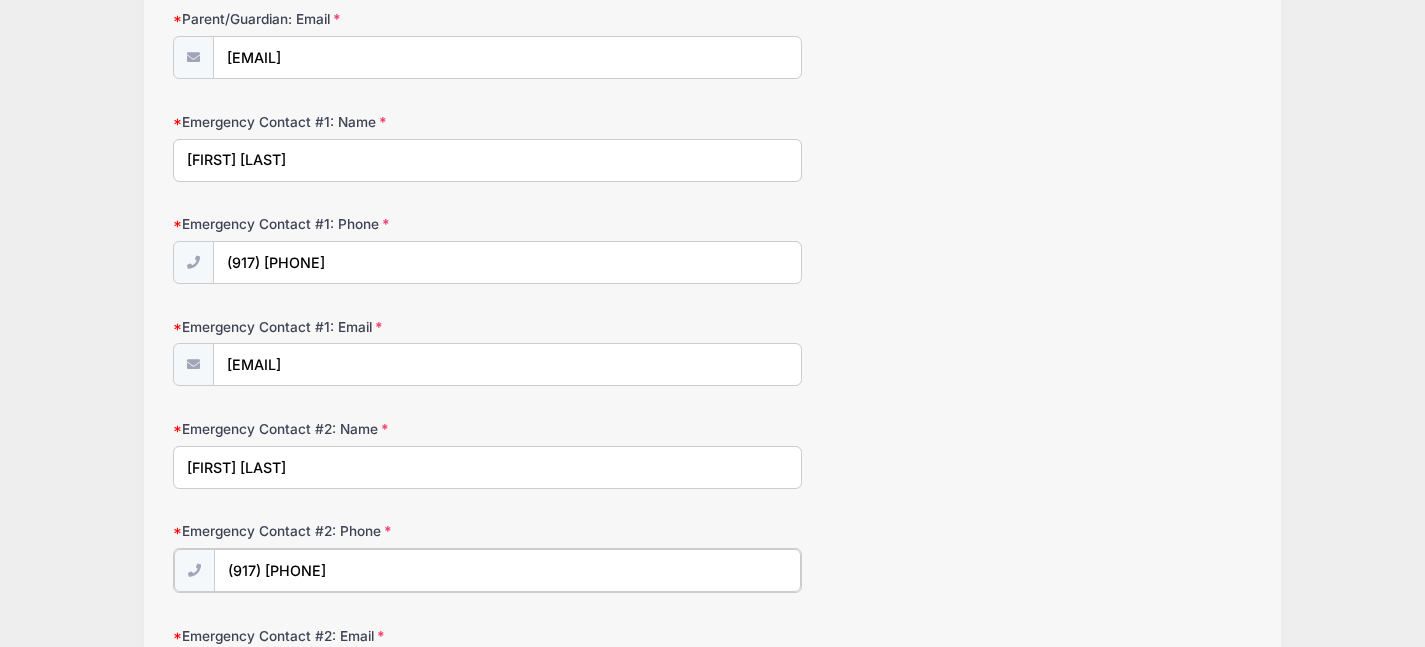 type on "(917) 855-1030" 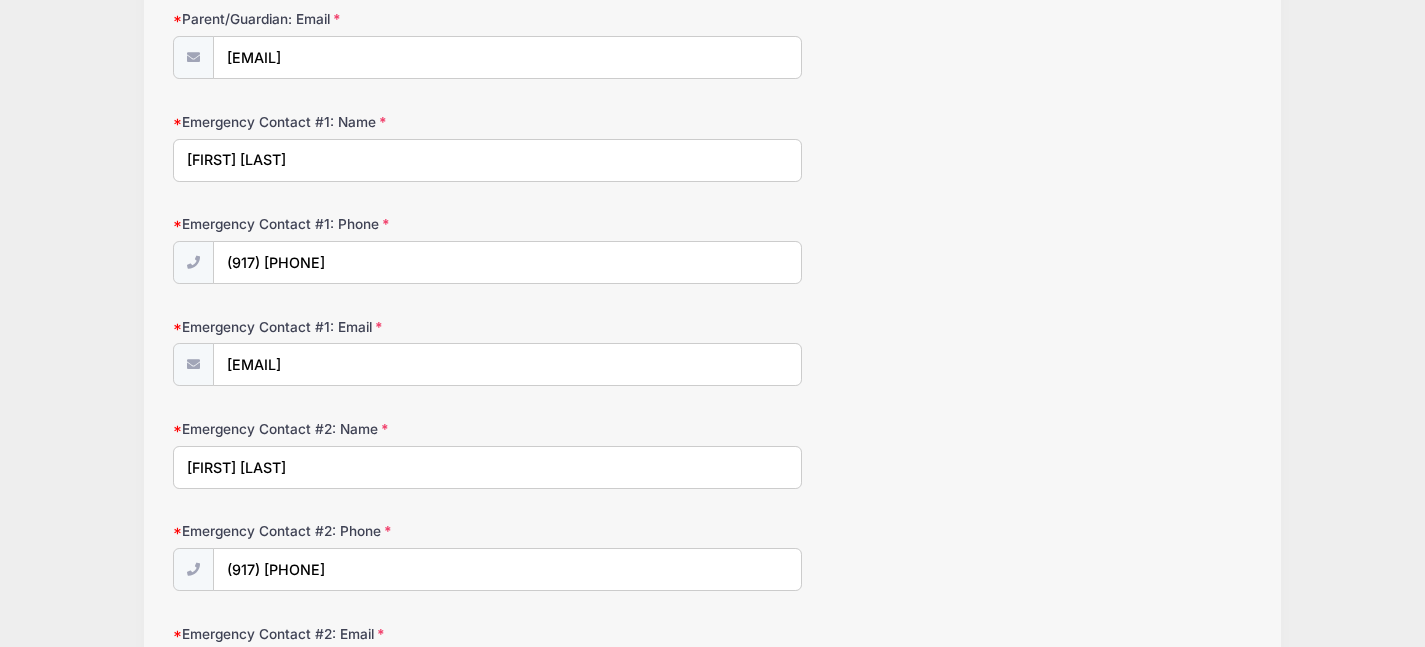 click on "Emergency Contact #2: Name
Jeannine Parise" at bounding box center (712, 454) 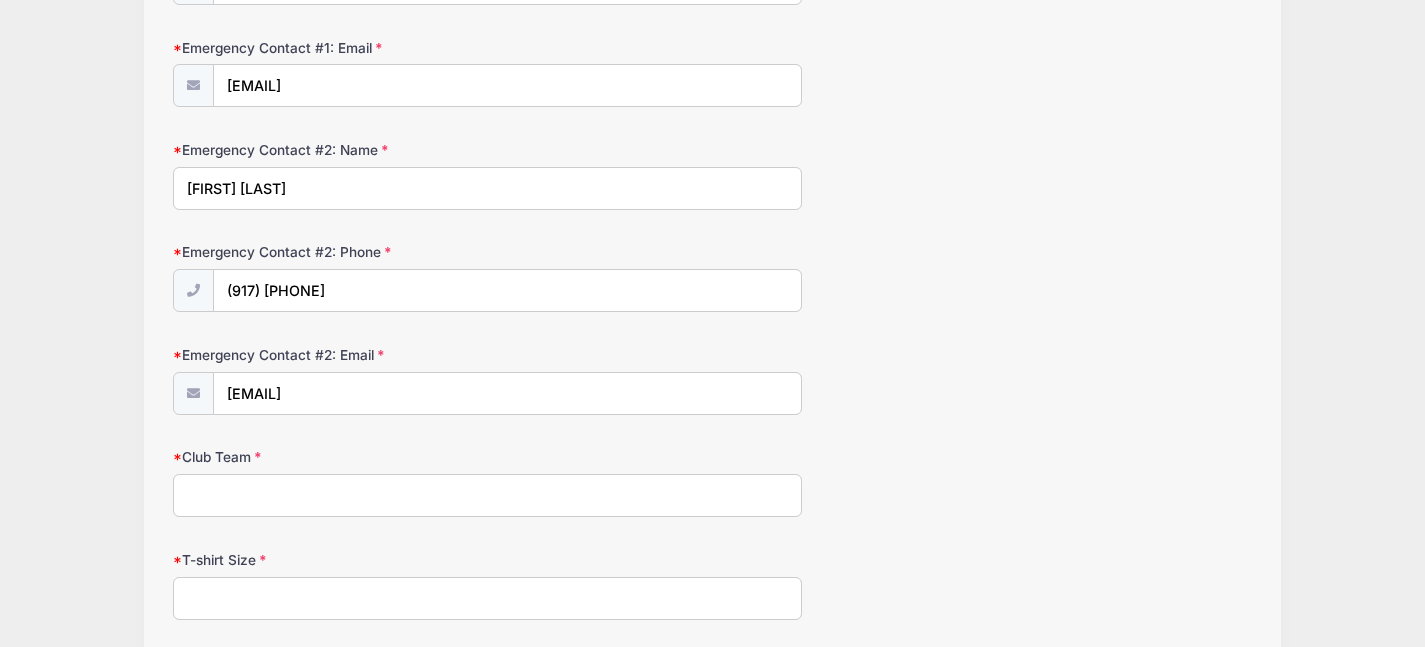scroll, scrollTop: 773, scrollLeft: 0, axis: vertical 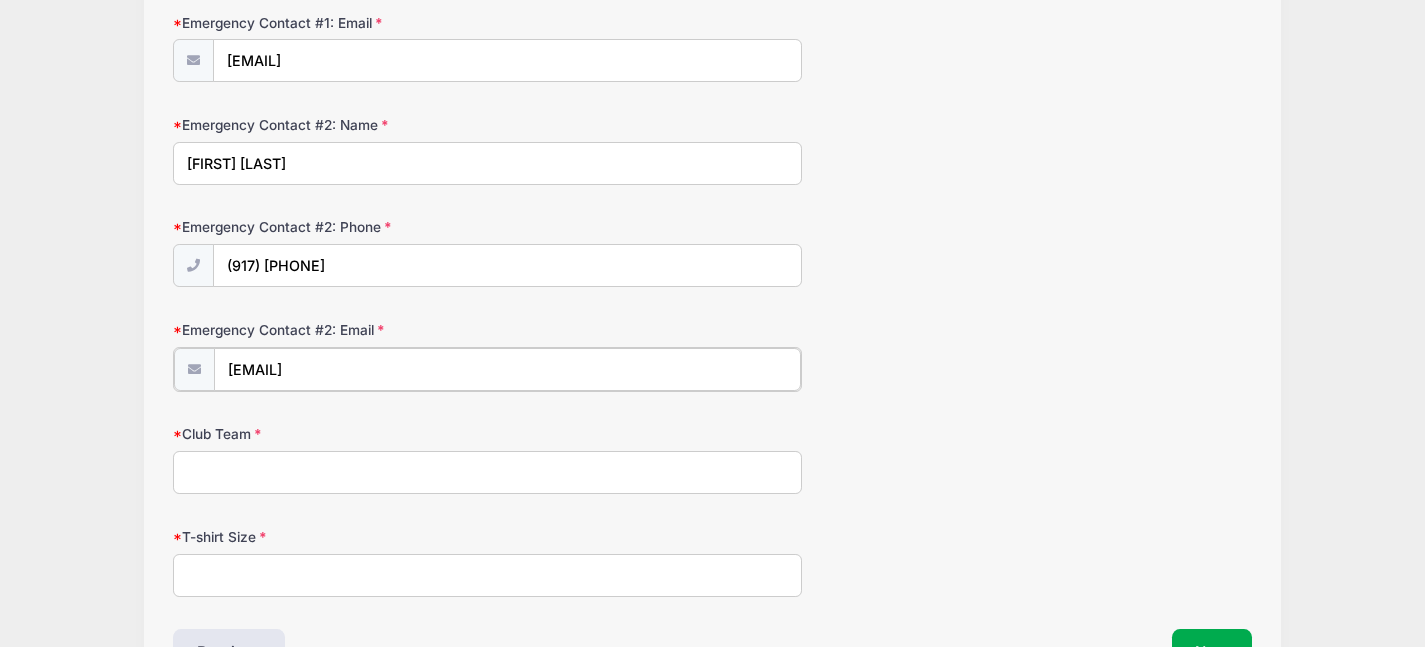 click on "matt@clubvmsa.com" at bounding box center (507, 369) 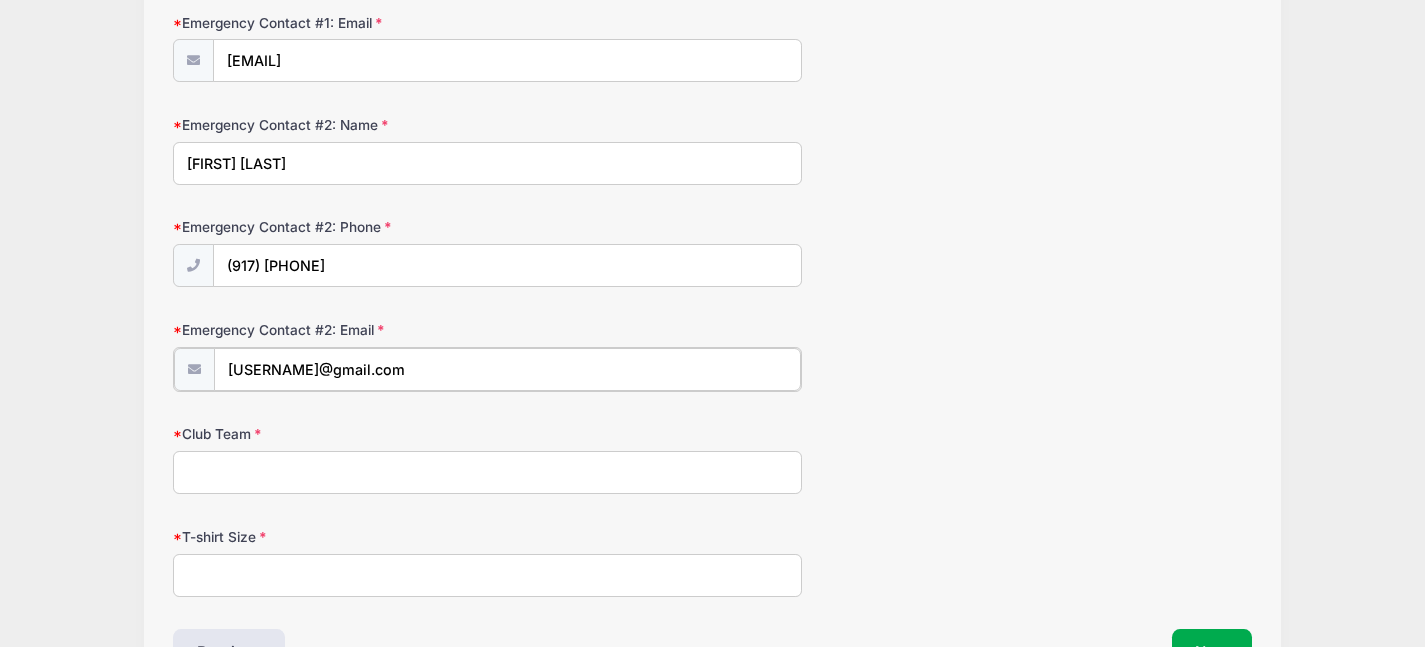 type on "jmsolanto@gmail.com" 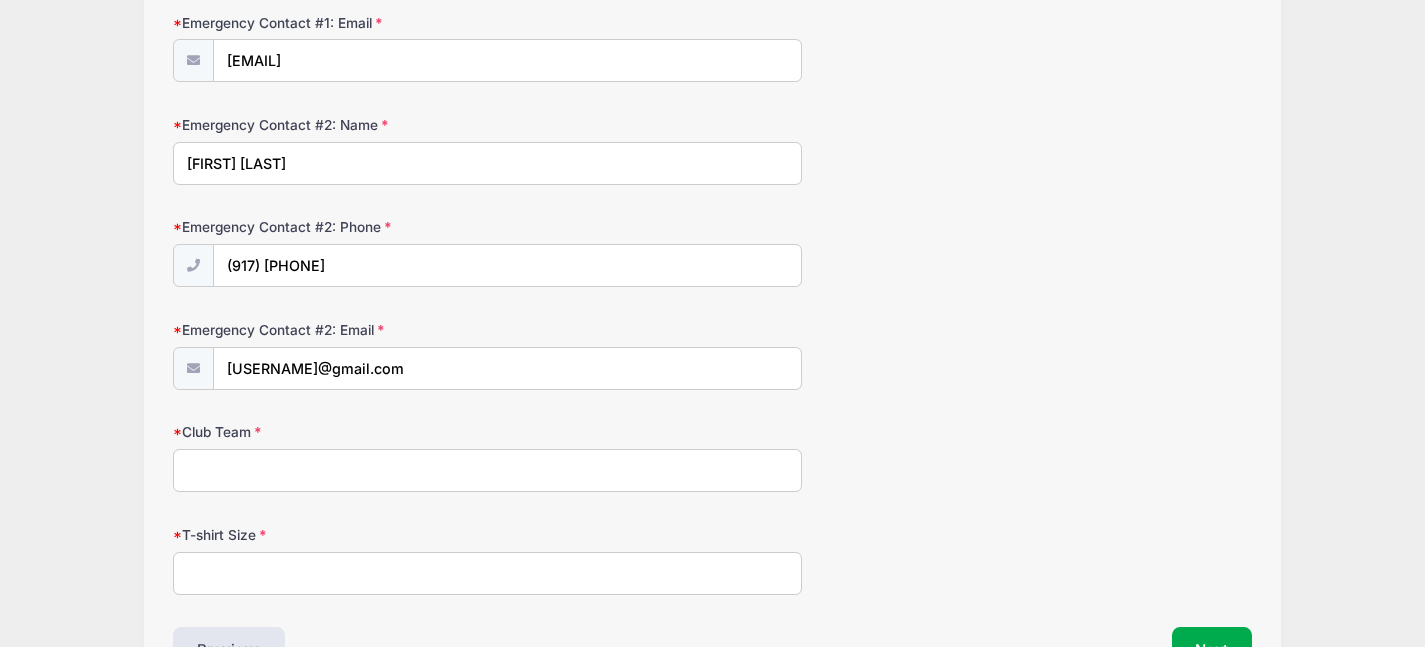 click on "Emergency Contact #2: Phone
(917) 855-1030" at bounding box center [712, 252] 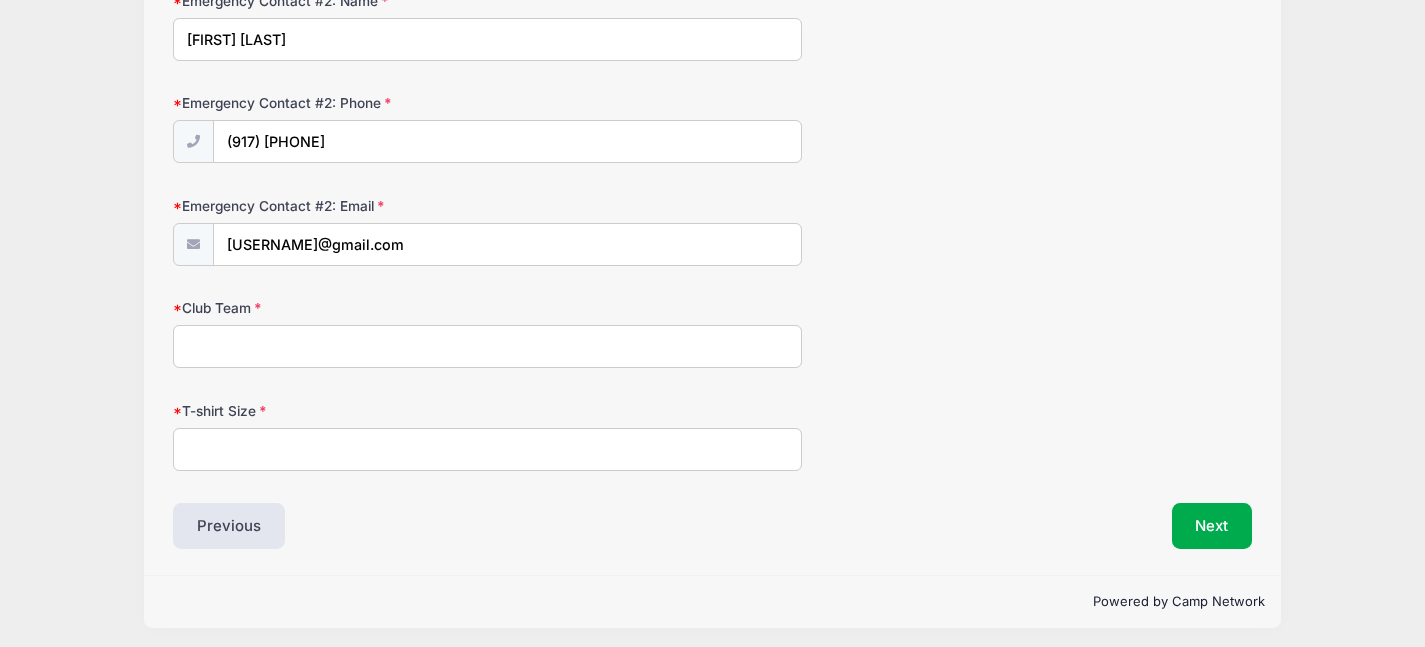 scroll, scrollTop: 896, scrollLeft: 0, axis: vertical 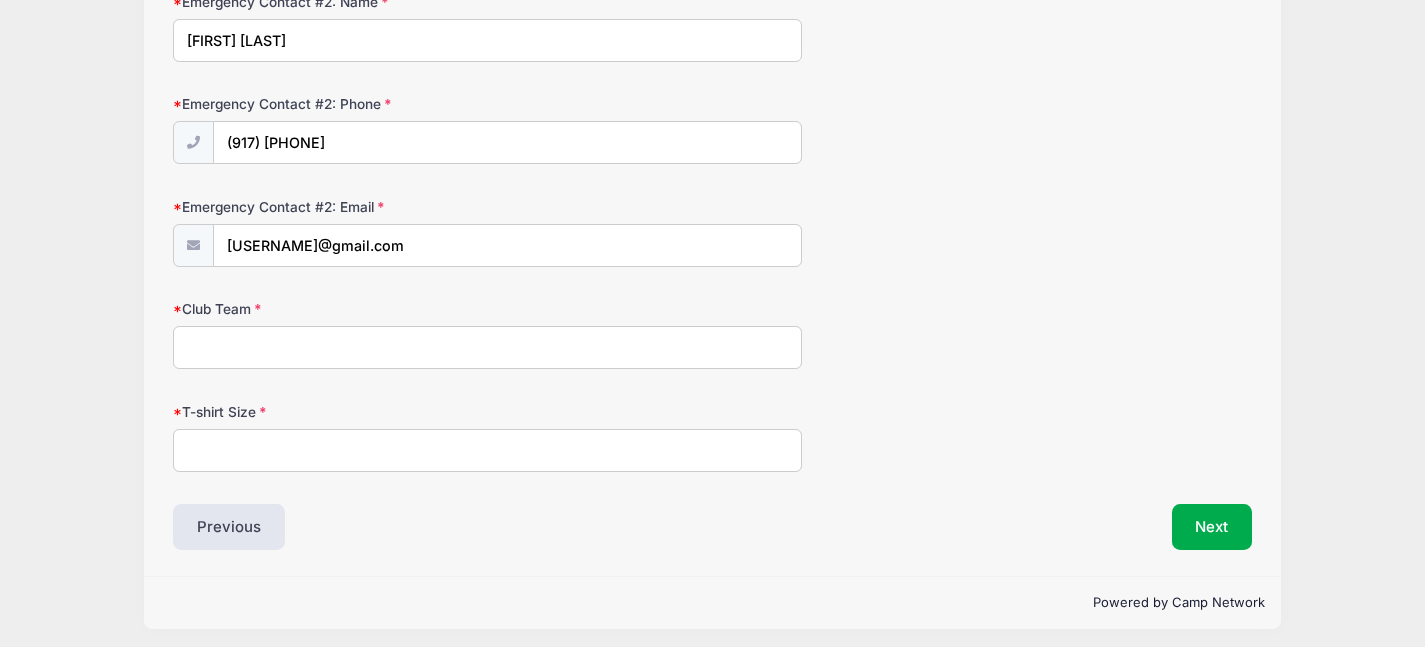 click on "Club Team" at bounding box center [487, 347] 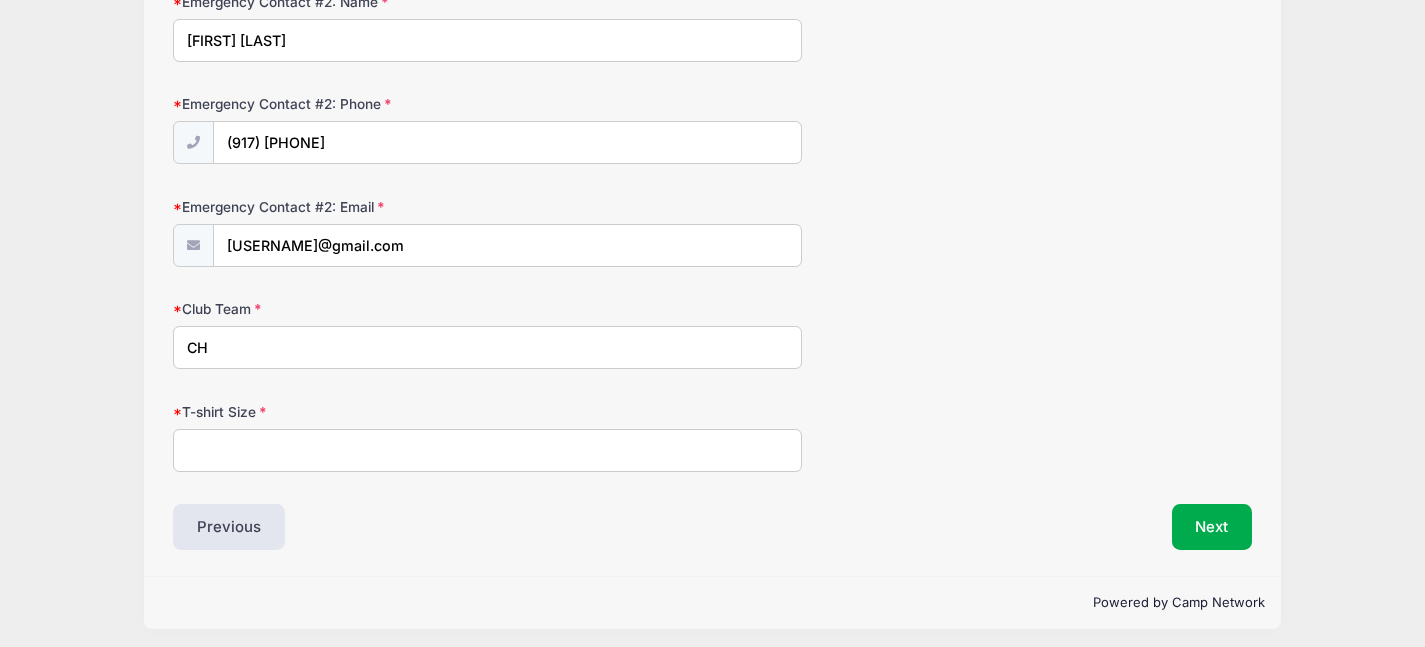click on "CH" at bounding box center (487, 347) 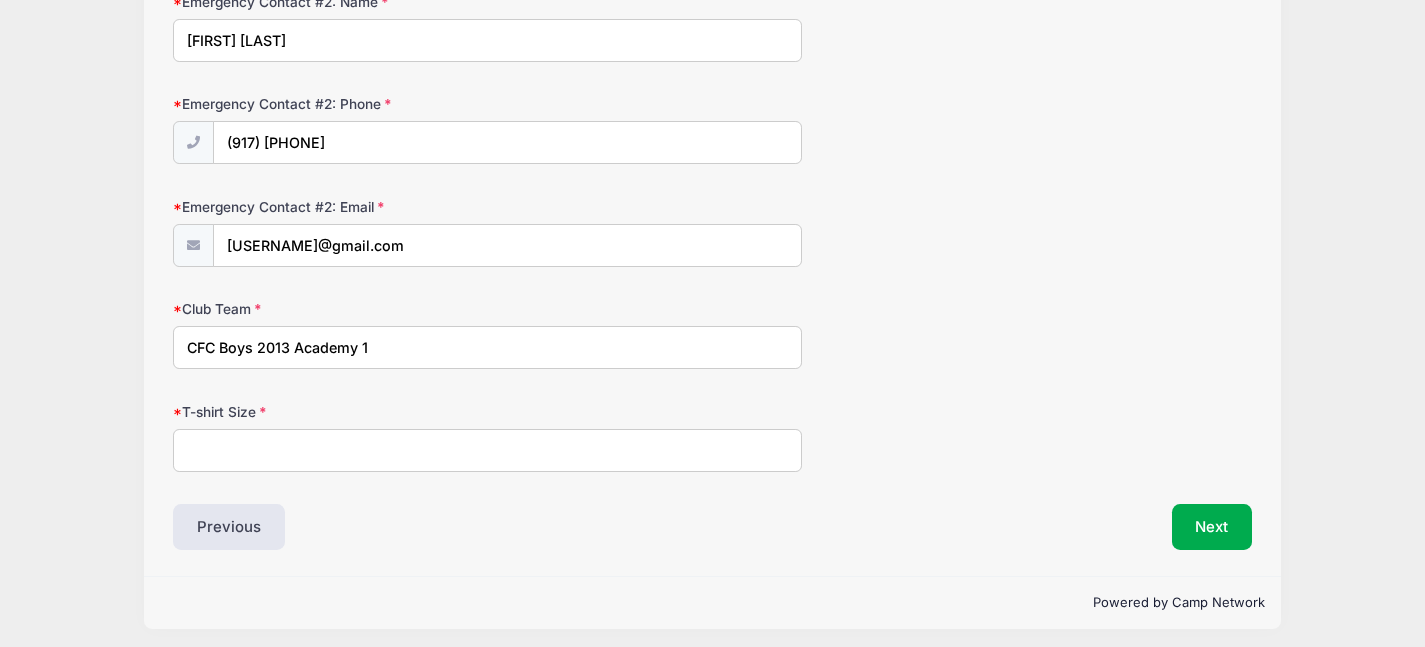 type on "CFC Boys 2013 Academy 1" 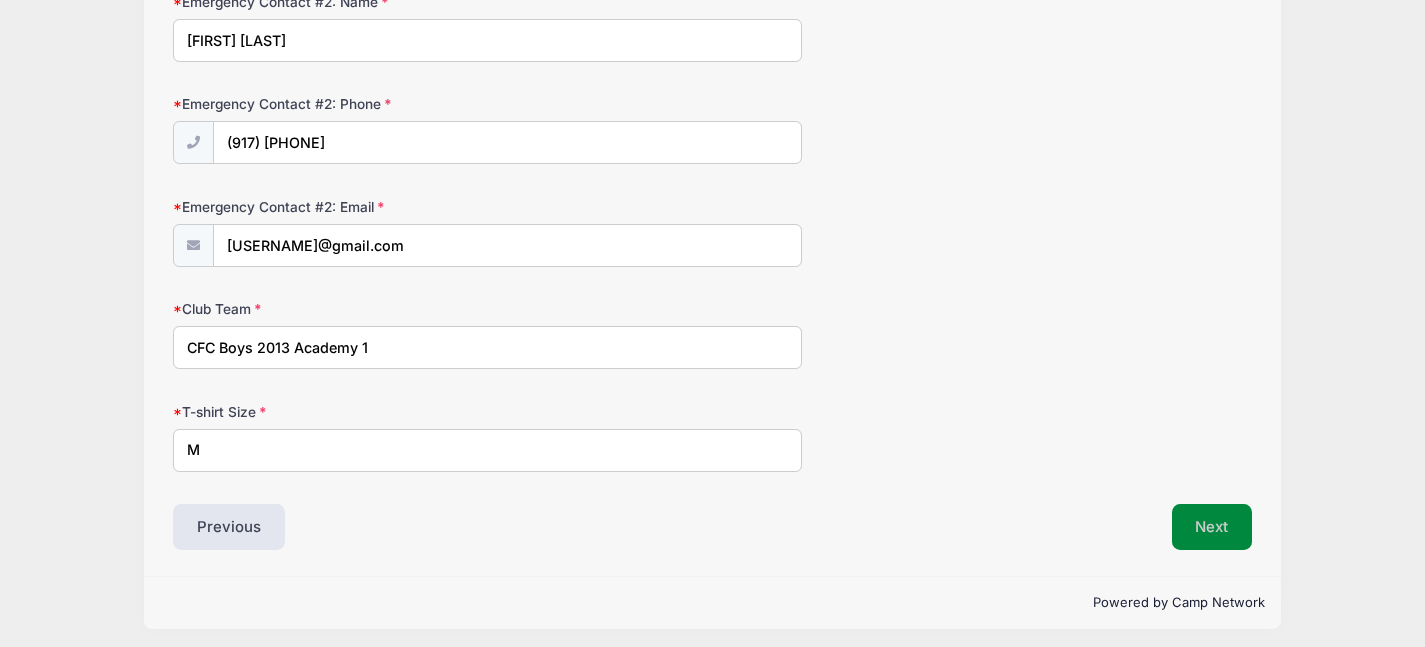 type on "M" 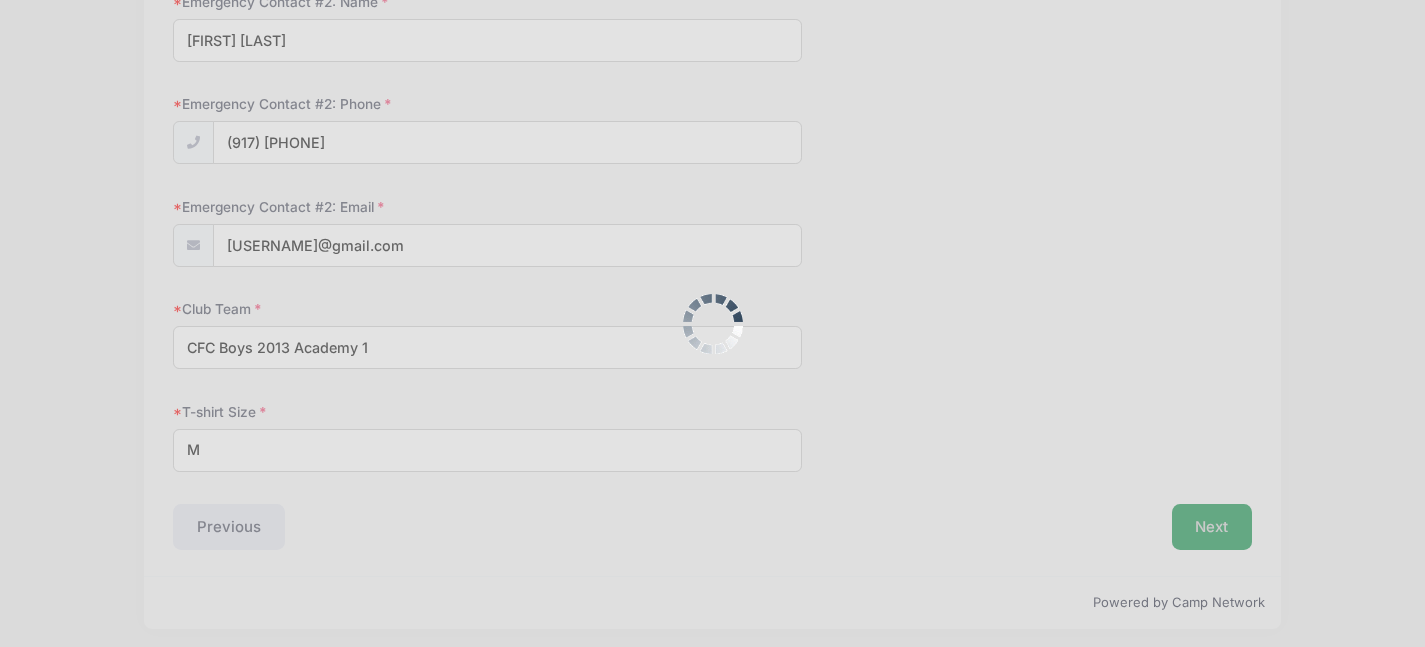 scroll, scrollTop: 277, scrollLeft: 0, axis: vertical 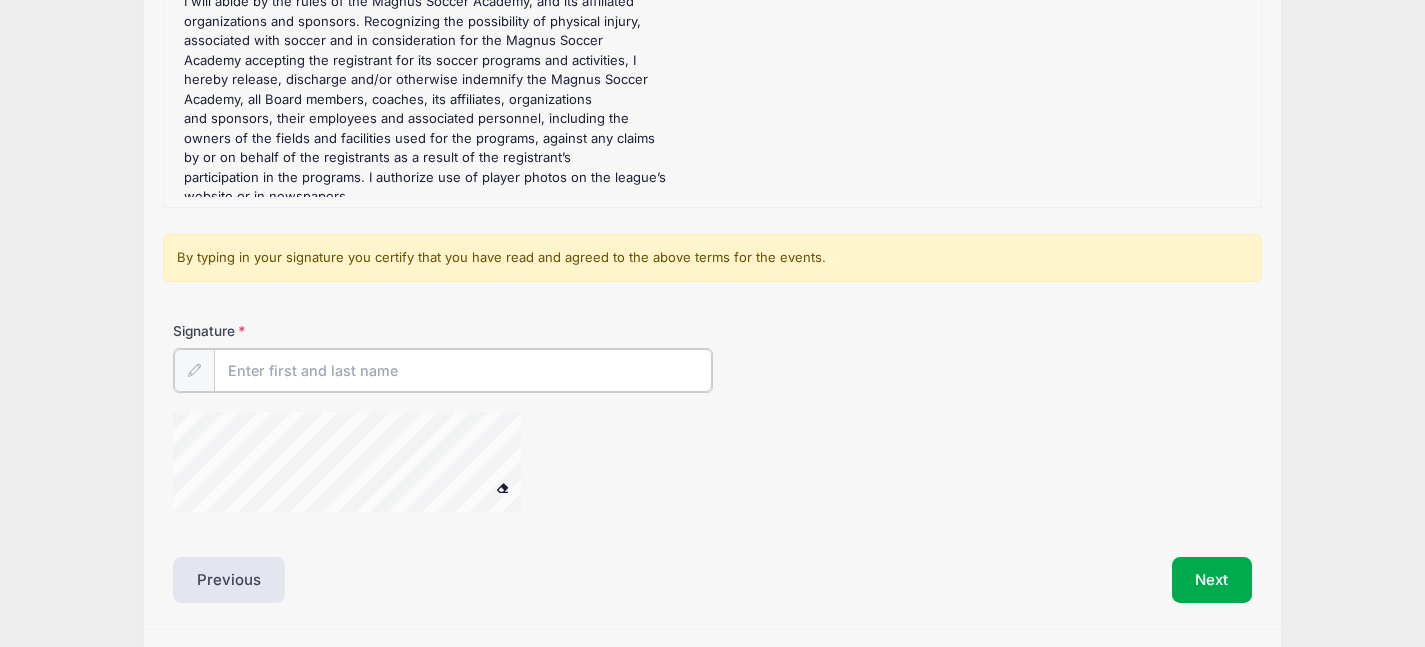 click on "Signature" at bounding box center [463, 370] 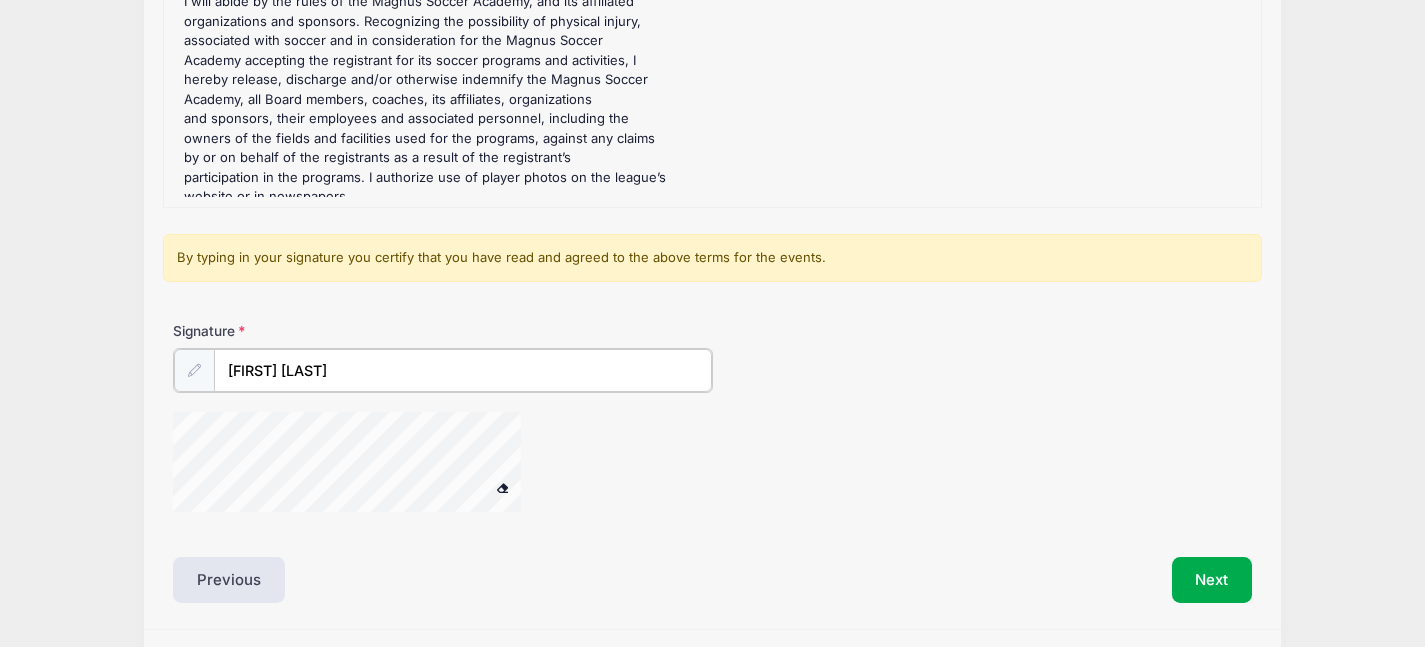 type on "Matt Parise" 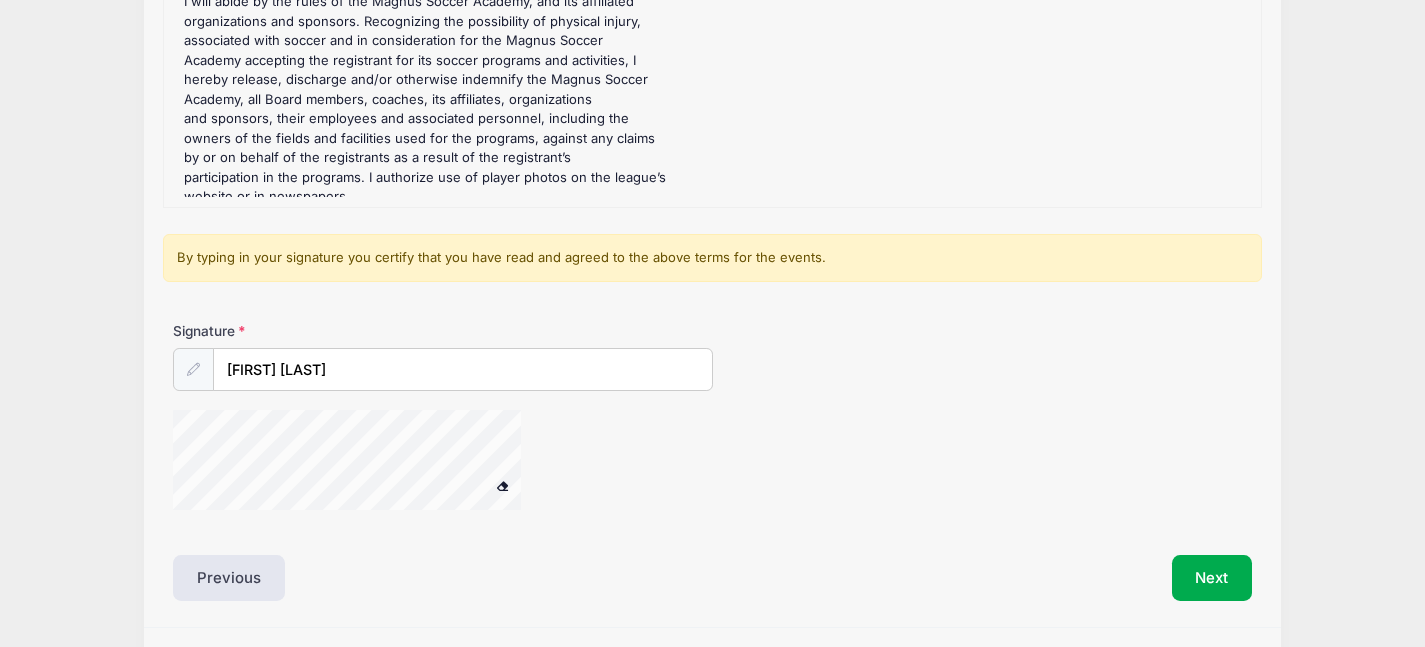 click at bounding box center [532, 463] 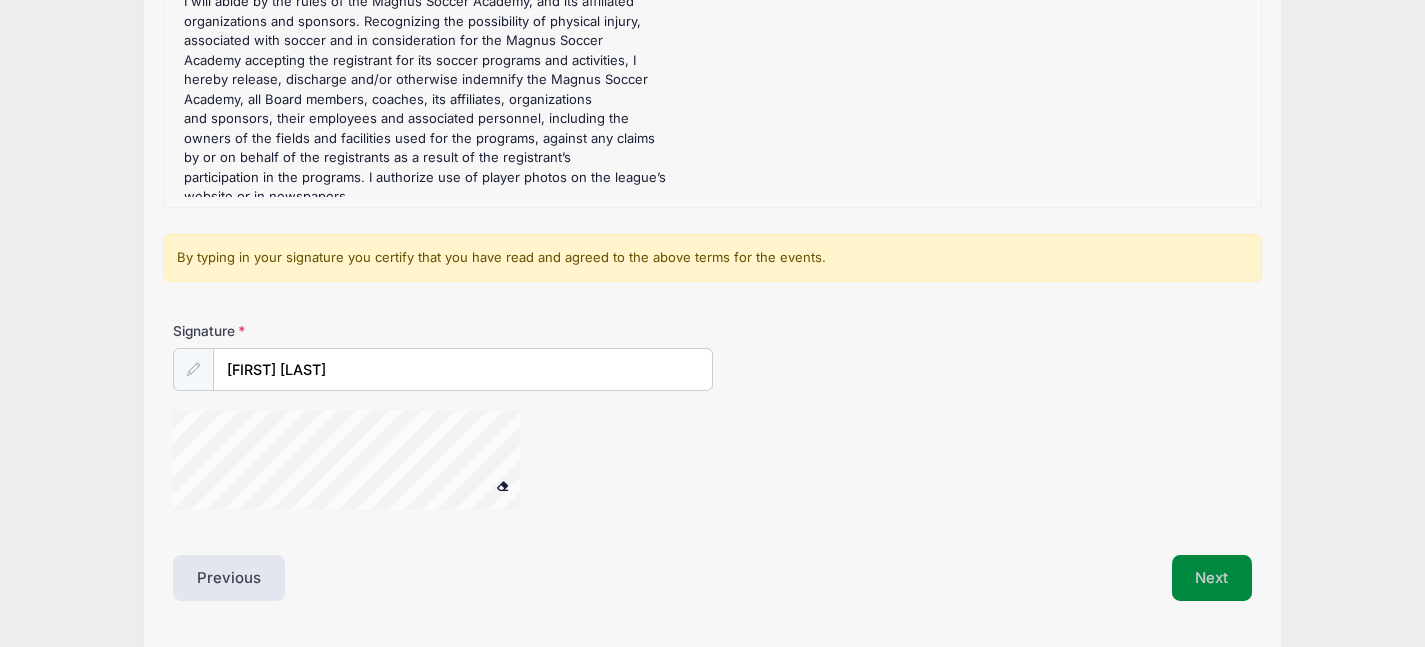click on "Next" at bounding box center (1212, 578) 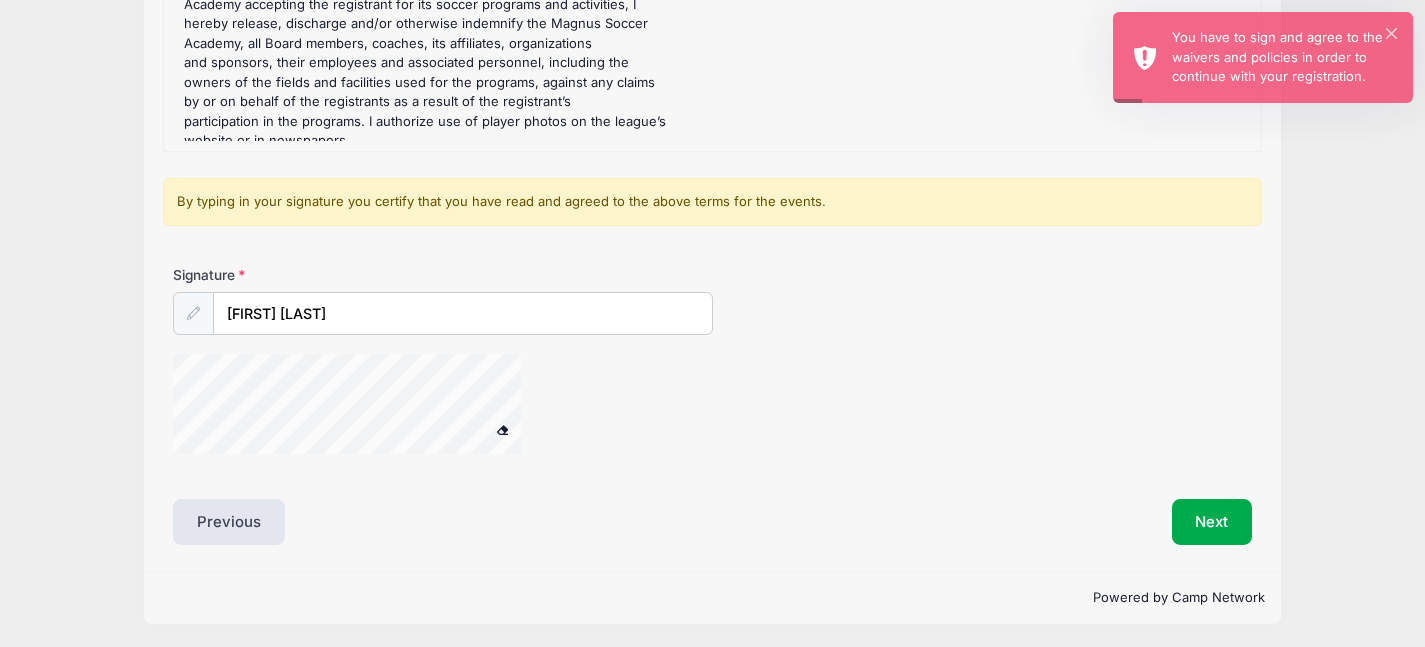 scroll, scrollTop: 428, scrollLeft: 0, axis: vertical 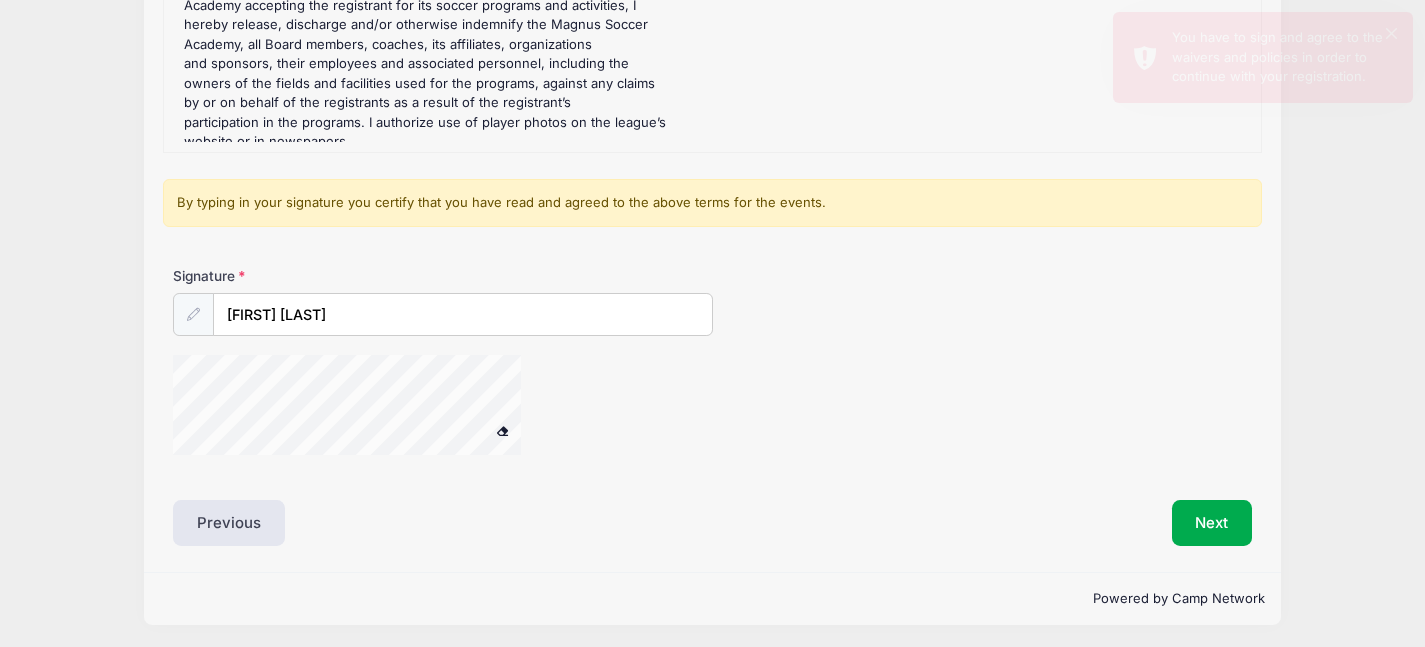 click at bounding box center [502, 430] 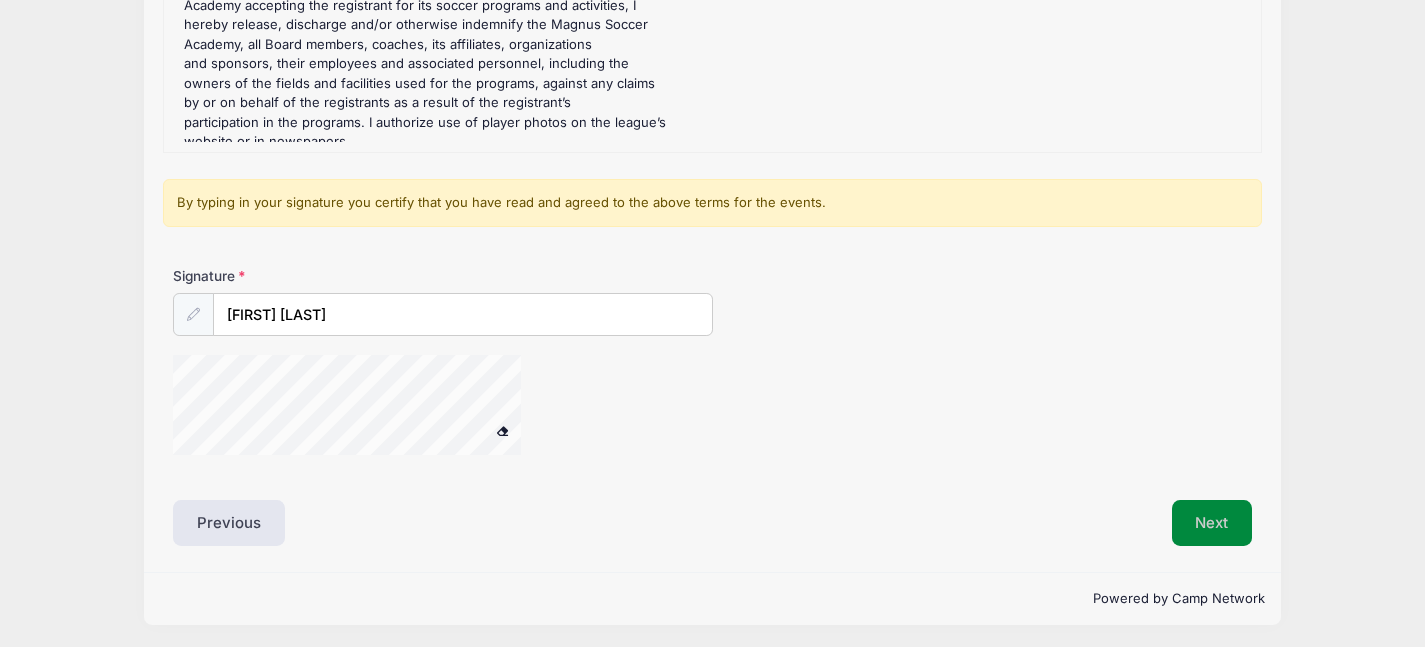 click on "Next" at bounding box center (1212, 523) 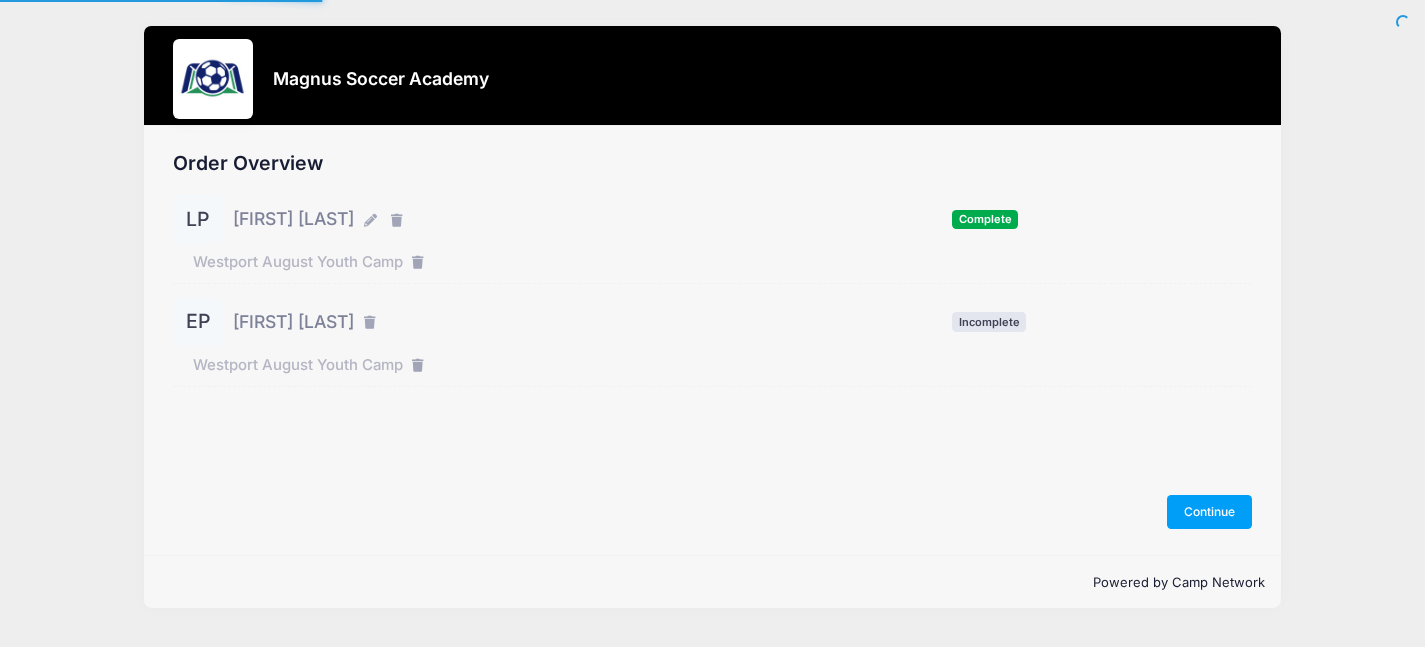 scroll, scrollTop: 0, scrollLeft: 0, axis: both 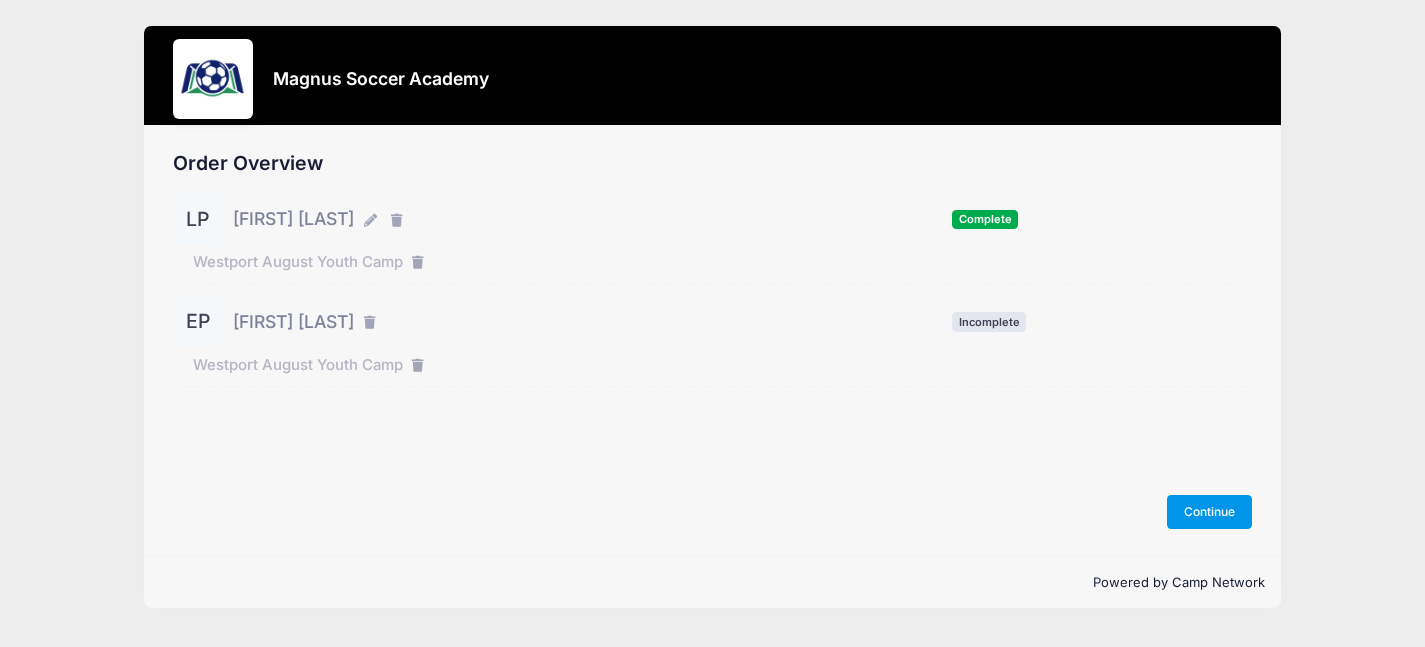 click on "Continue" at bounding box center (1210, 512) 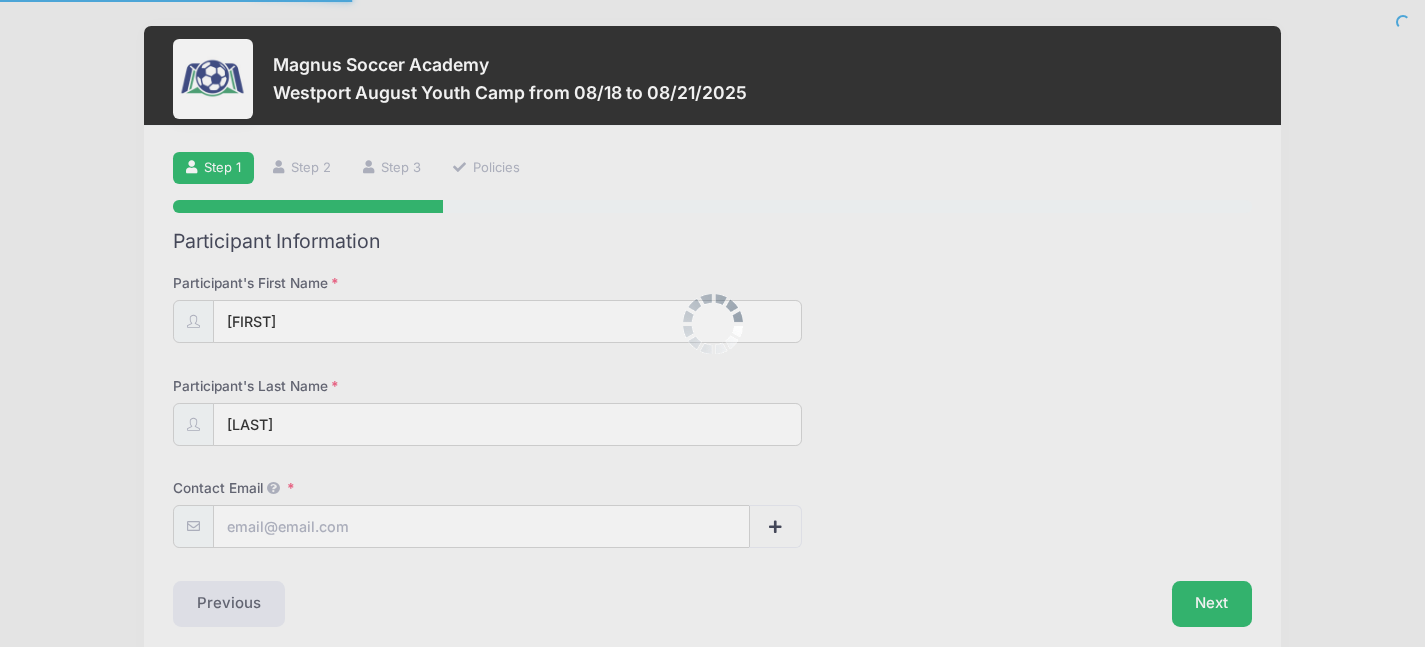 scroll, scrollTop: 0, scrollLeft: 0, axis: both 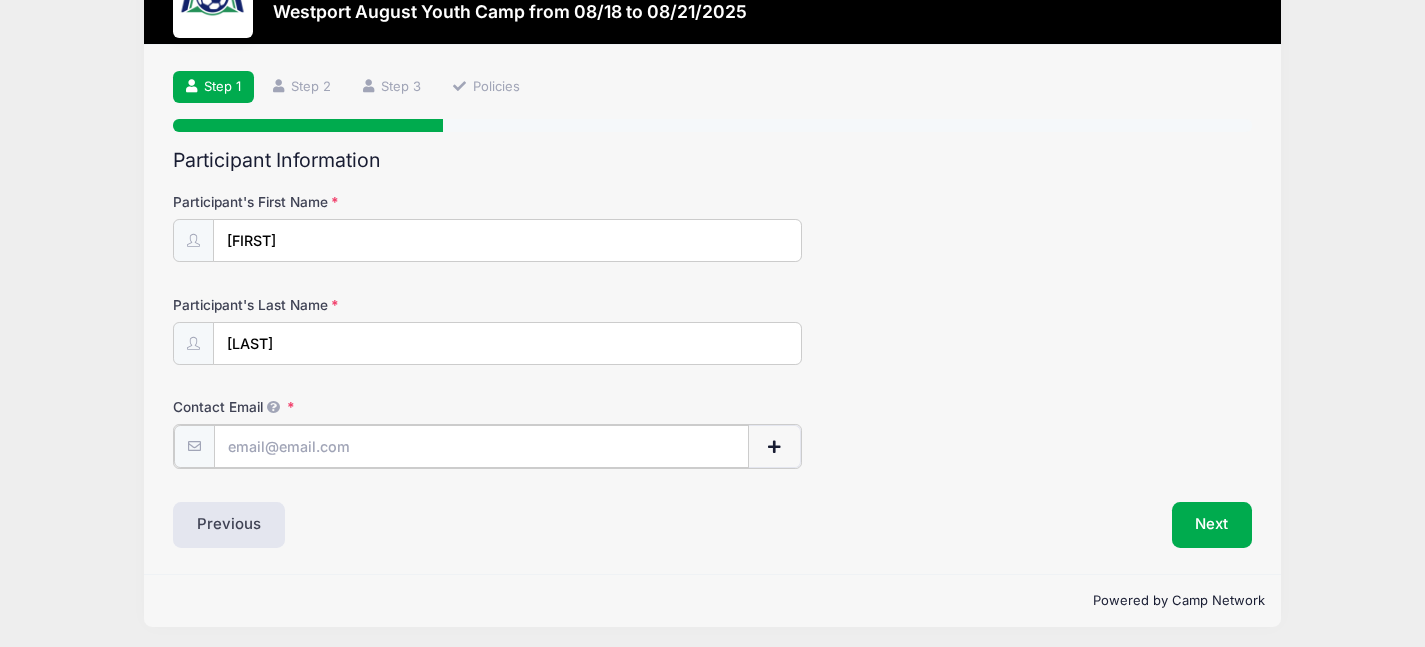 type on "[EMAIL]" 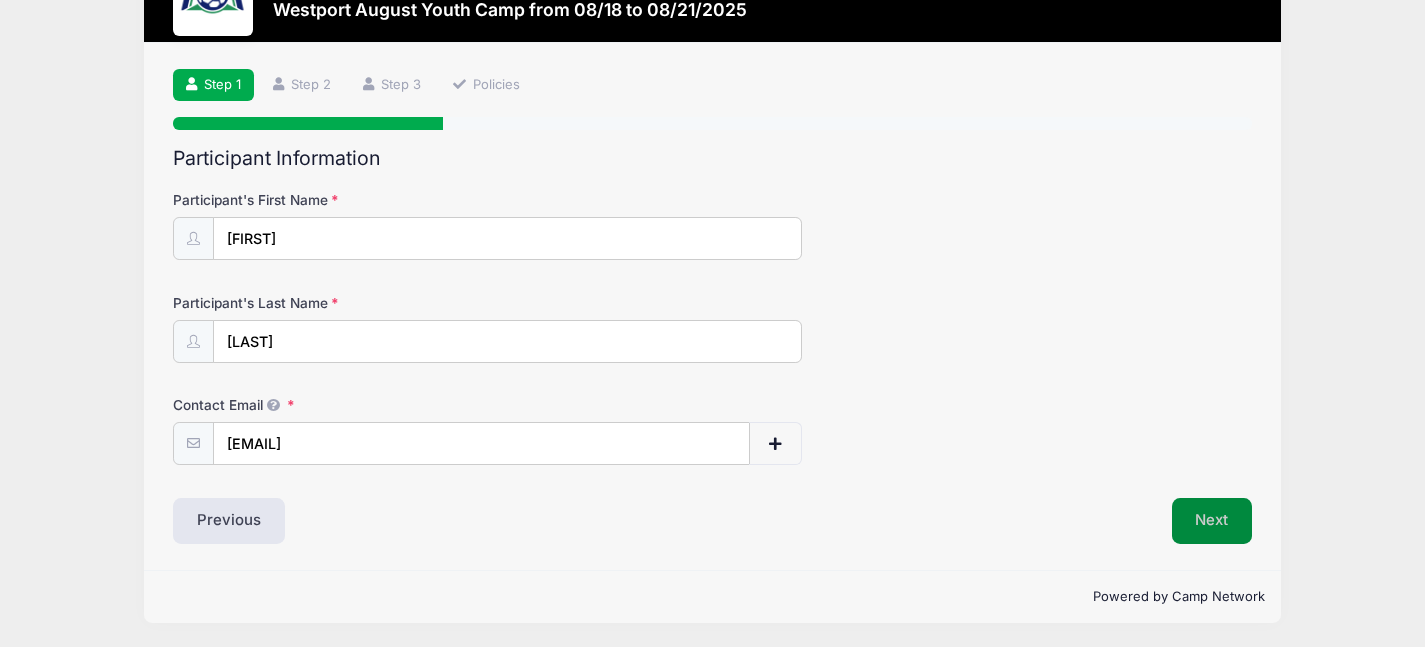 click on "Next" at bounding box center [1212, 521] 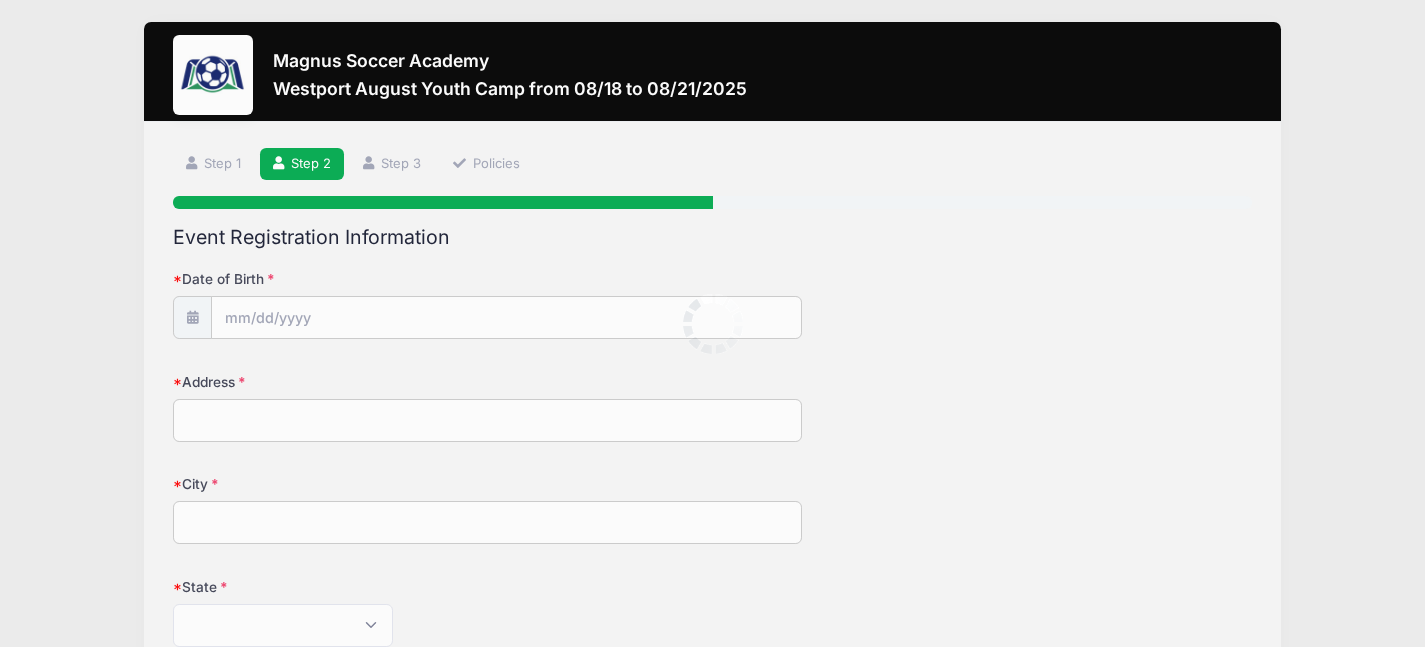 scroll, scrollTop: 0, scrollLeft: 0, axis: both 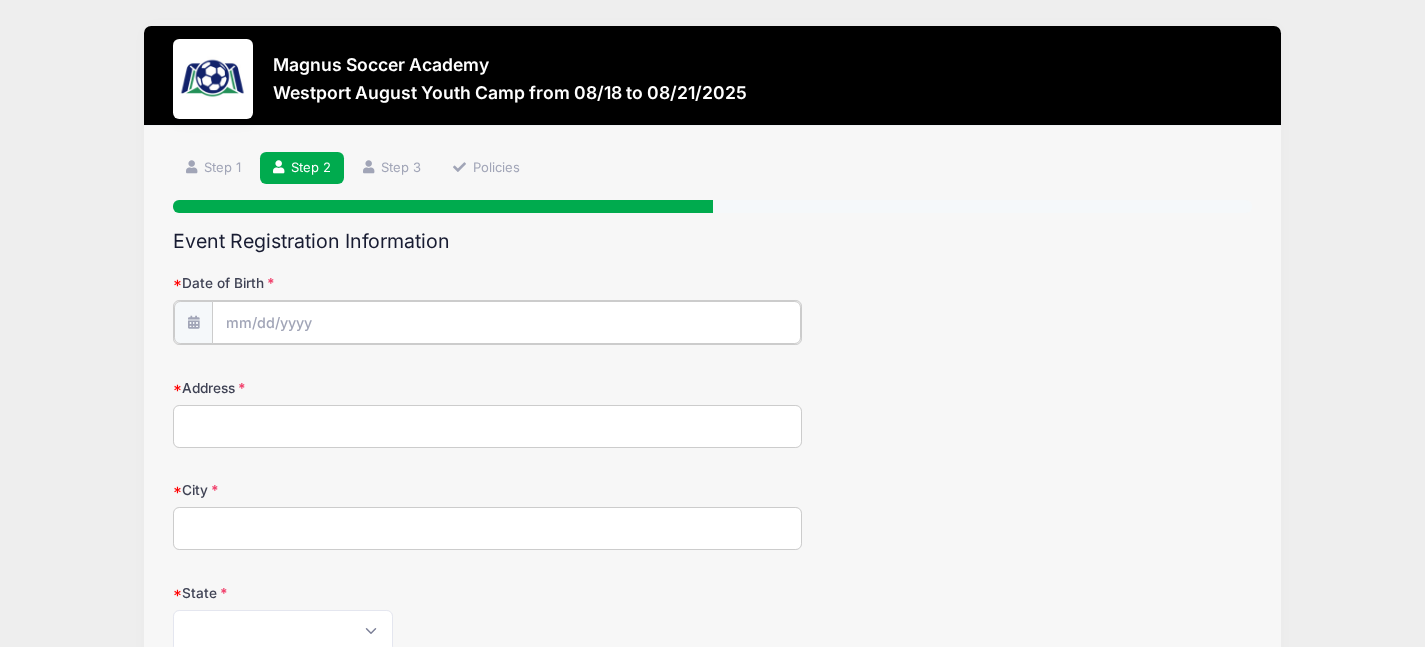 click on "Date of Birth" at bounding box center (506, 322) 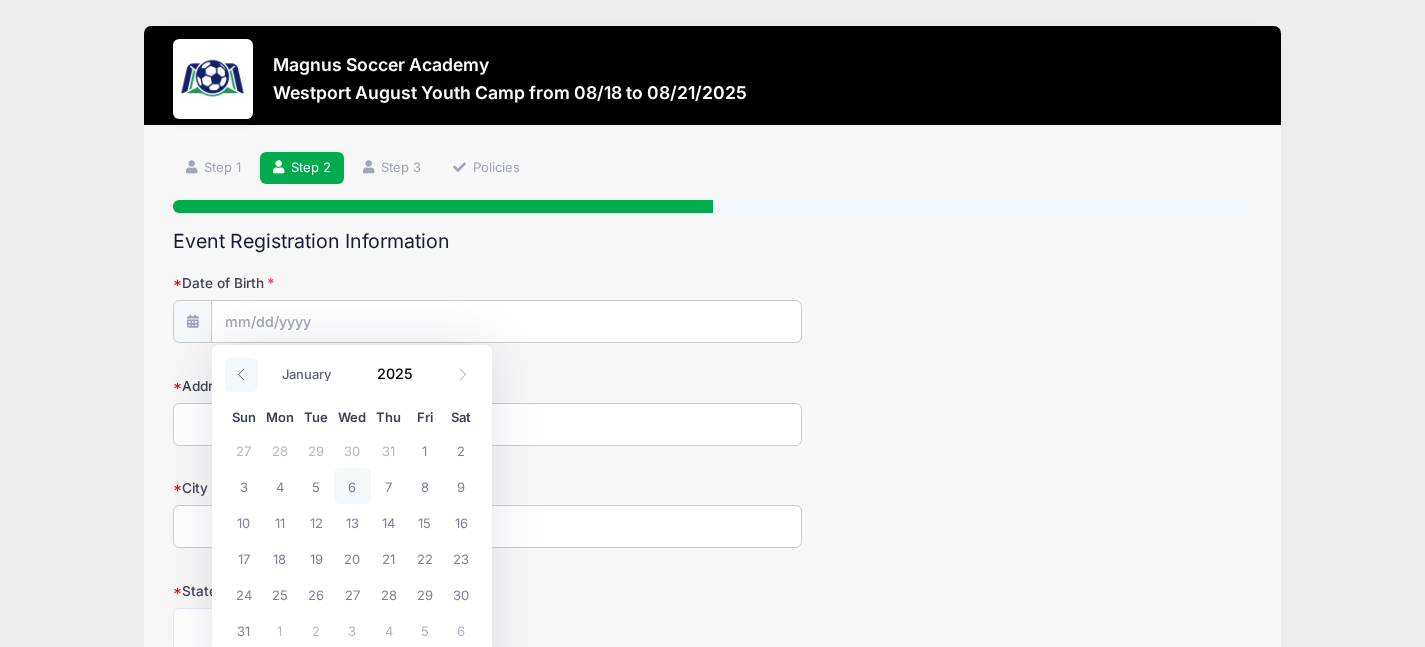 click 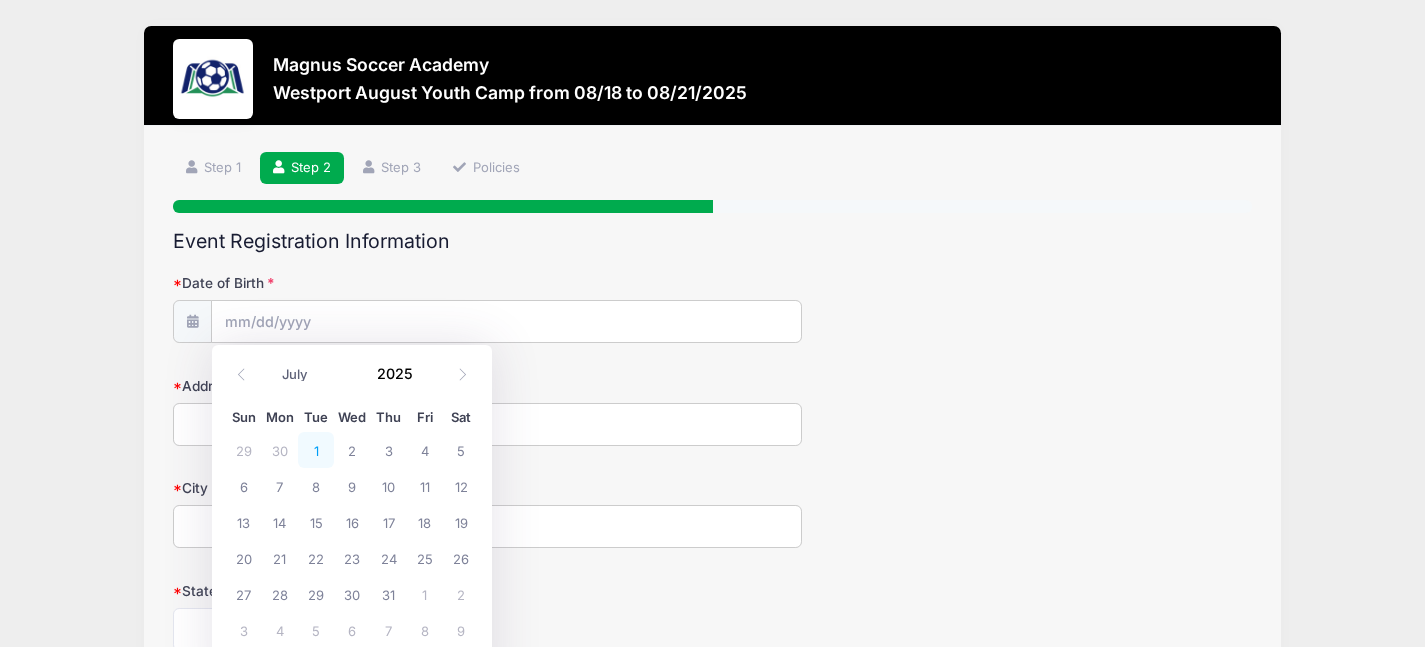 click on "1" at bounding box center [316, 450] 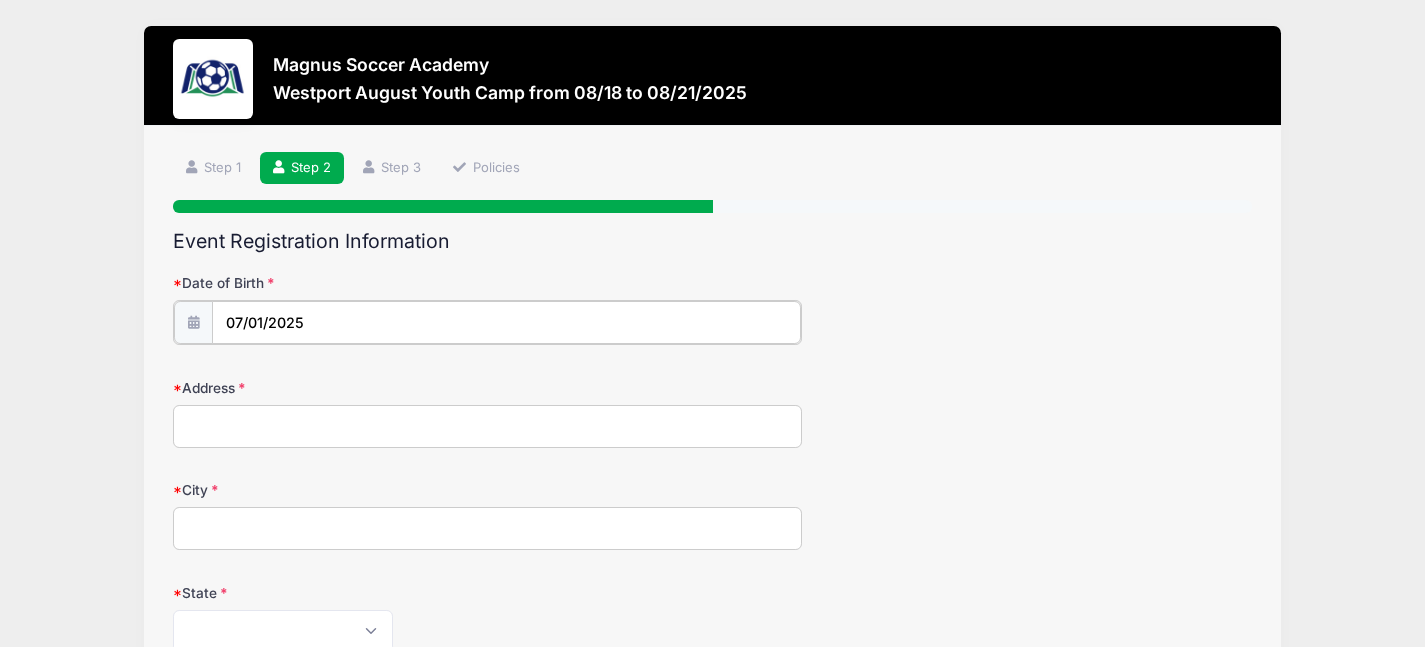 click on "07/01/2025" at bounding box center (506, 322) 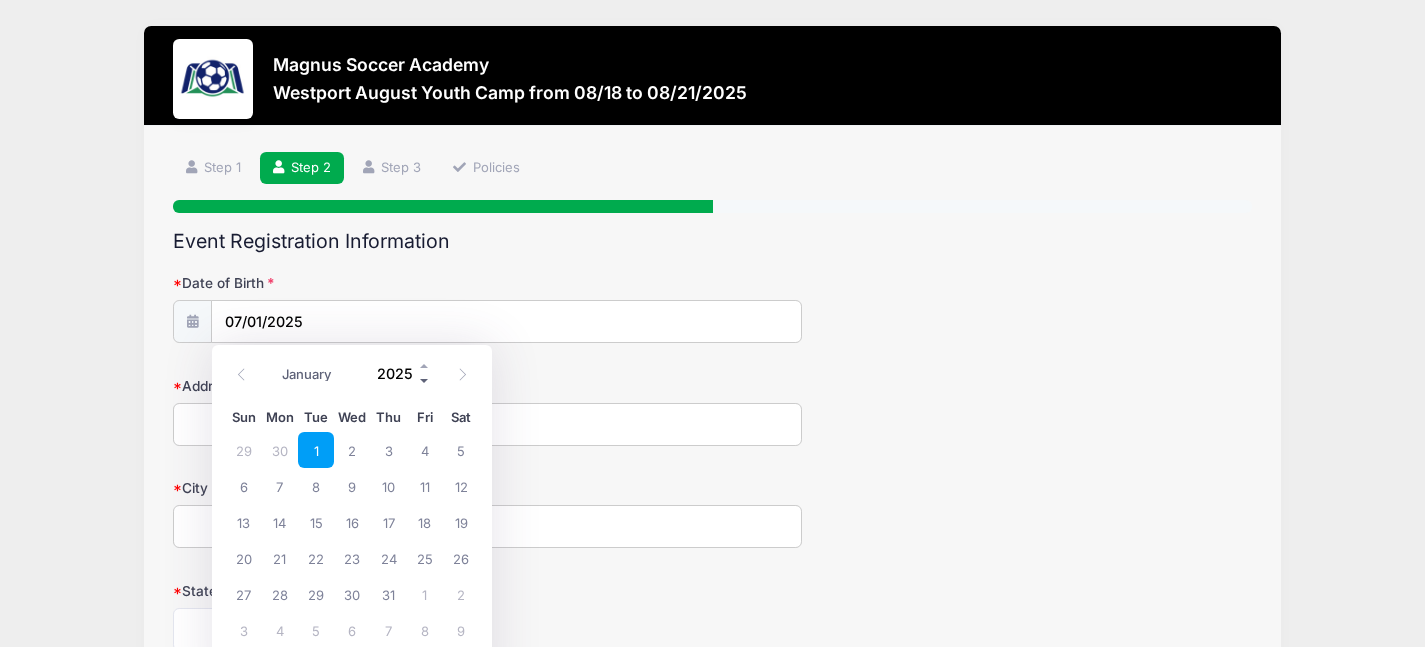 click at bounding box center (425, 380) 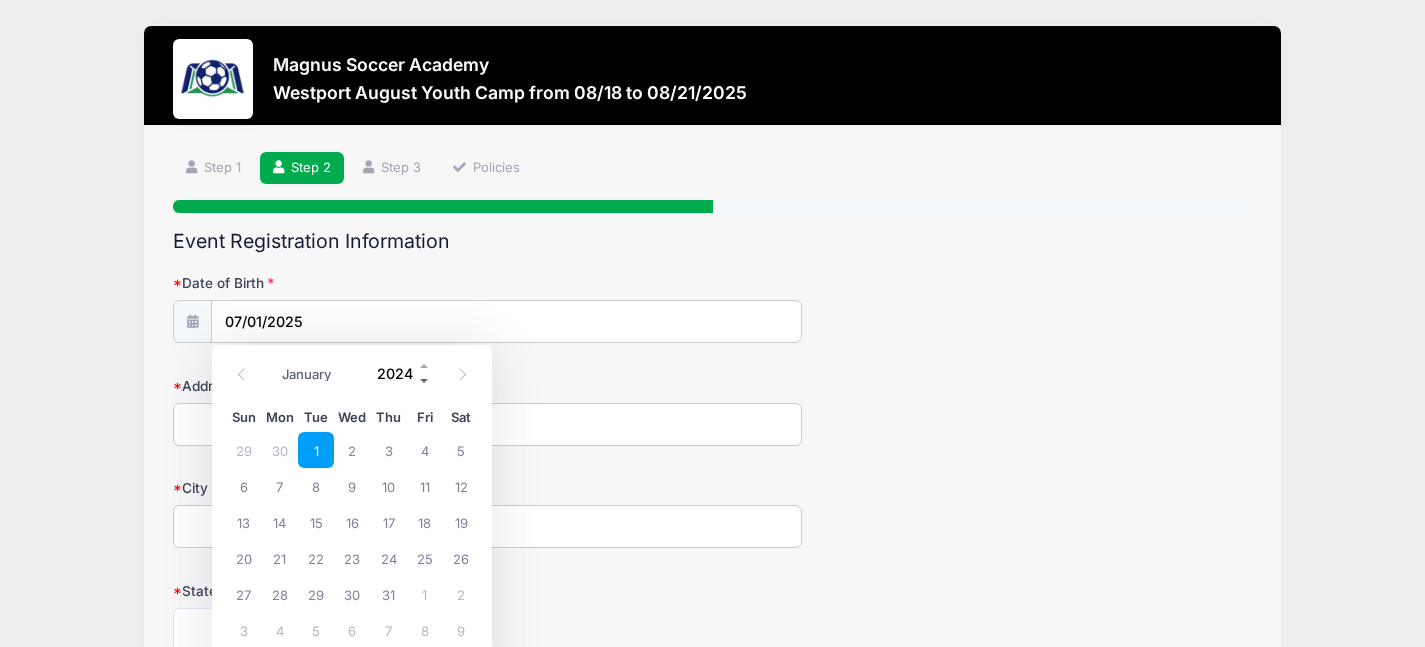 click at bounding box center [425, 380] 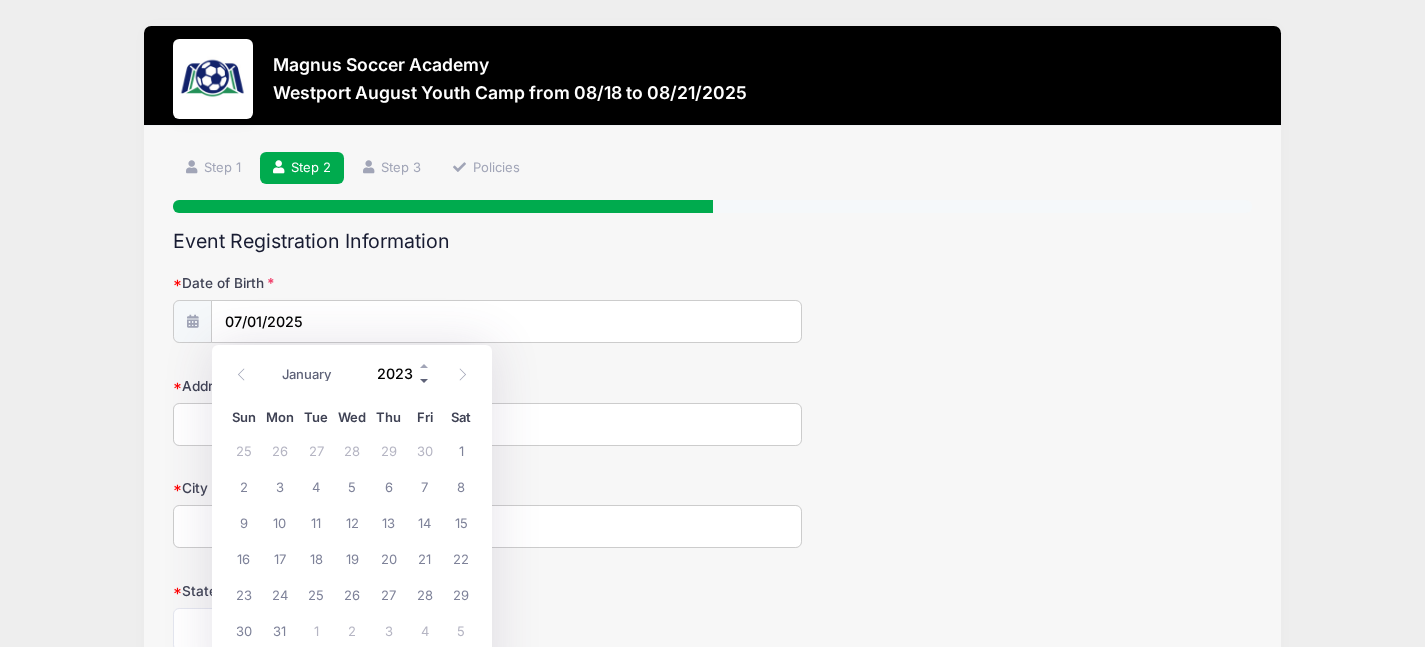 click at bounding box center (425, 380) 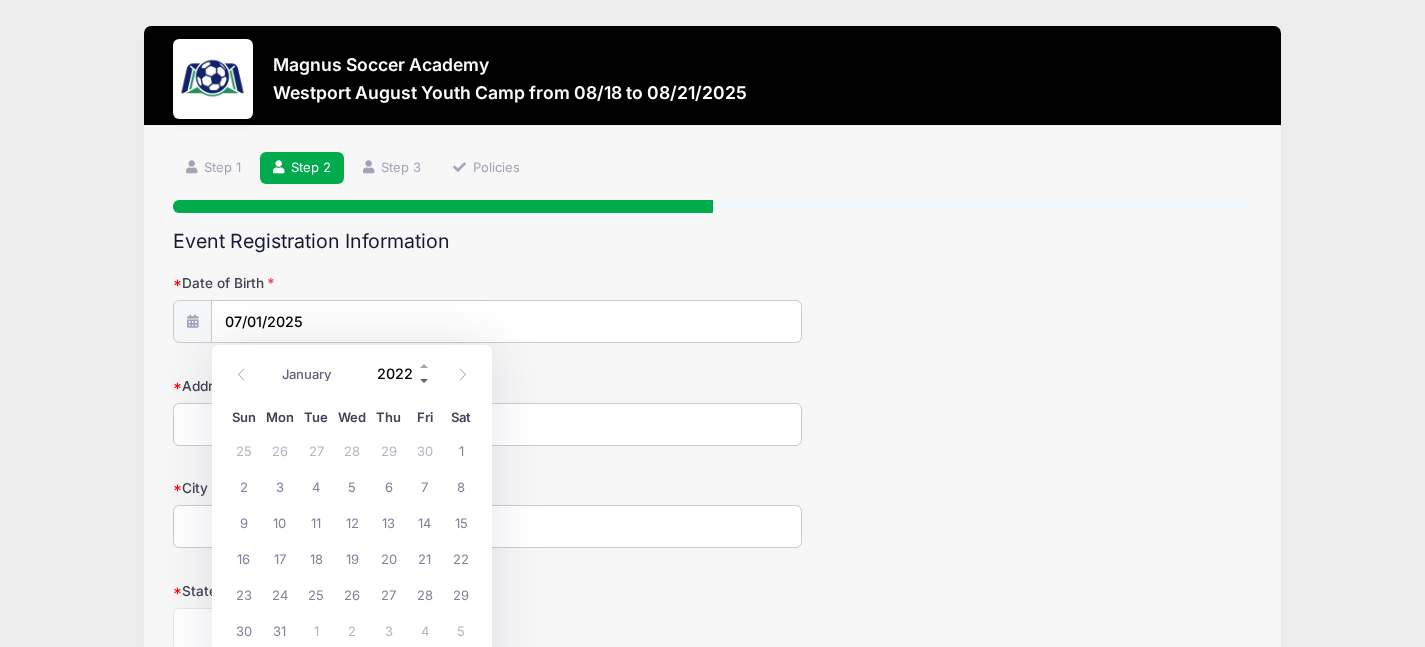 click at bounding box center (425, 380) 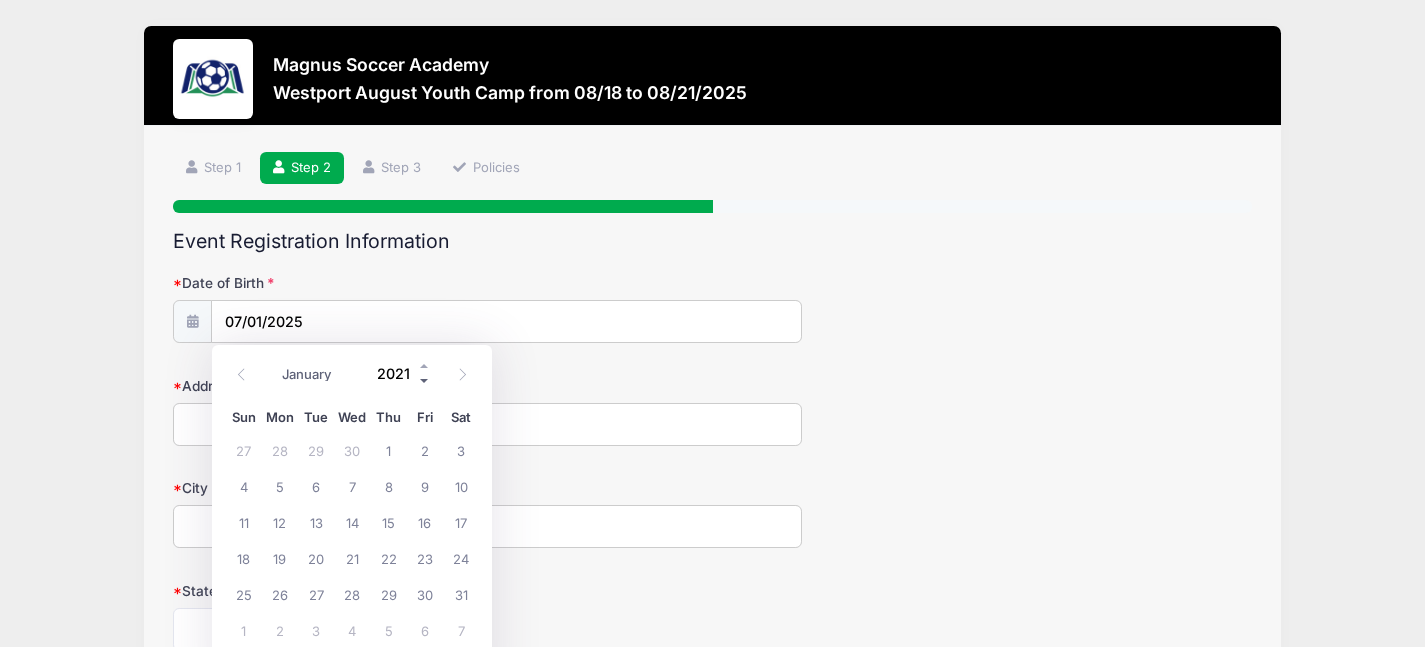 click at bounding box center [425, 380] 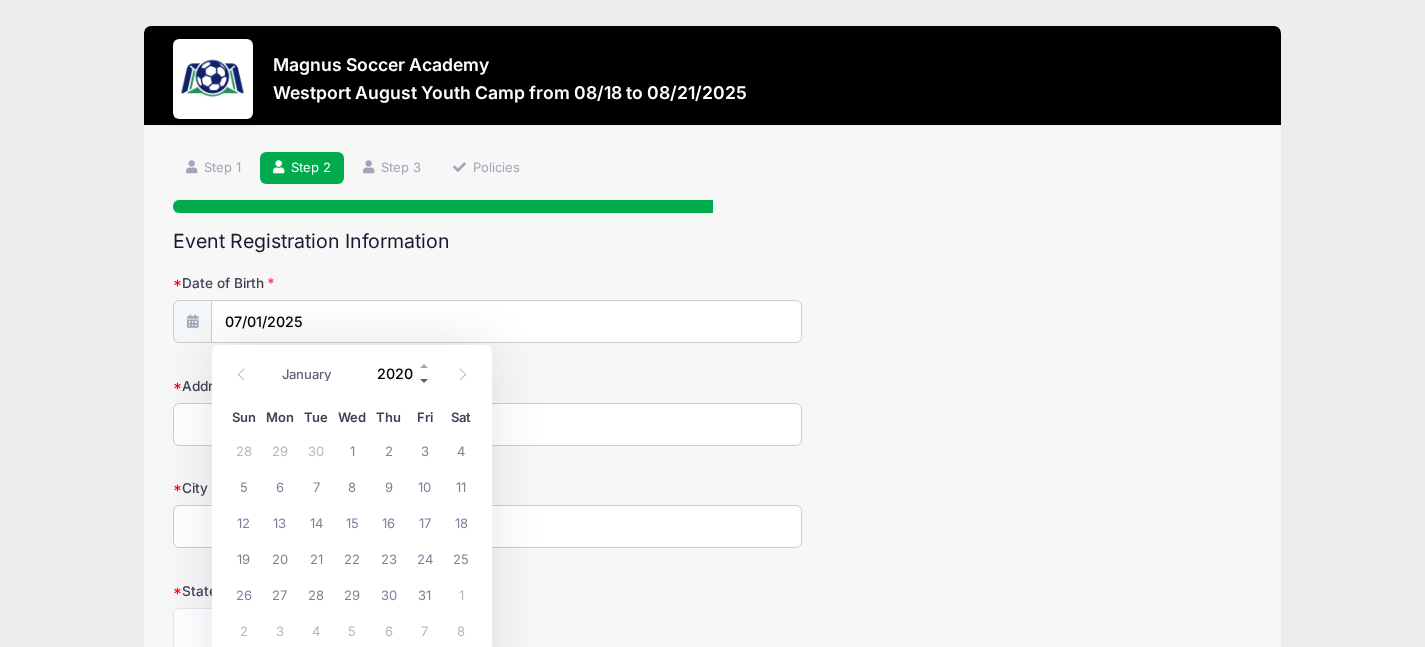 click at bounding box center [425, 380] 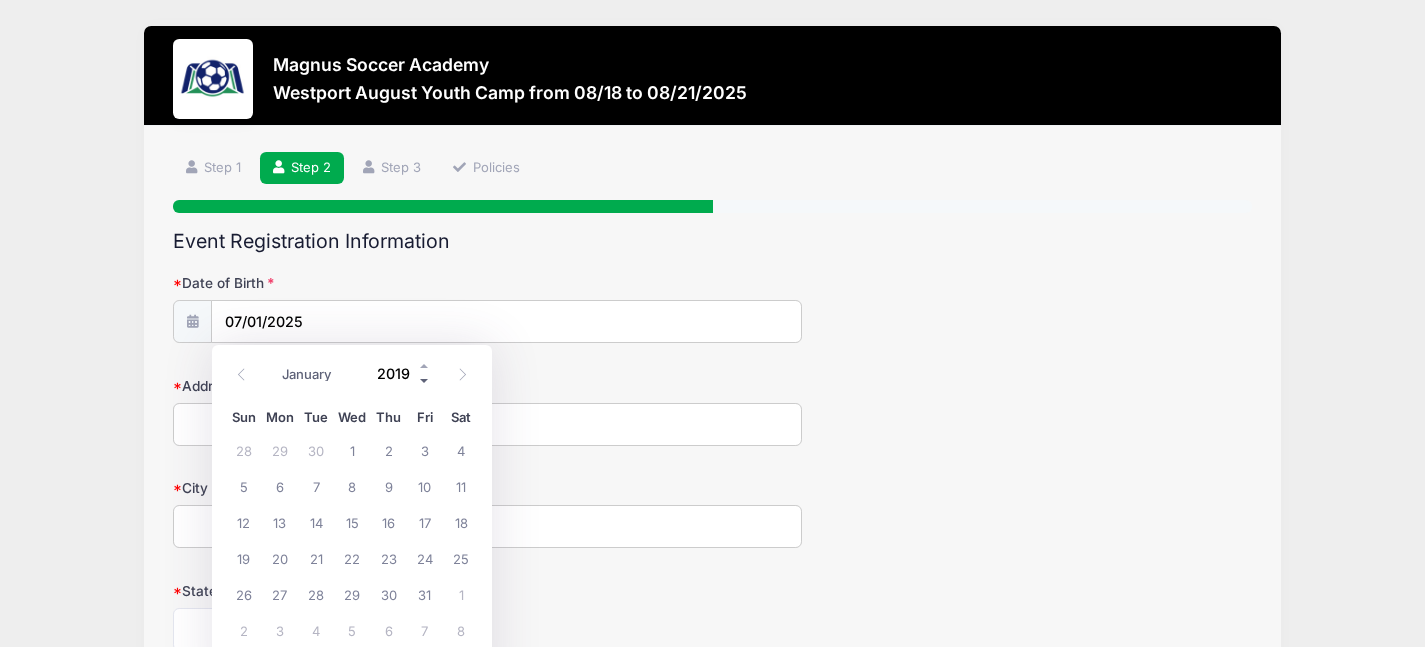 click at bounding box center (425, 380) 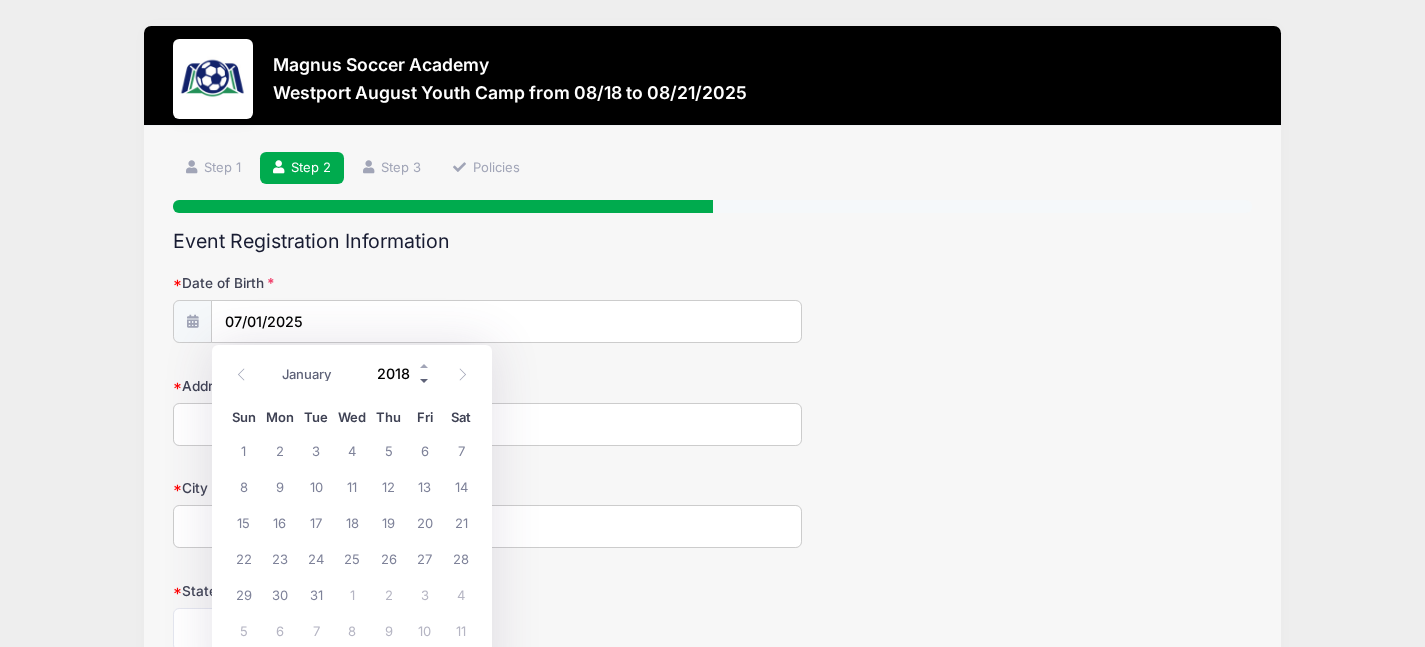 click at bounding box center [425, 380] 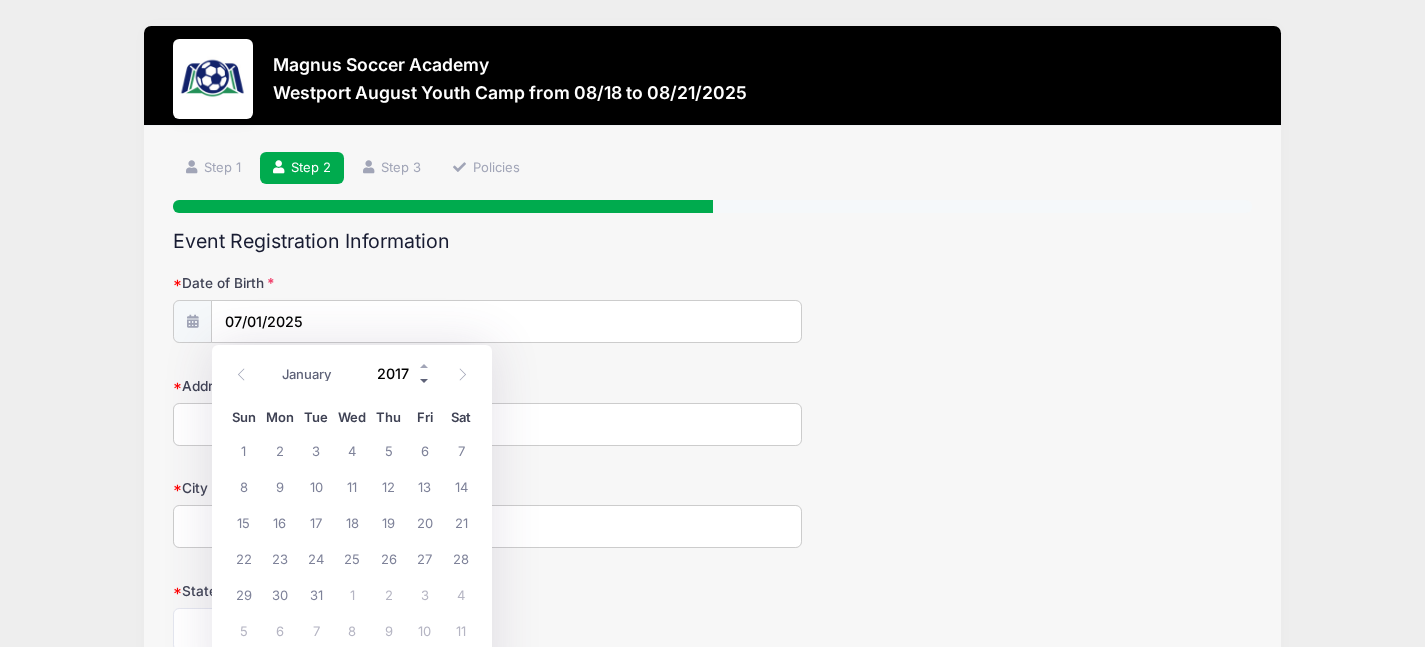 click at bounding box center [425, 380] 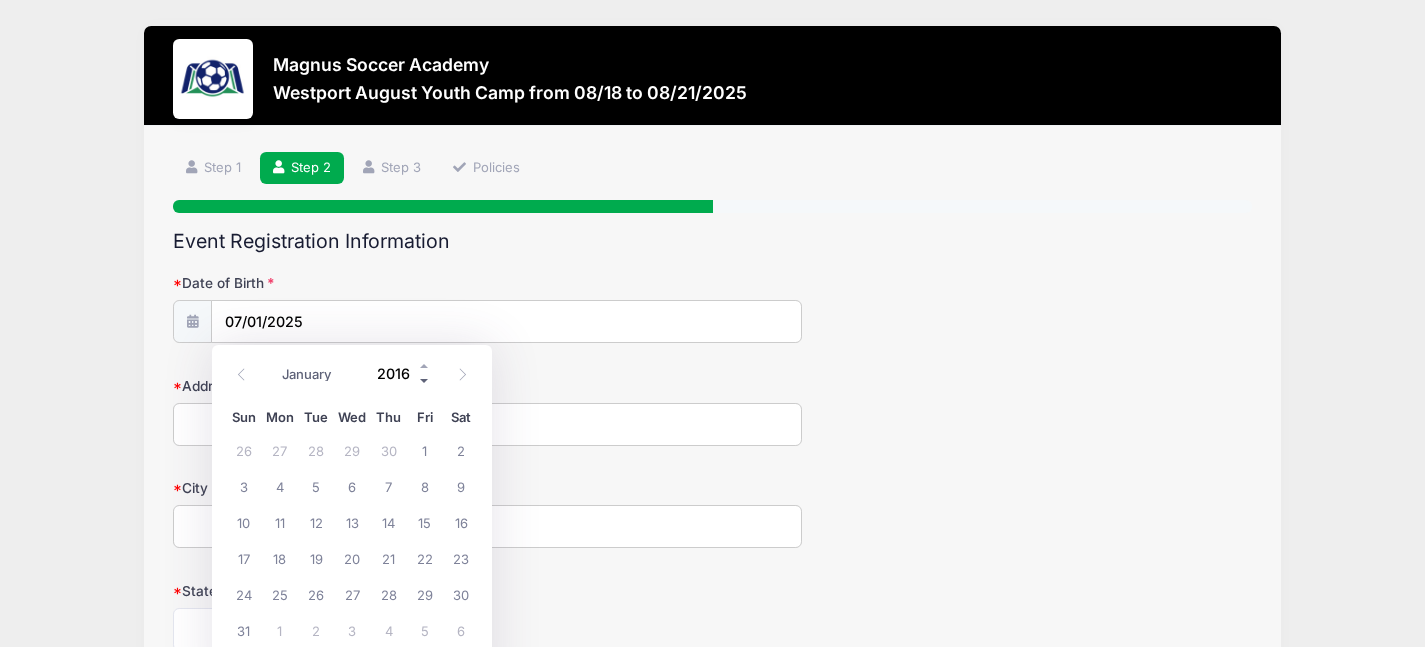 click at bounding box center [425, 380] 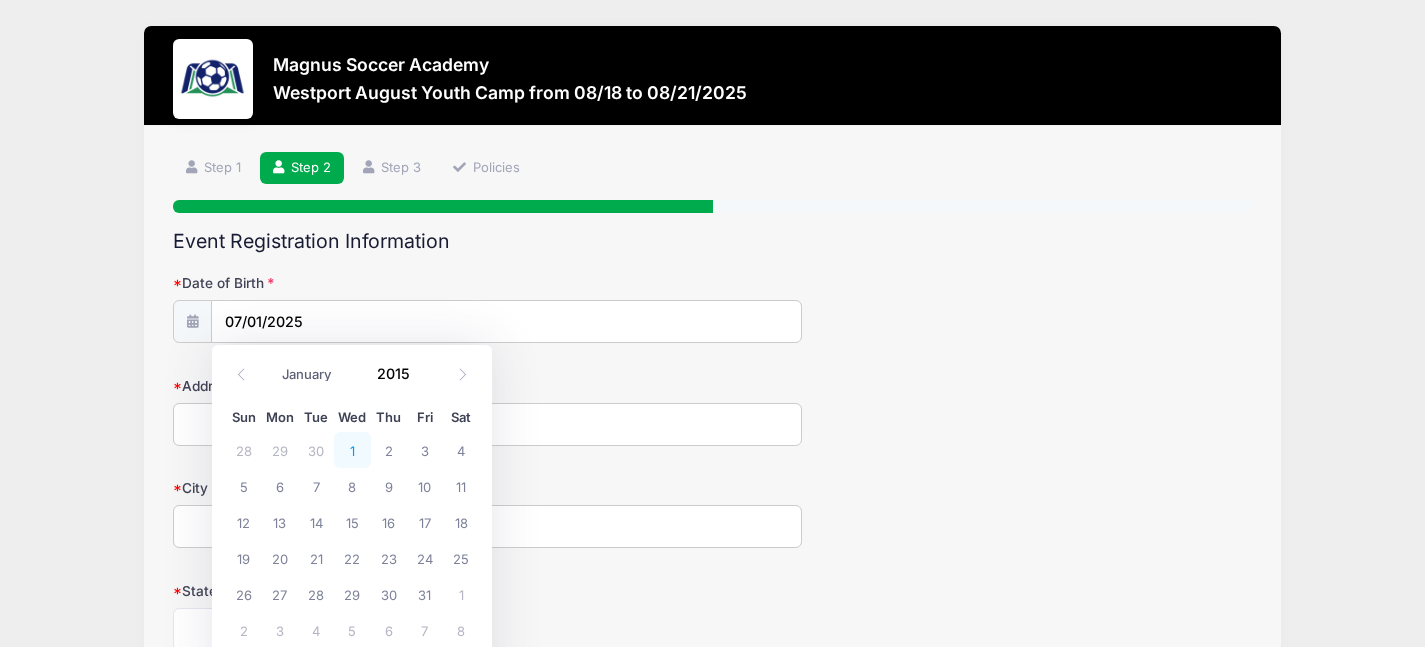 click on "1" at bounding box center [352, 450] 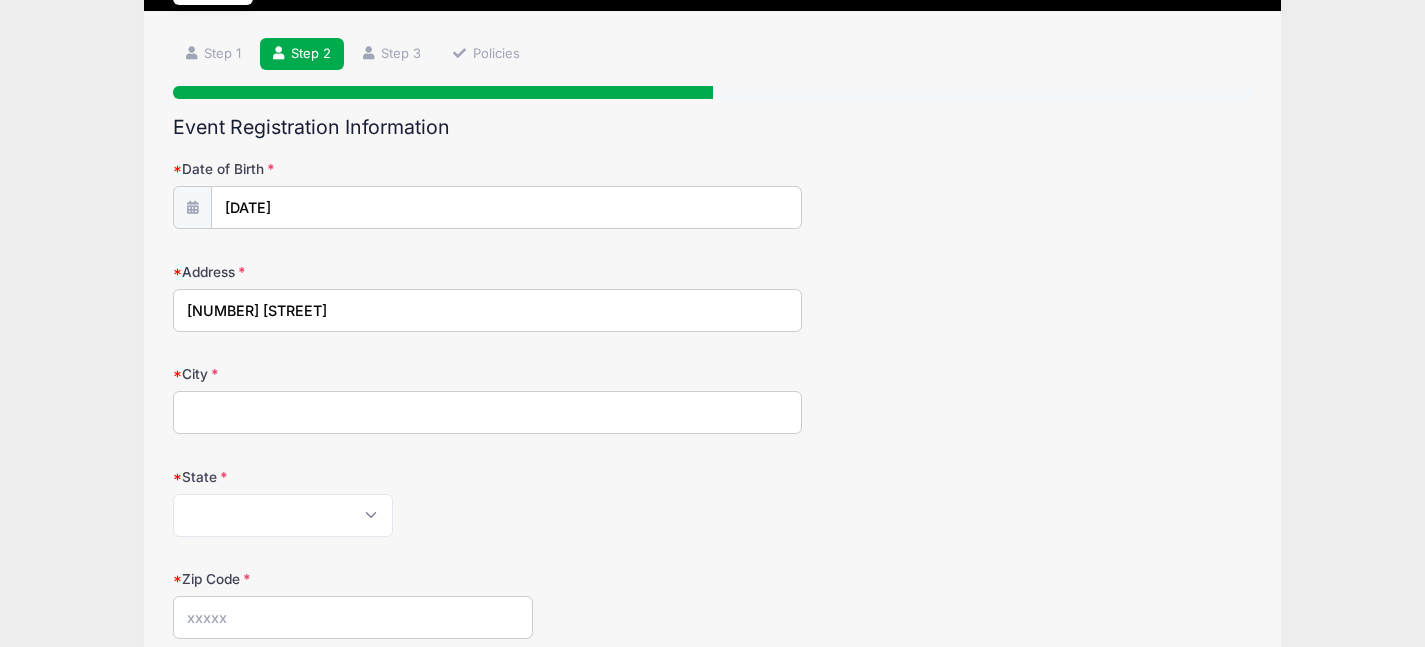 scroll, scrollTop: 165, scrollLeft: 0, axis: vertical 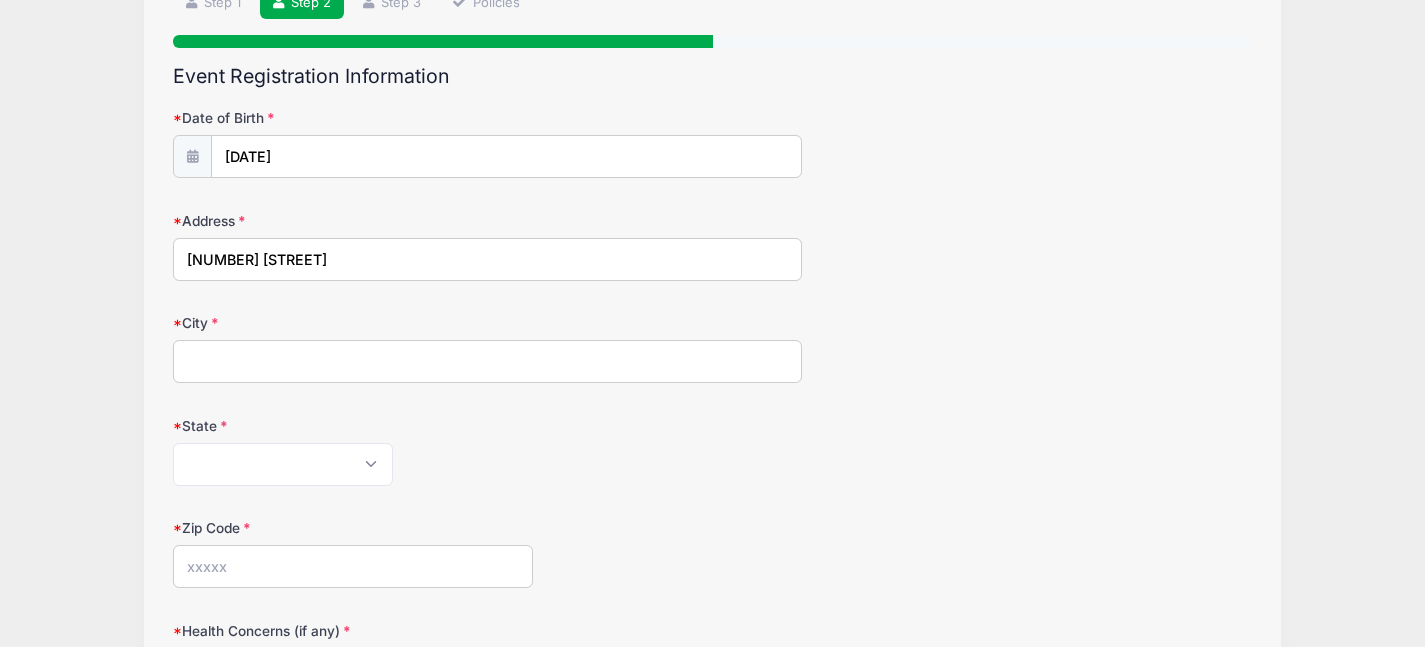 type on "2312 Redding Rd" 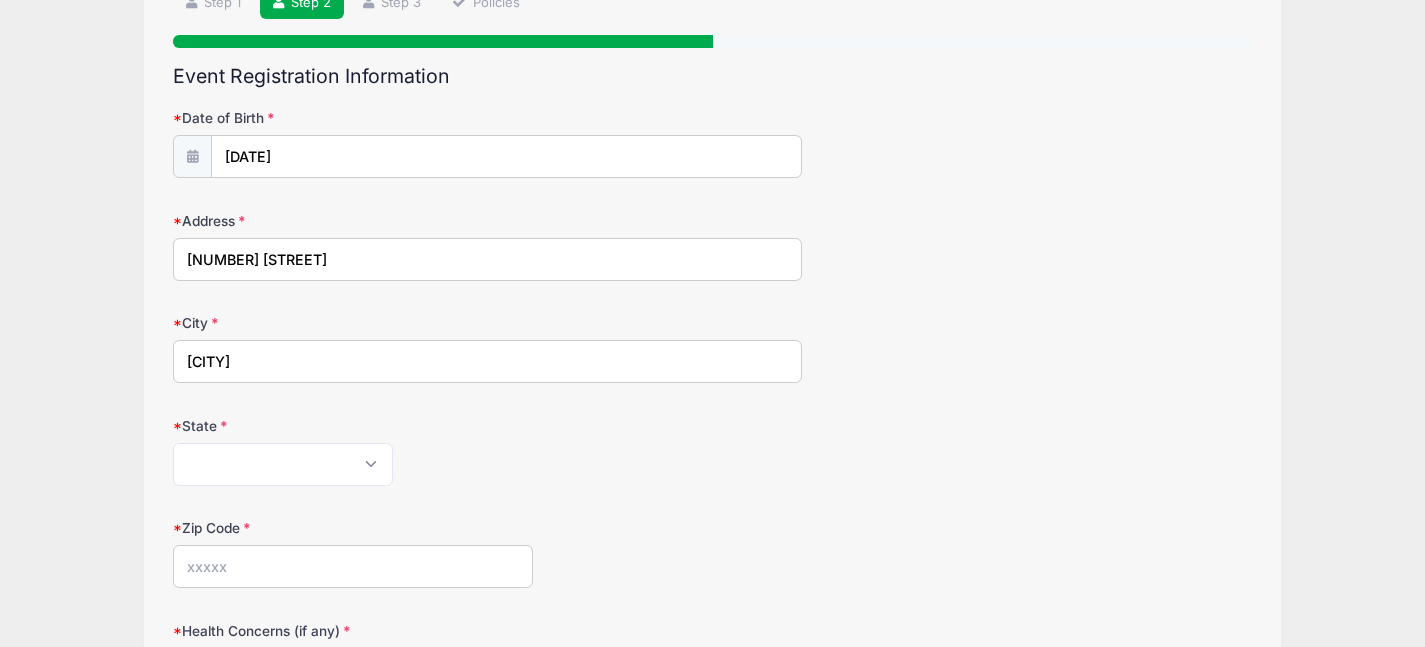 type on "Fairfield" 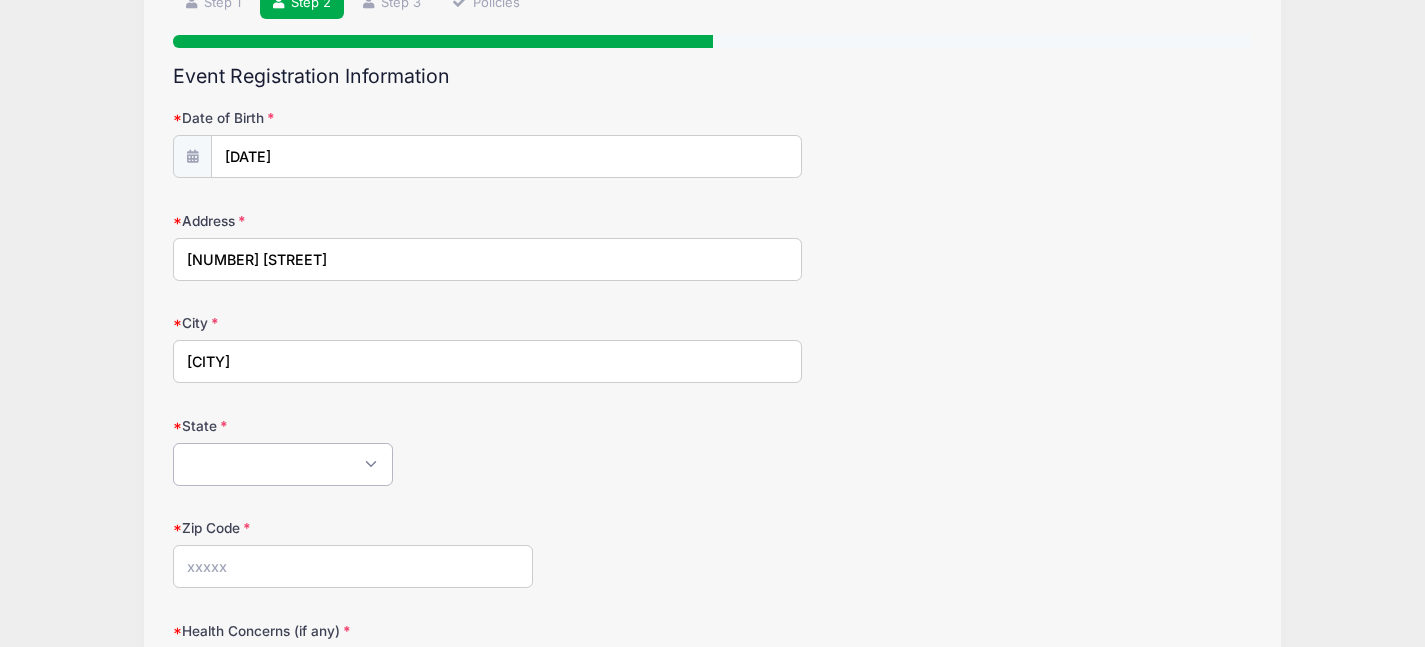 select on "CT" 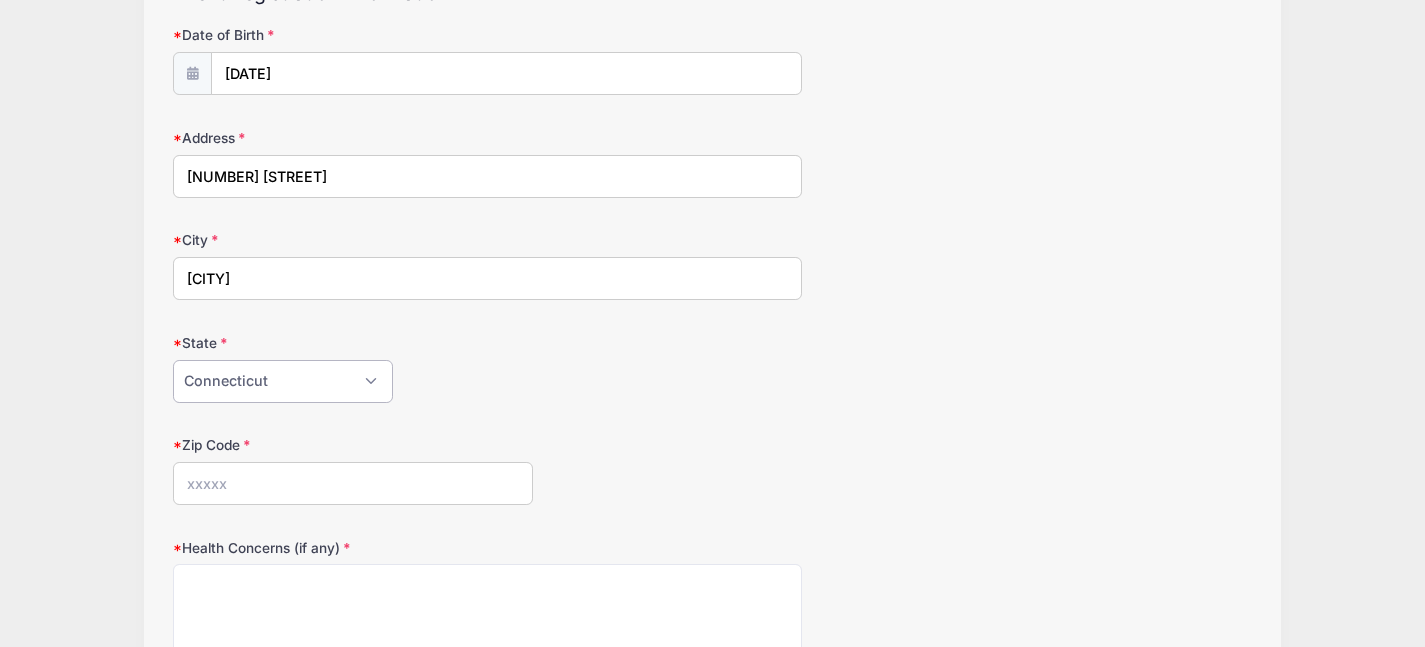 scroll, scrollTop: 277, scrollLeft: 0, axis: vertical 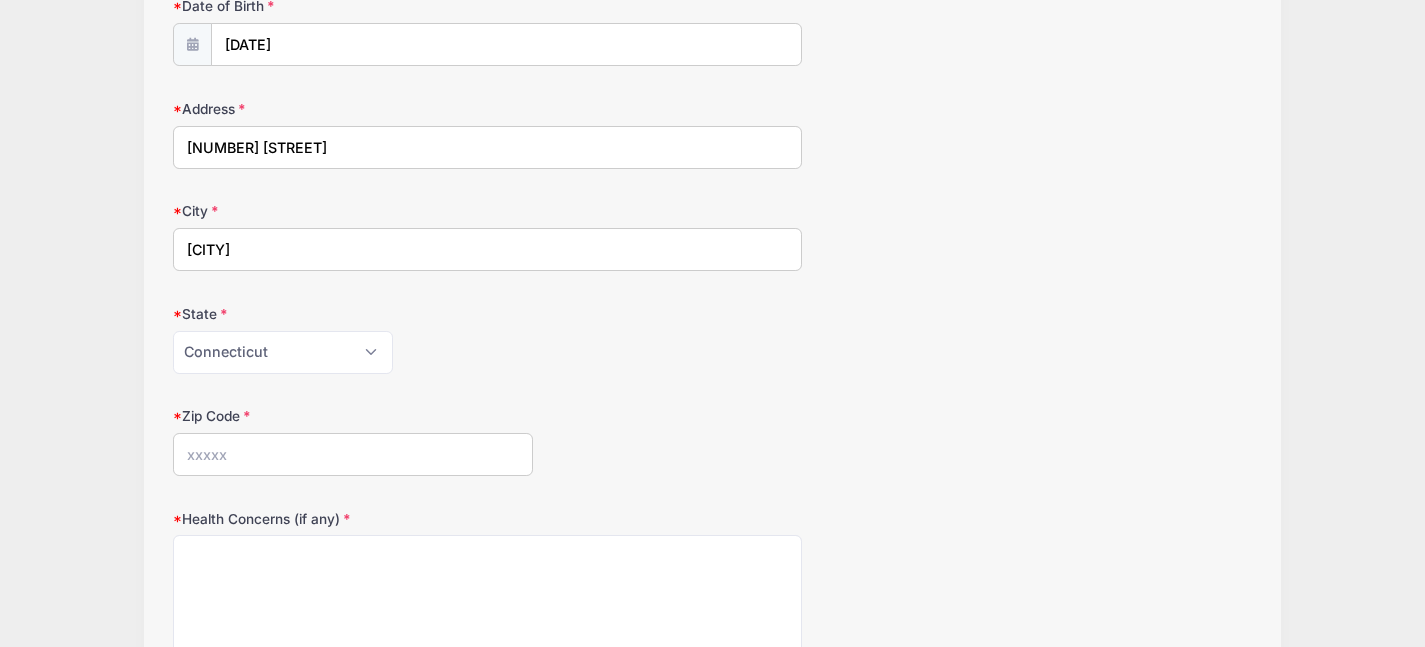 click on "Zip Code" at bounding box center [353, 454] 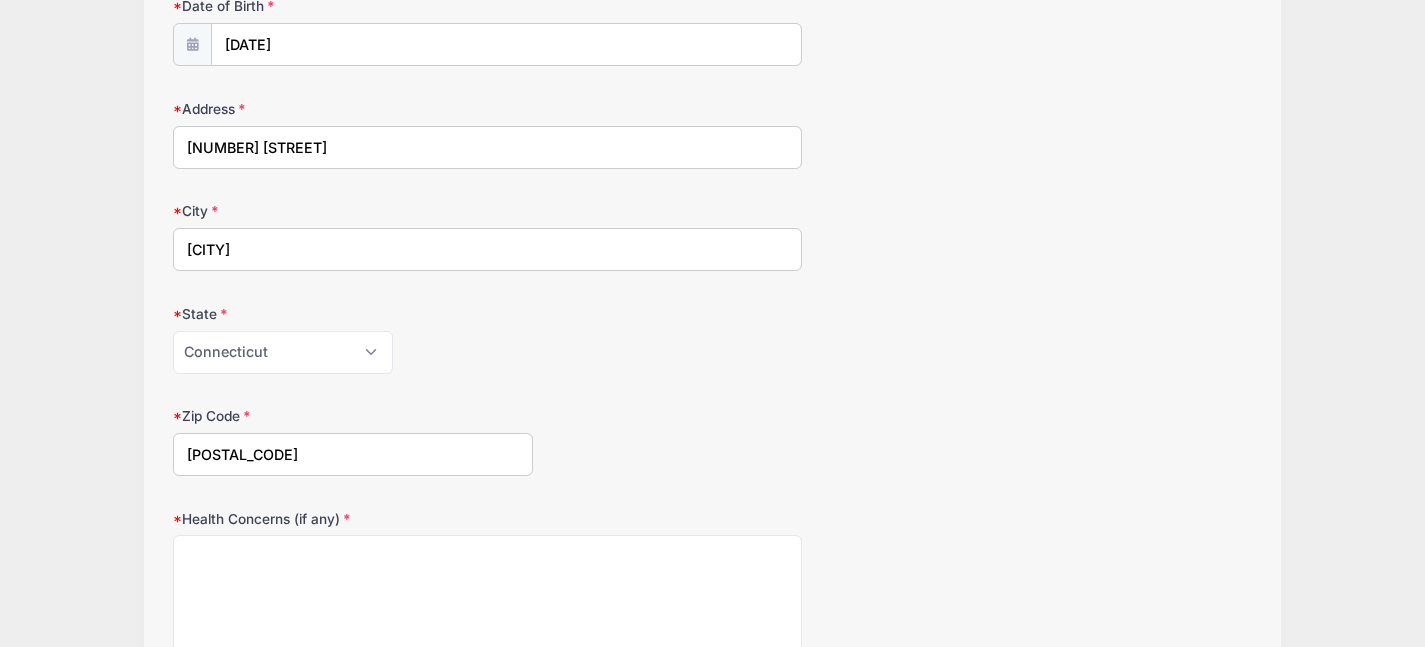 type on "06824" 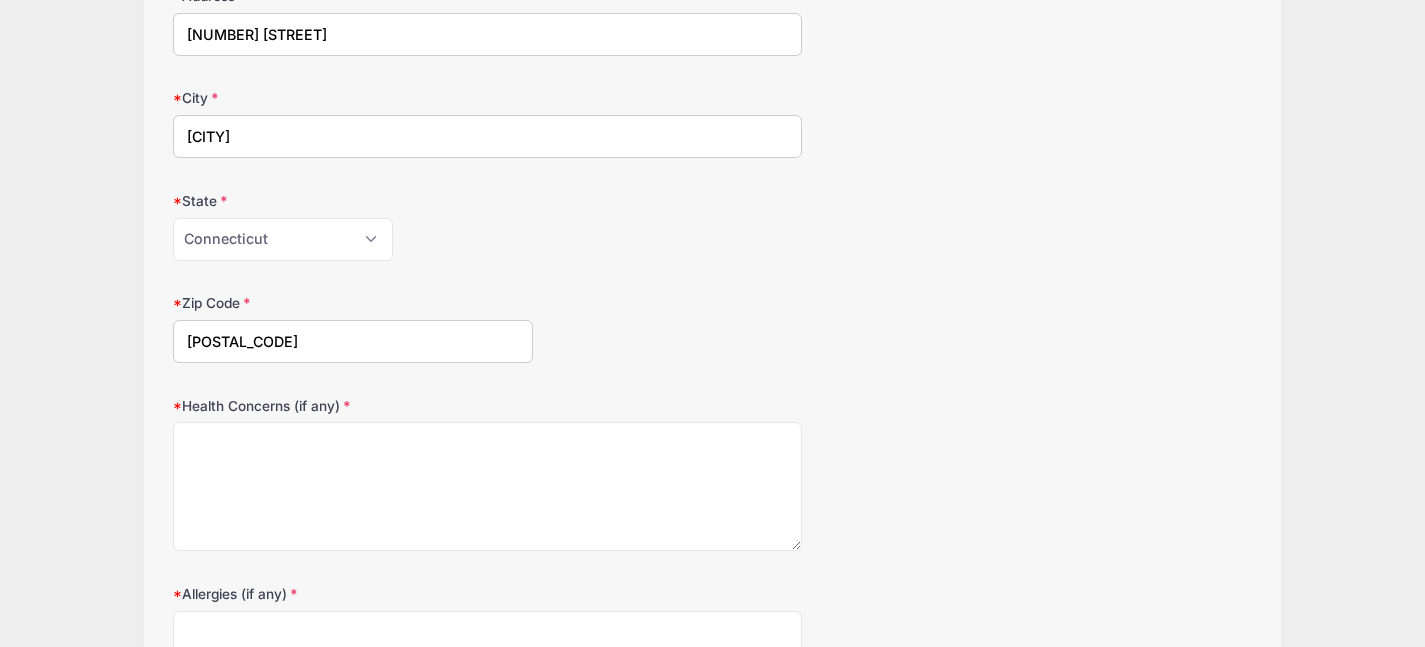 scroll, scrollTop: 550, scrollLeft: 0, axis: vertical 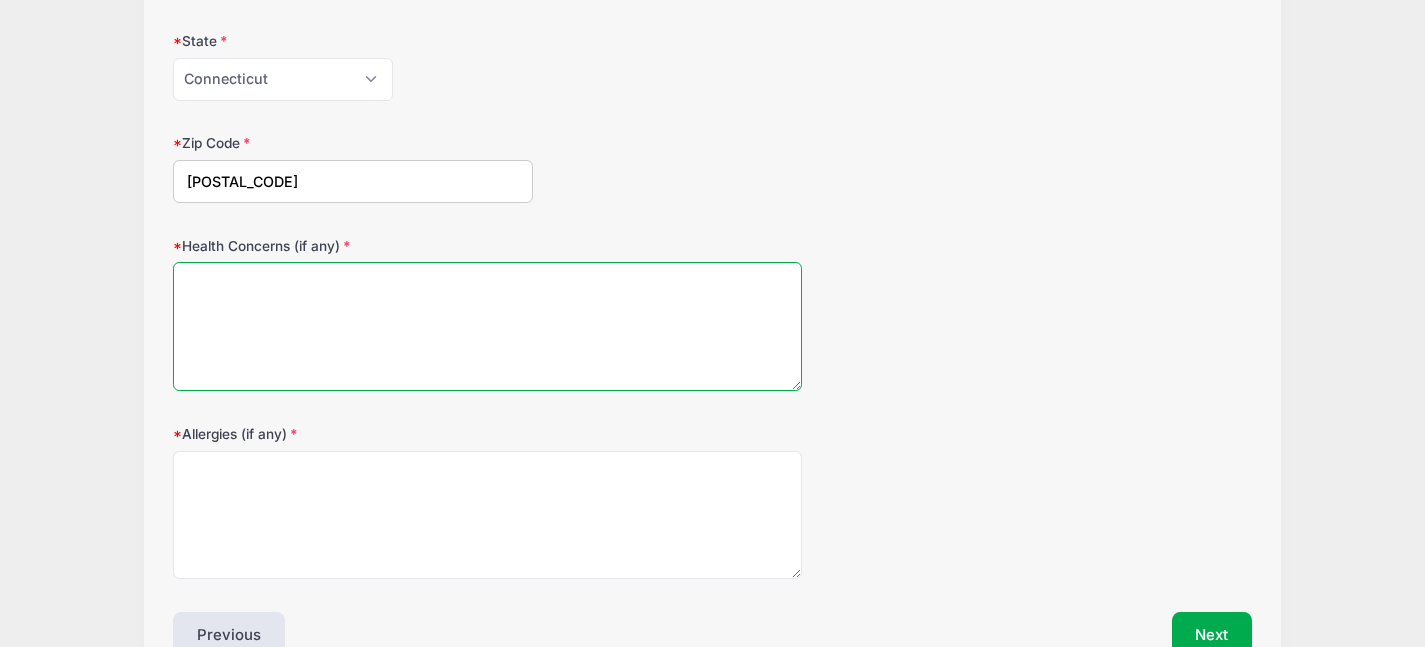 click on "Health Concerns (if any)" at bounding box center (487, 326) 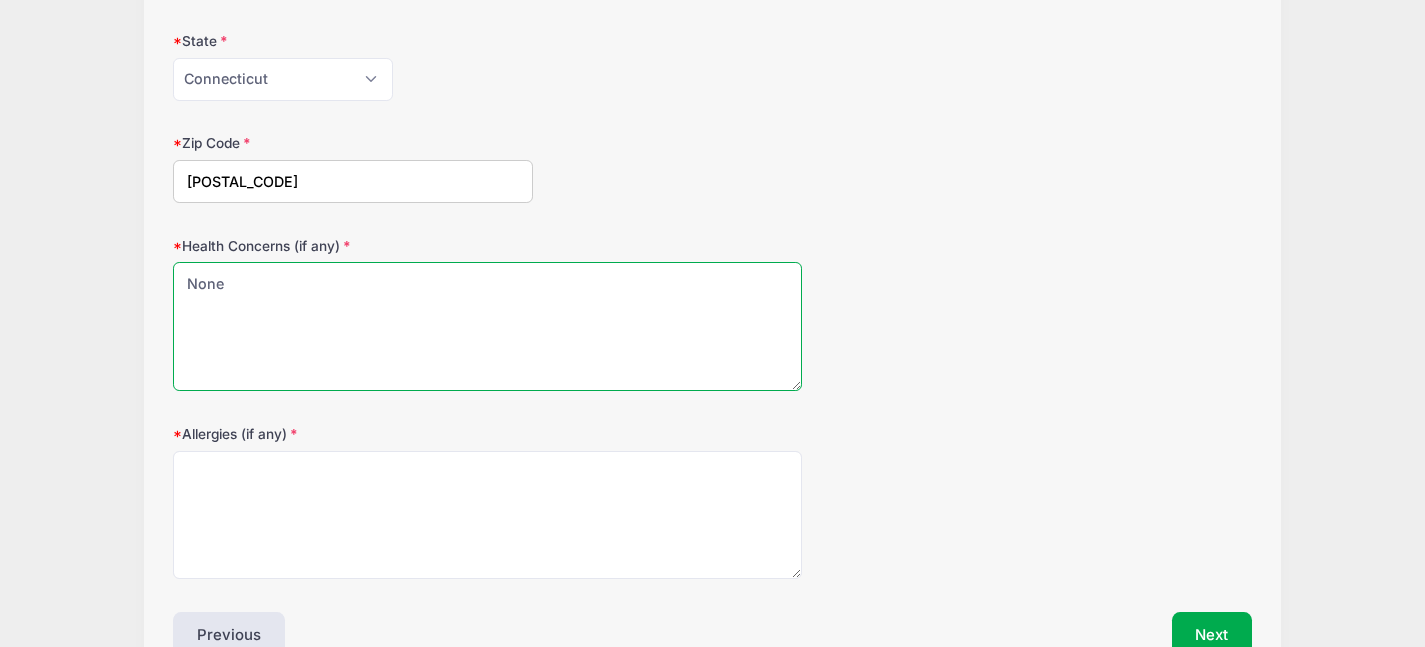 type on "None" 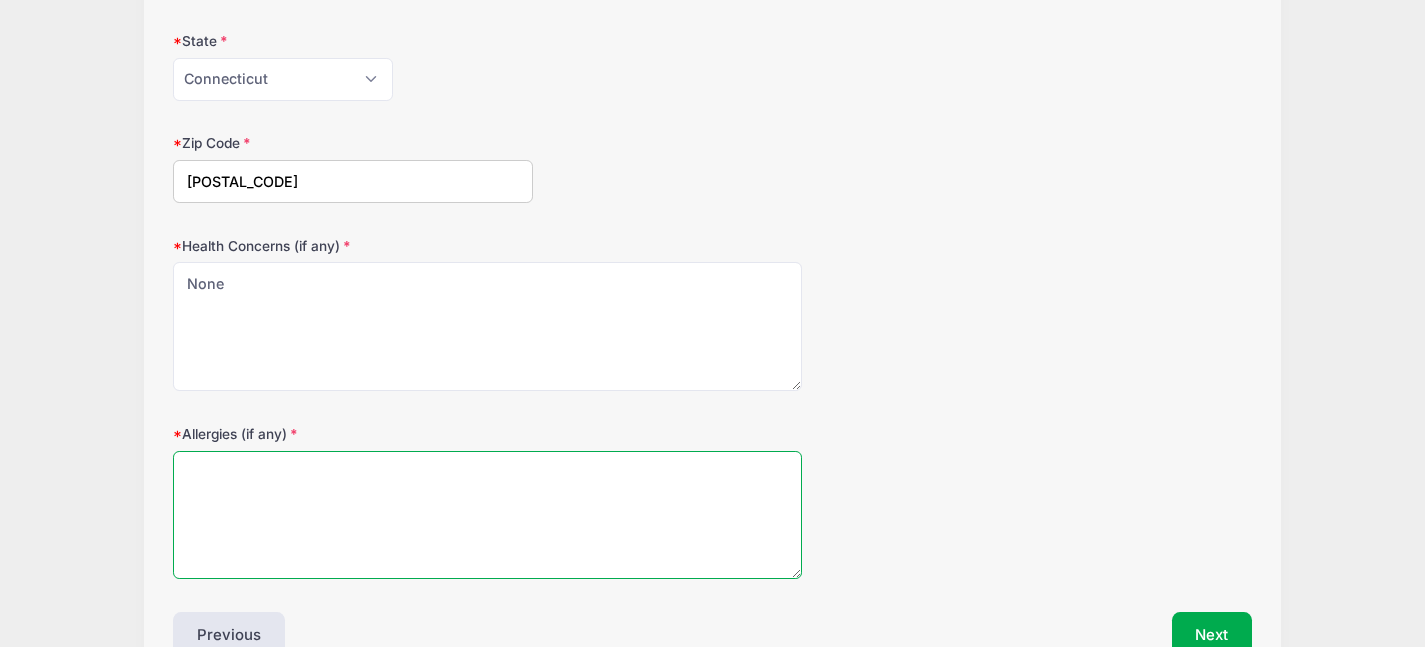 click on "Allergies (if any)" at bounding box center [487, 515] 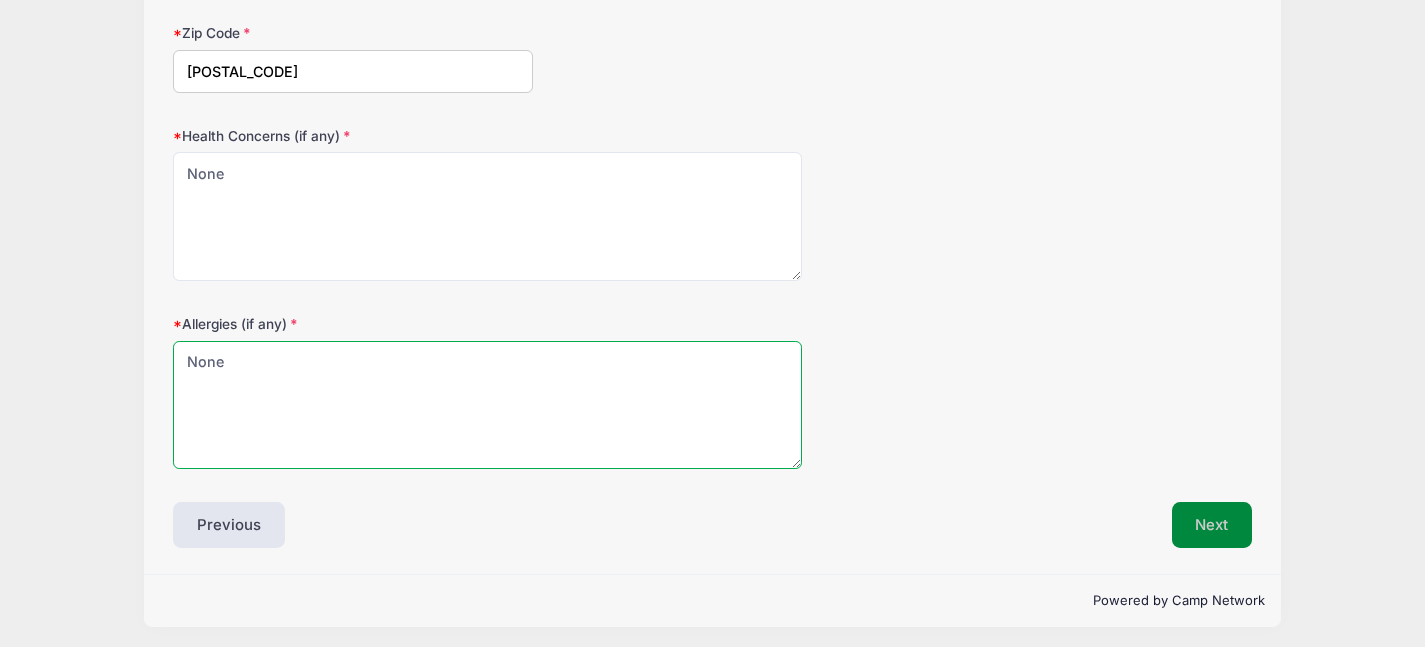 type on "None" 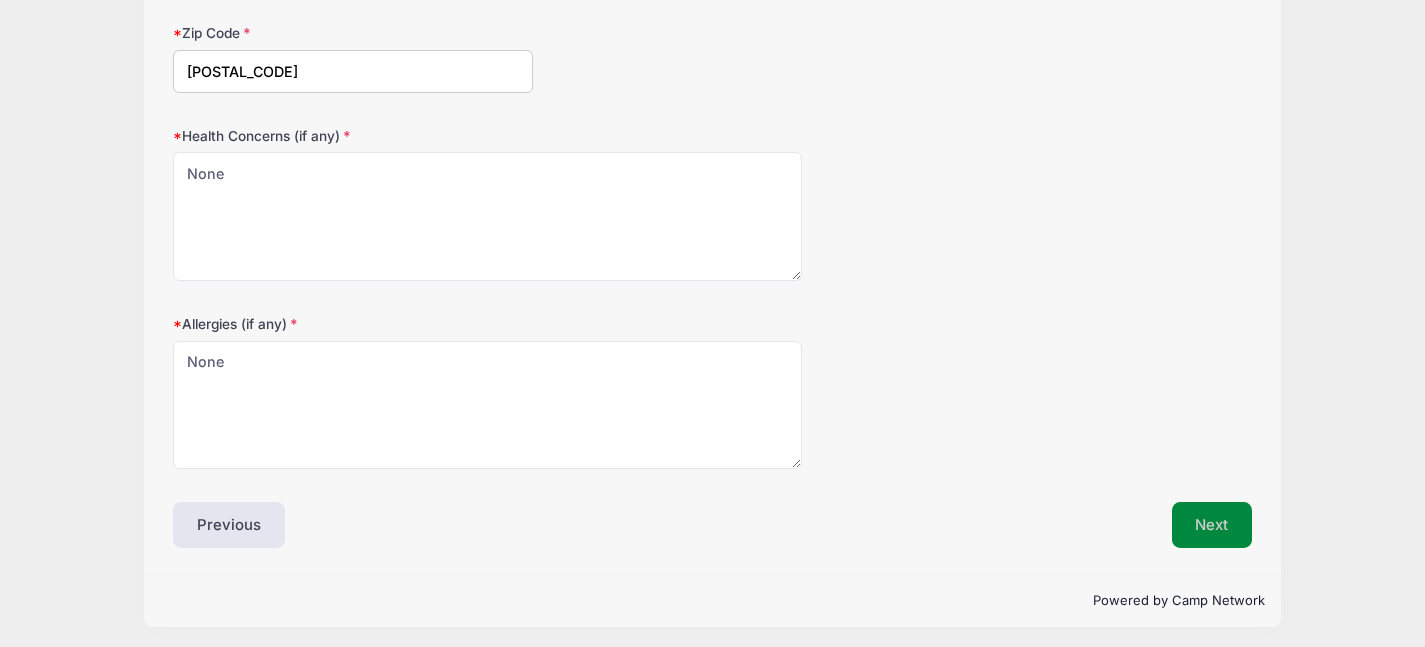 click on "Next" at bounding box center [1212, 525] 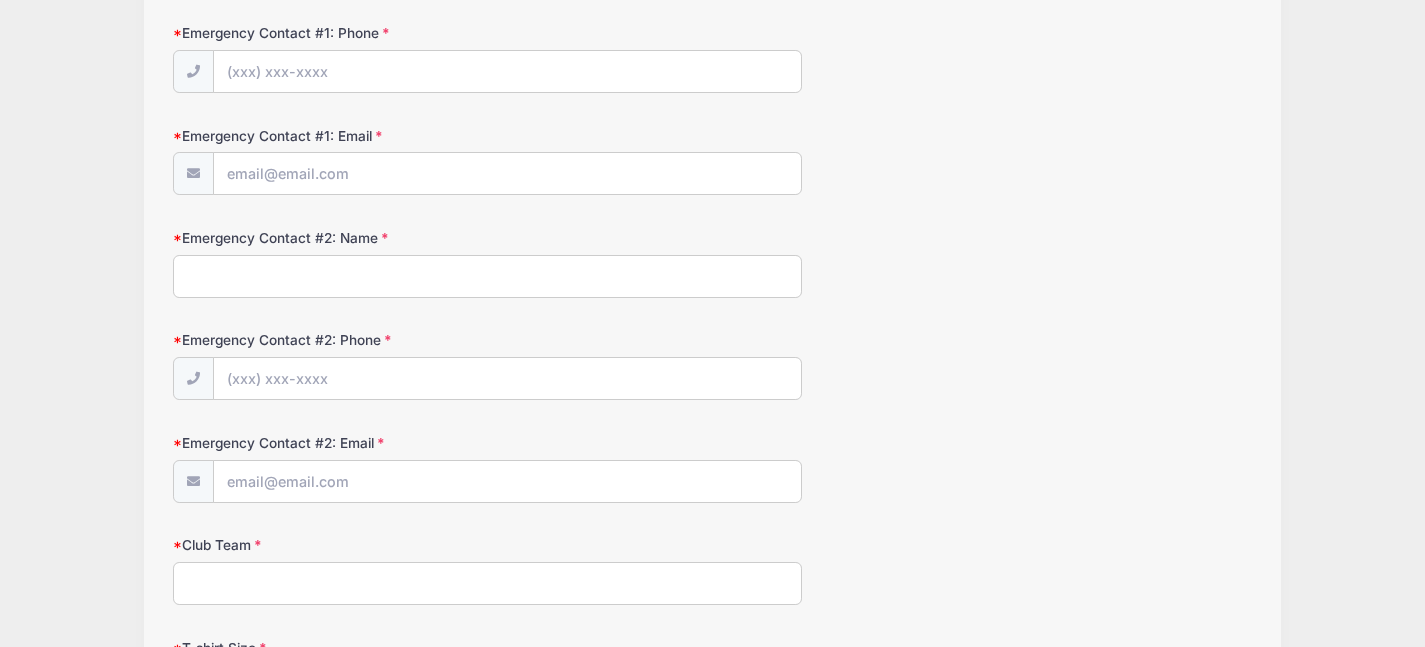 scroll, scrollTop: 0, scrollLeft: 0, axis: both 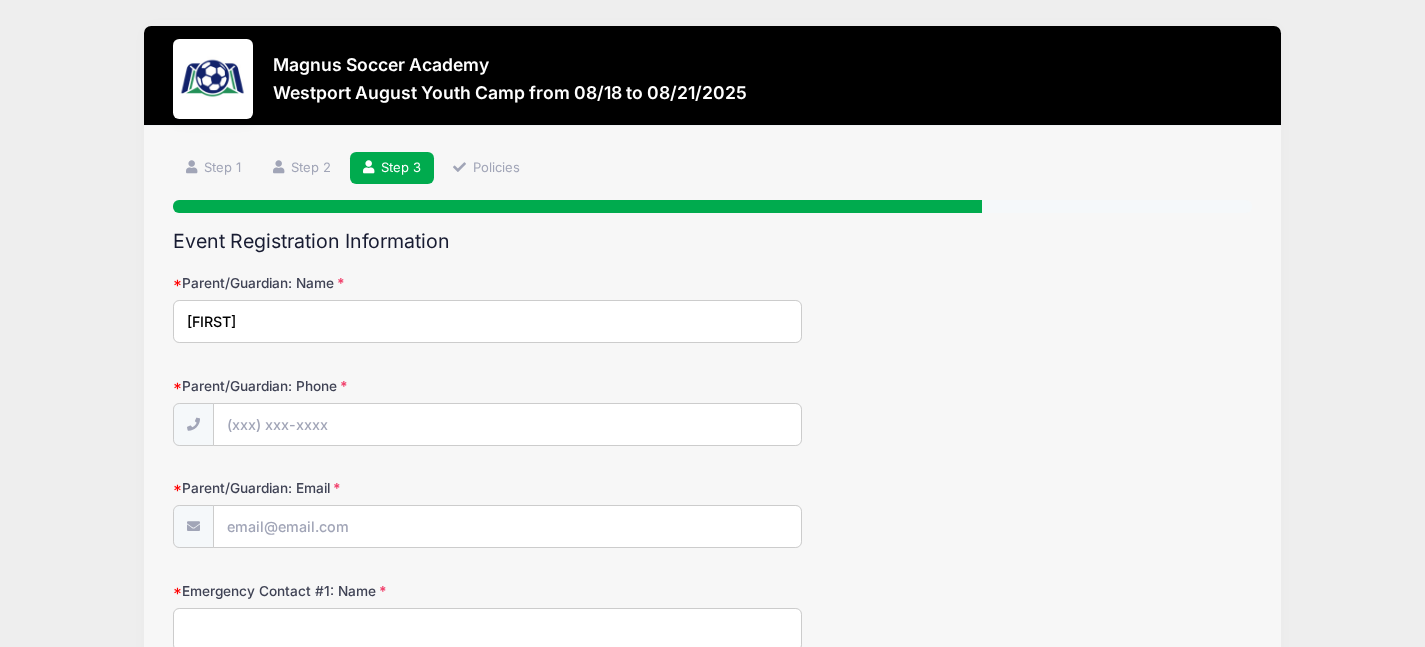 click on "Matt" at bounding box center (487, 321) 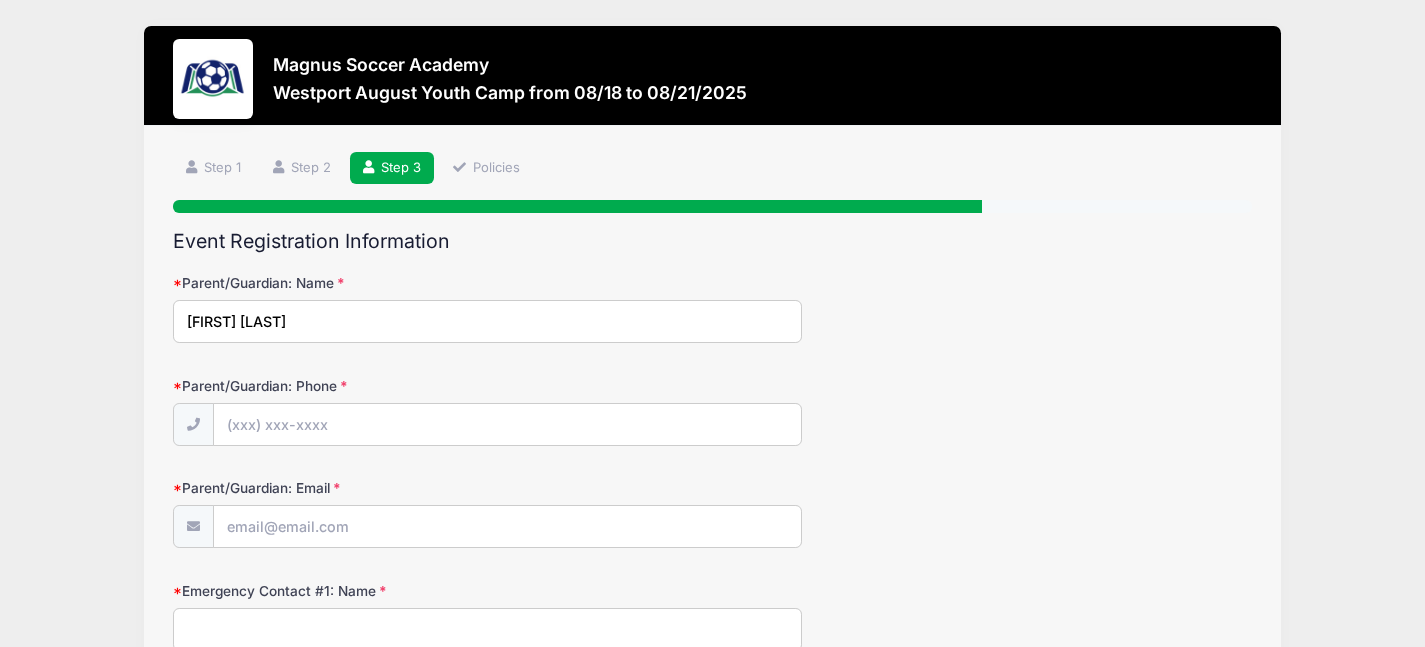 type on "Matt Parise" 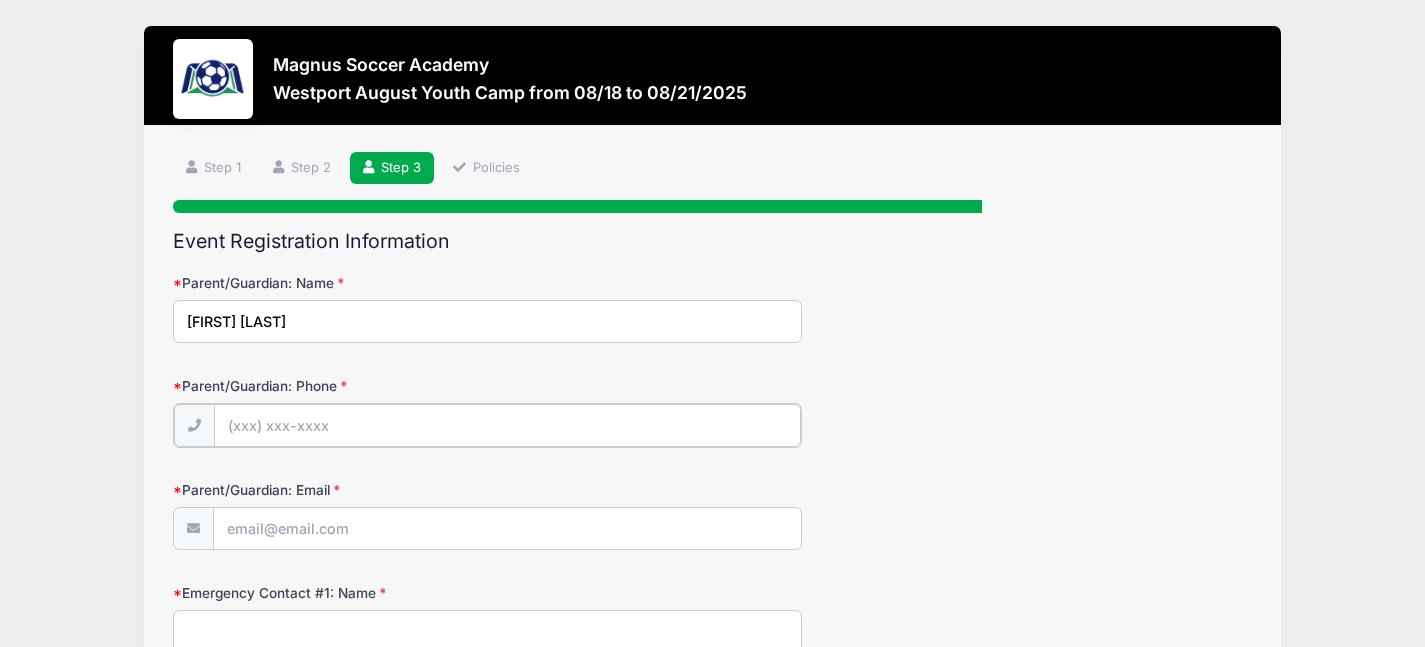 click on "Parent/Guardian: Phone" at bounding box center [507, 425] 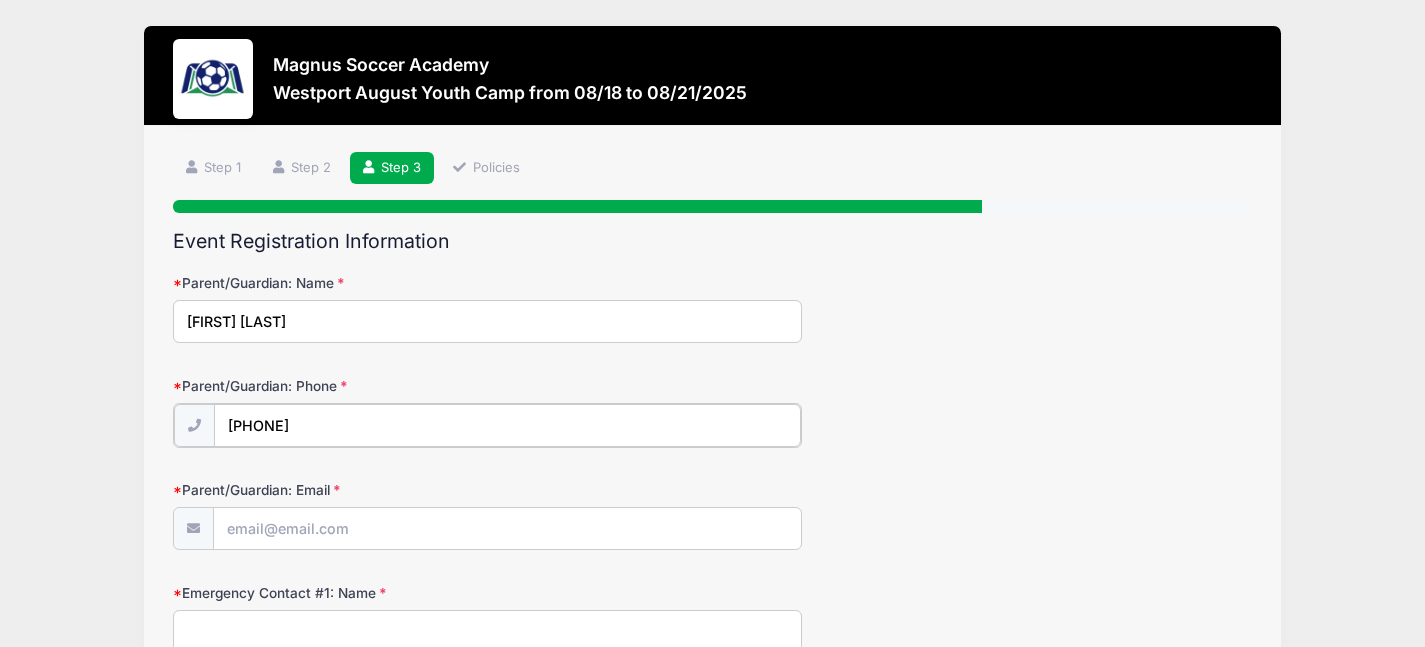type on "(917) 882-5481" 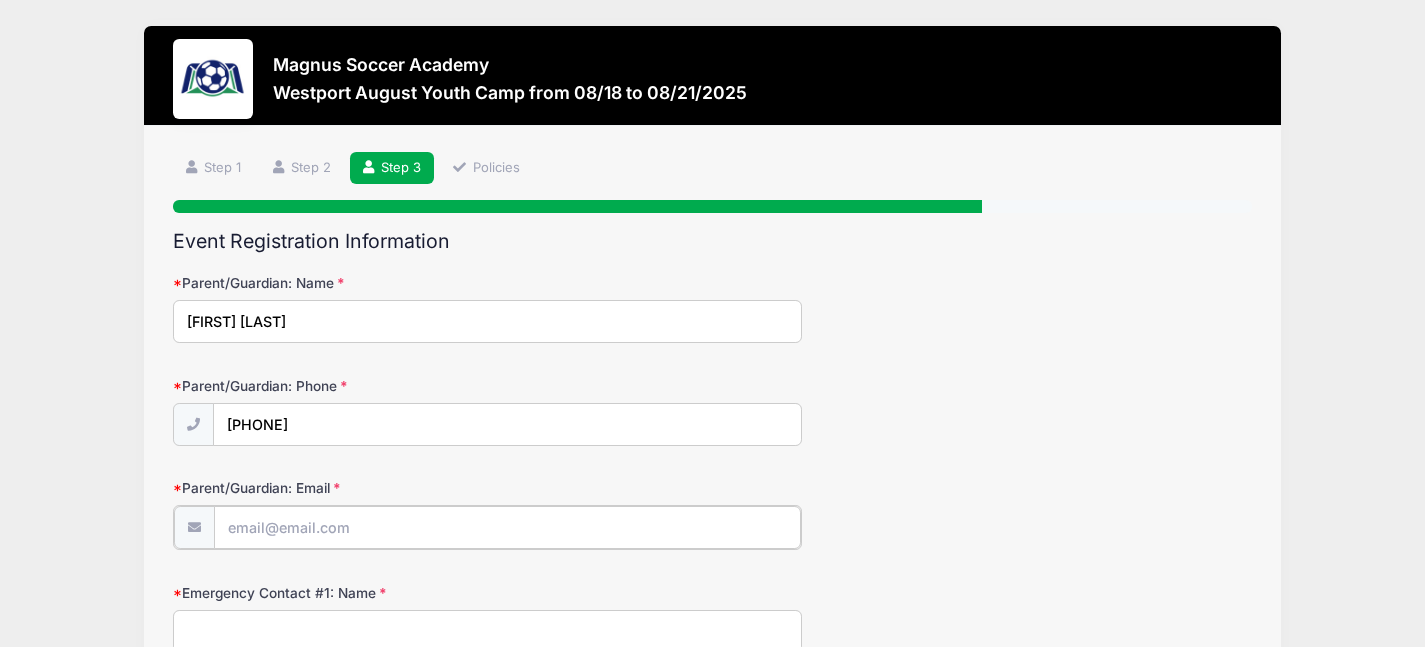 type on "[EMAIL]" 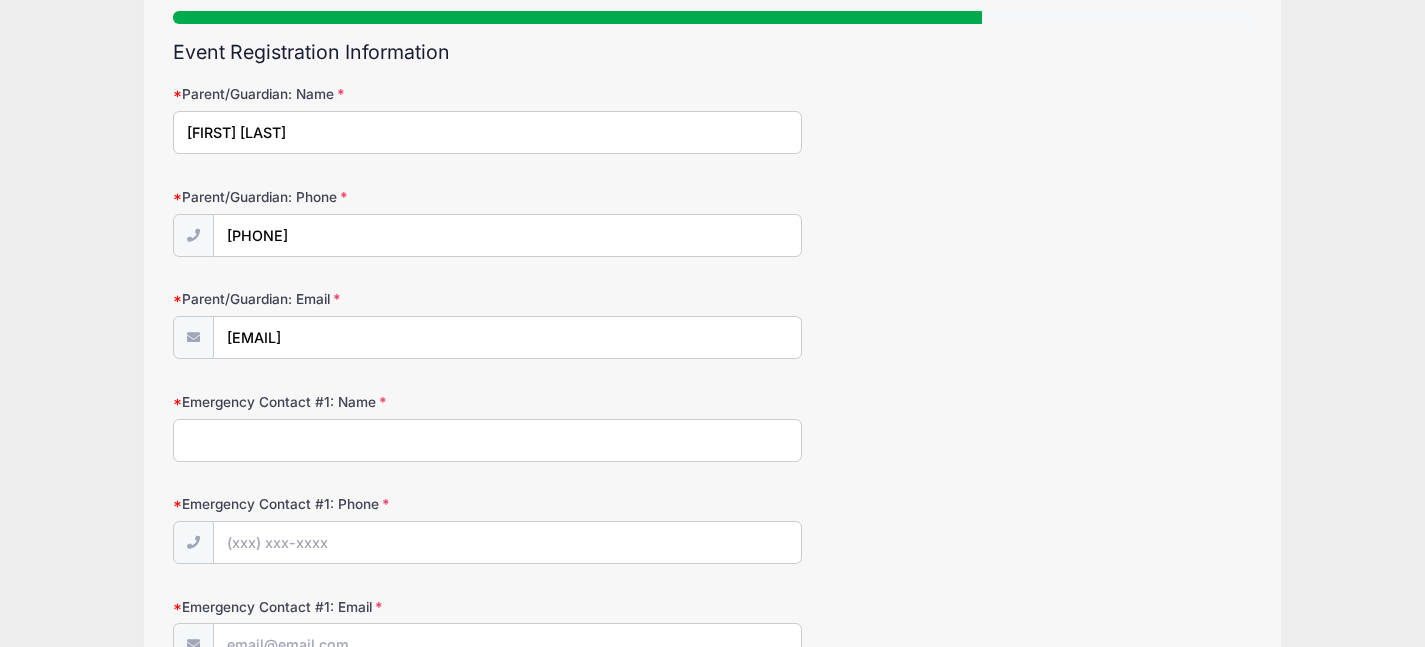 scroll, scrollTop: 206, scrollLeft: 0, axis: vertical 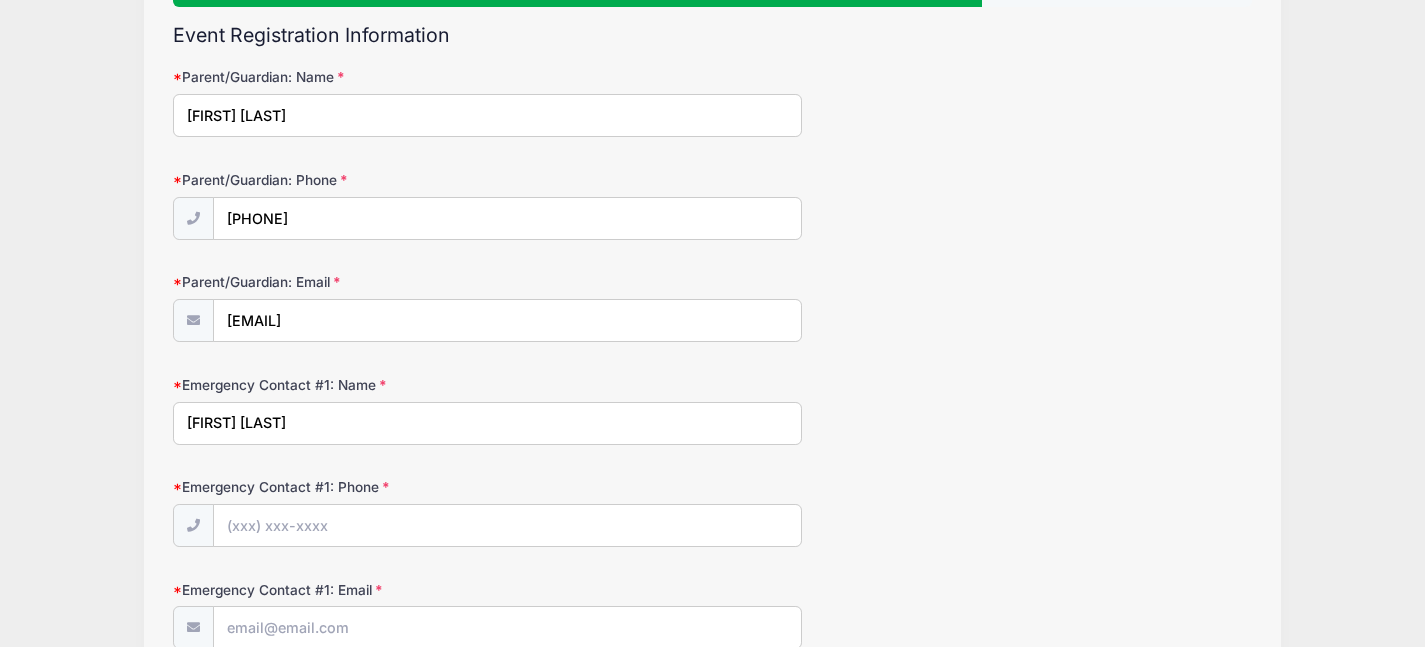 type on "Matt Parise" 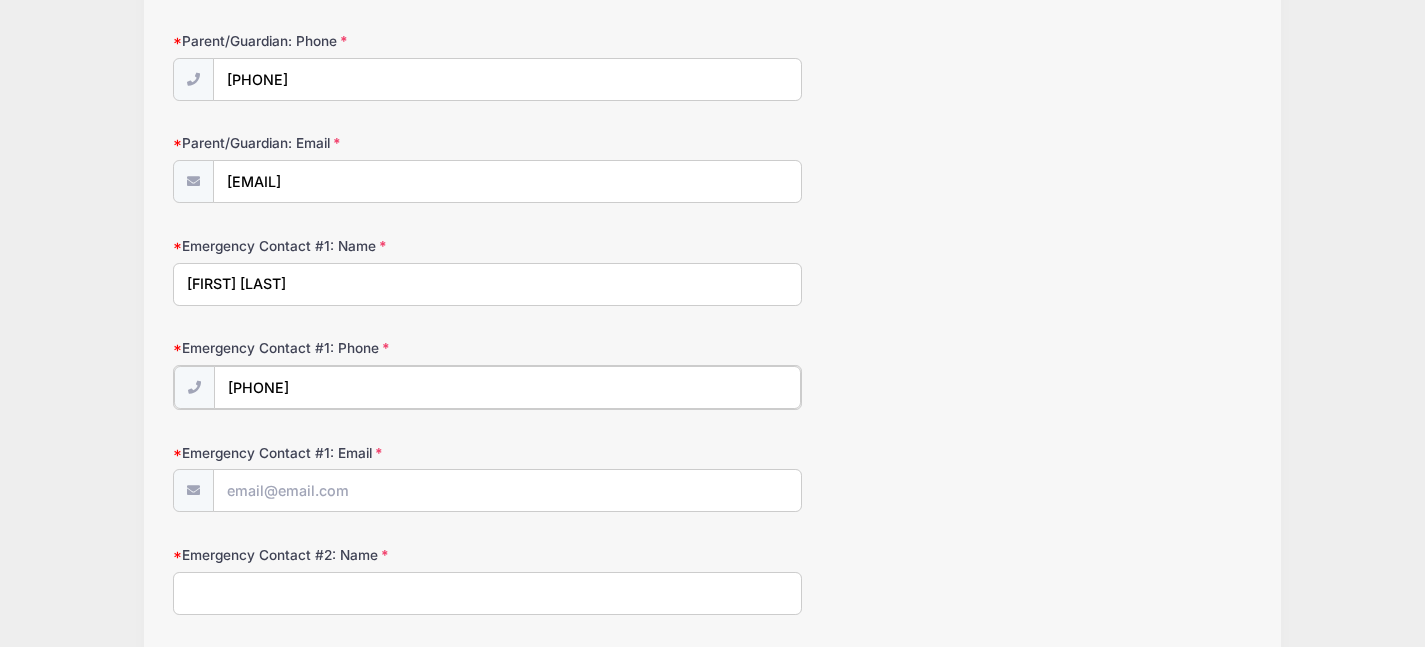 scroll, scrollTop: 422, scrollLeft: 0, axis: vertical 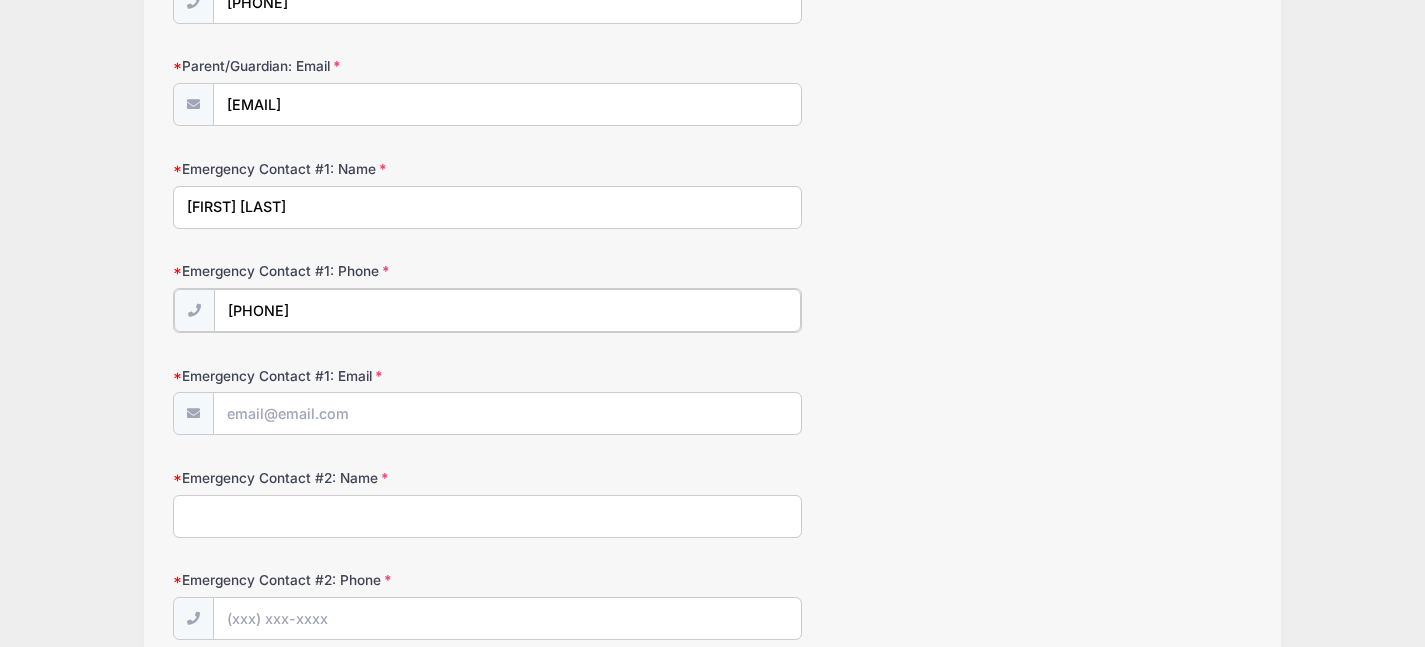 type on "(917) 882-5481" 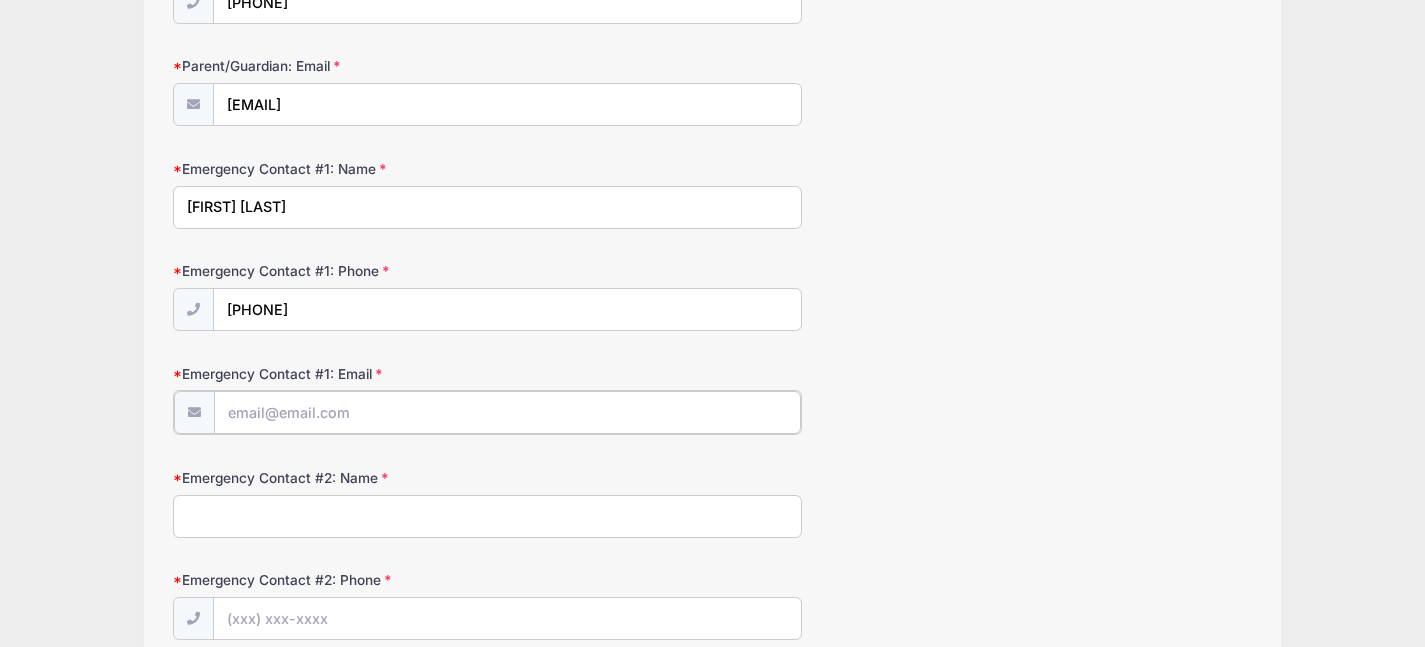 type on "[EMAIL]" 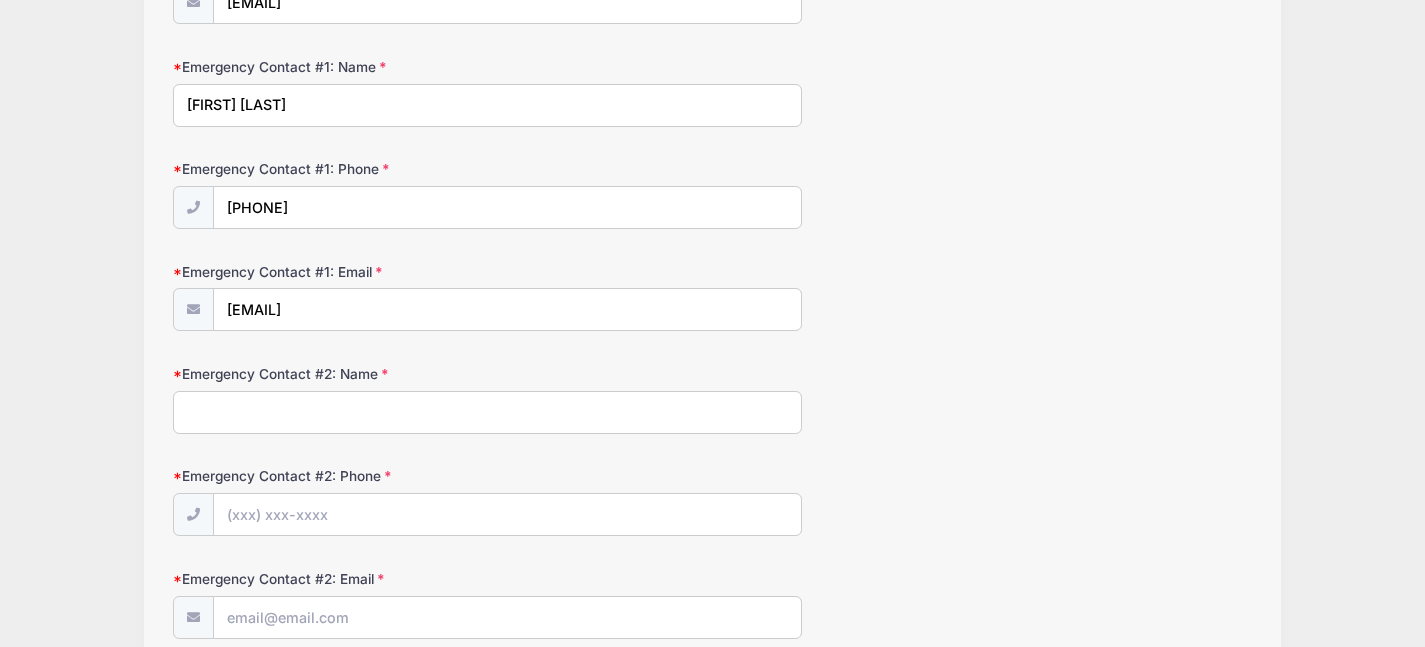 scroll, scrollTop: 591, scrollLeft: 0, axis: vertical 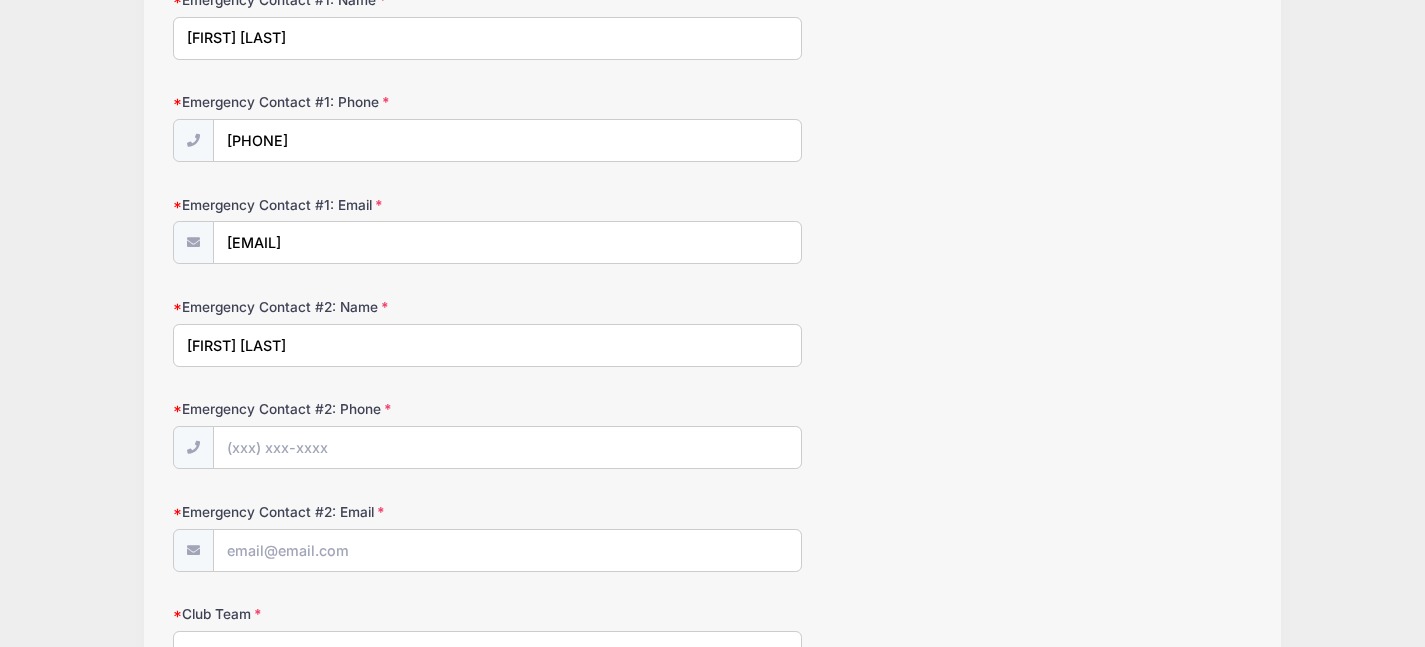 type on "Jeannine P" 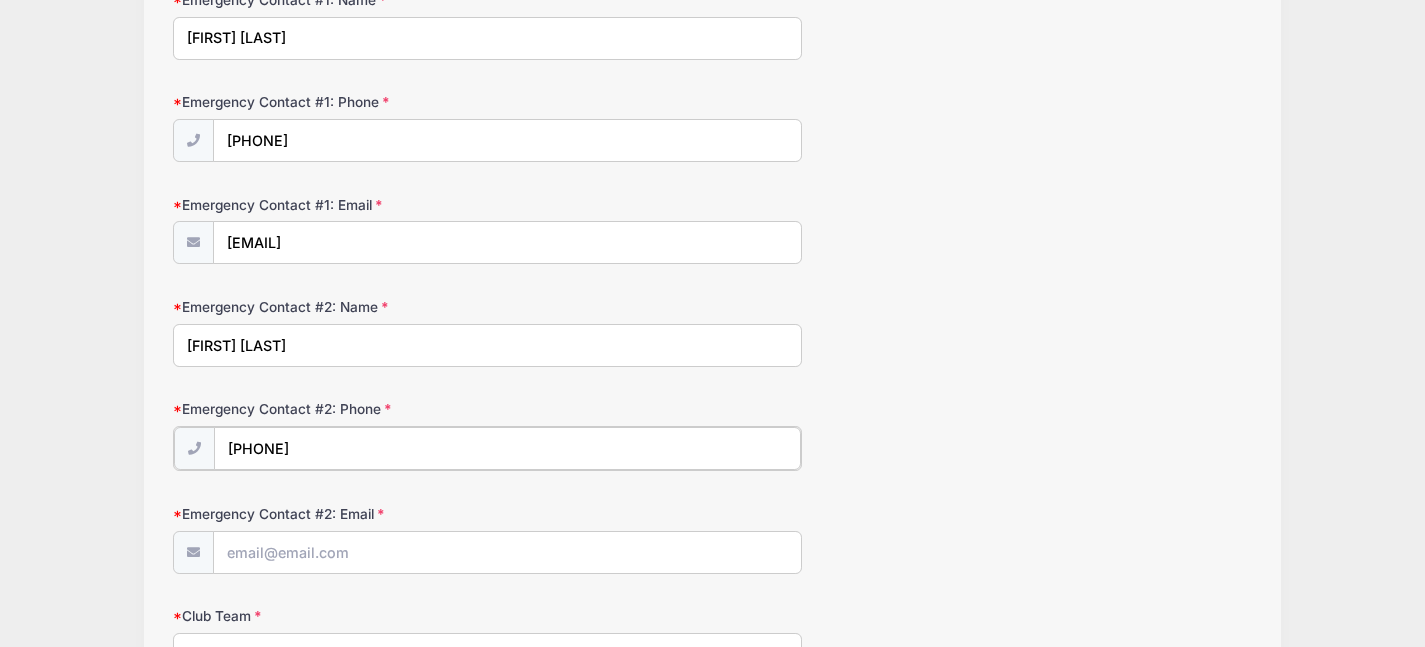 type on "(917) 855-1039" 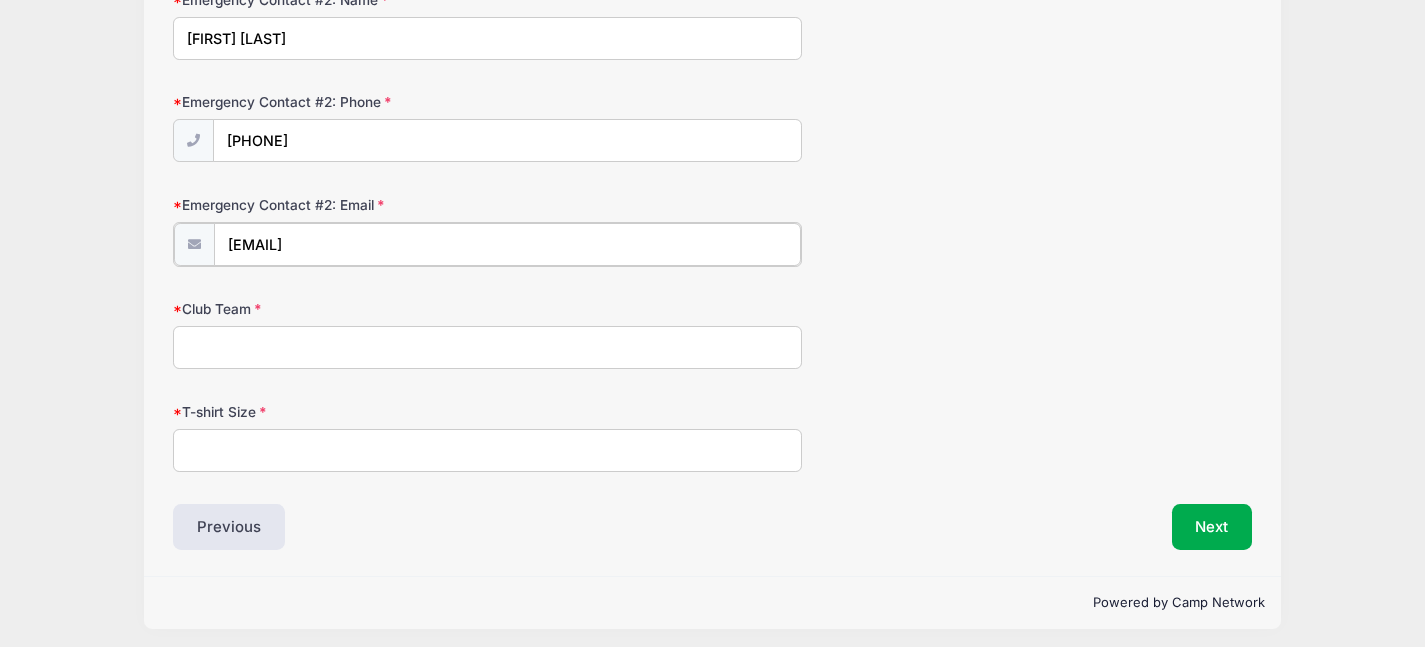 type on "jmsolanto@gmail.com" 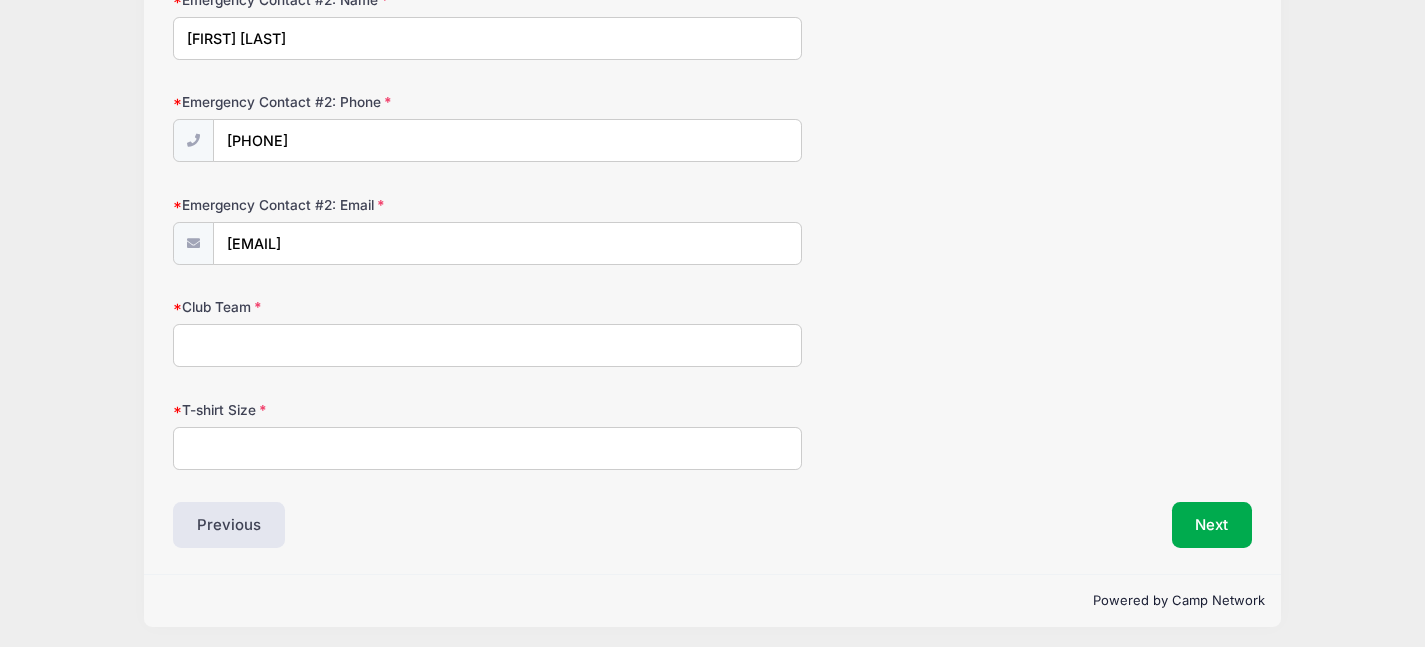 scroll, scrollTop: 896, scrollLeft: 0, axis: vertical 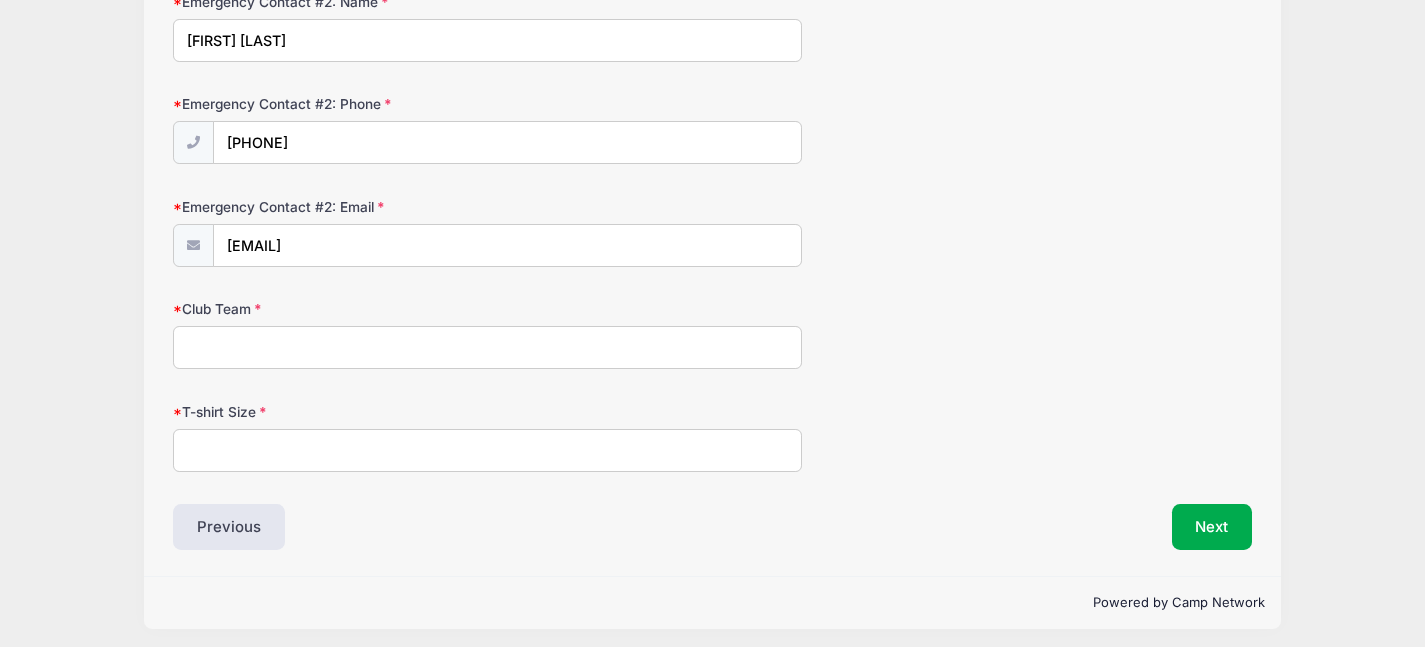 click on "T-shirt Size" at bounding box center [487, 450] 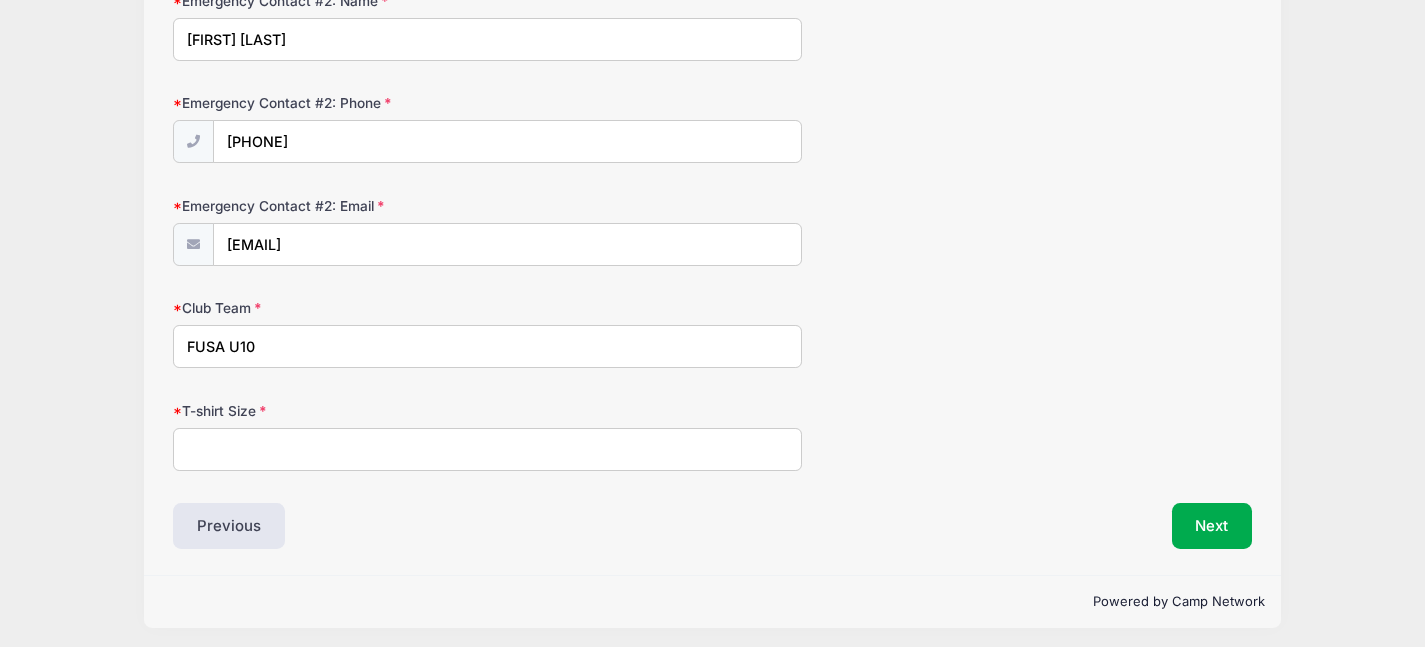 scroll, scrollTop: 896, scrollLeft: 0, axis: vertical 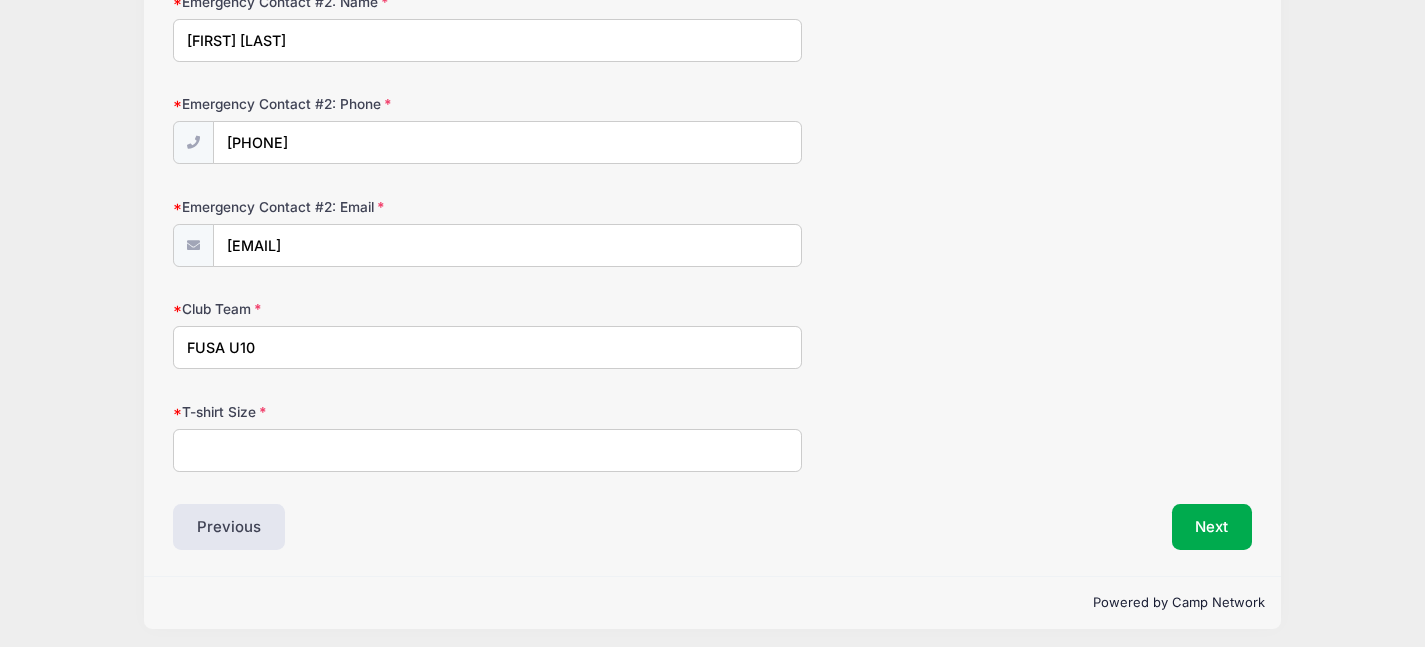 type on "FUSA U10" 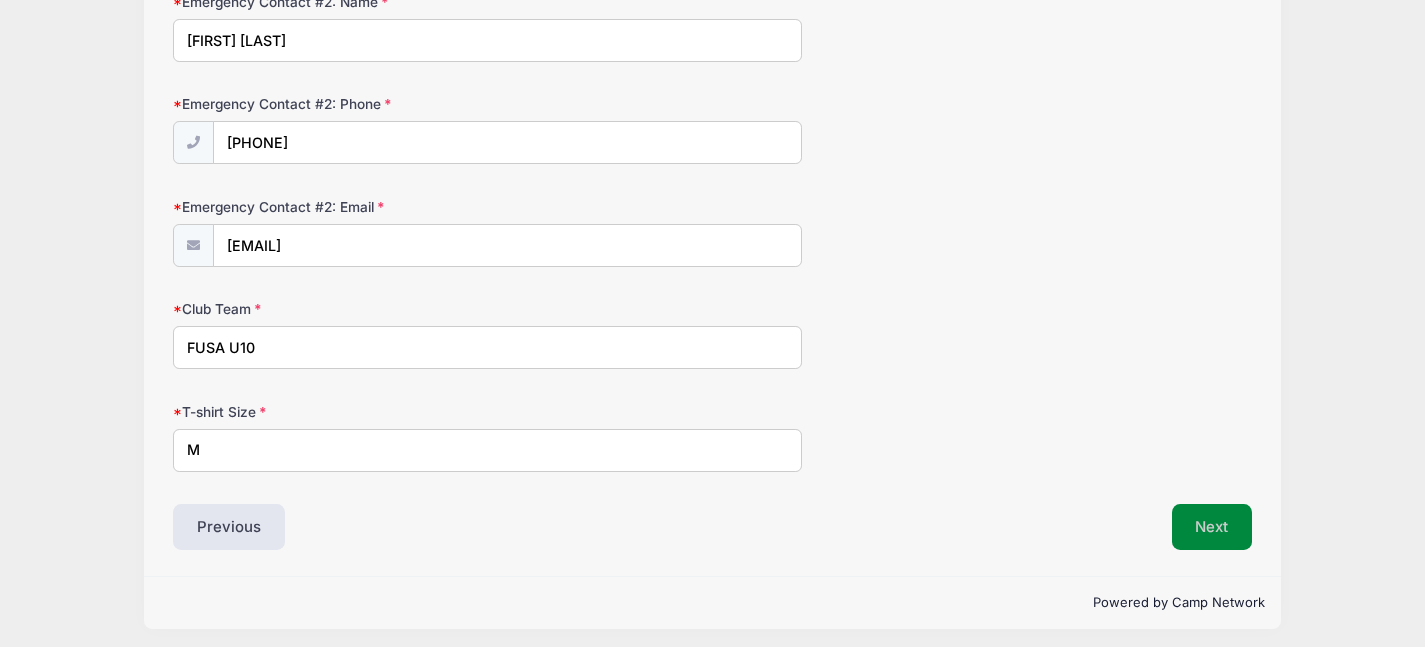 type on "M" 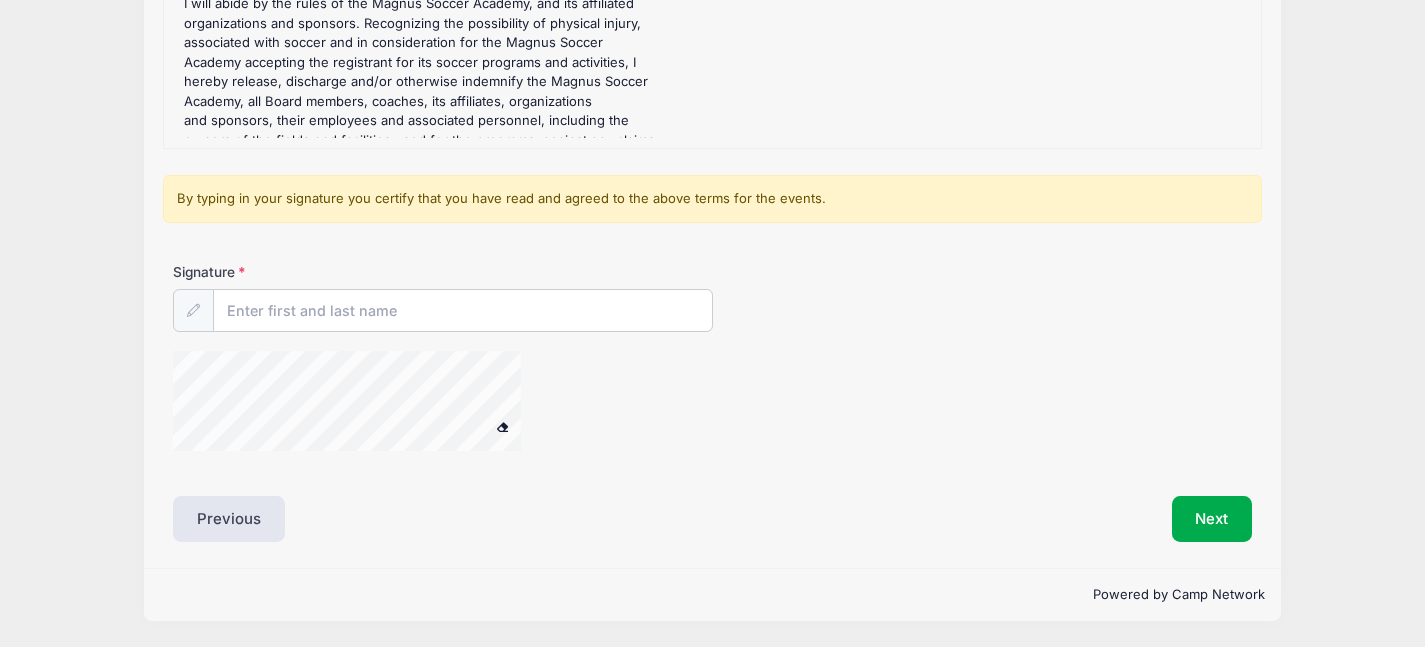 scroll, scrollTop: 0, scrollLeft: 0, axis: both 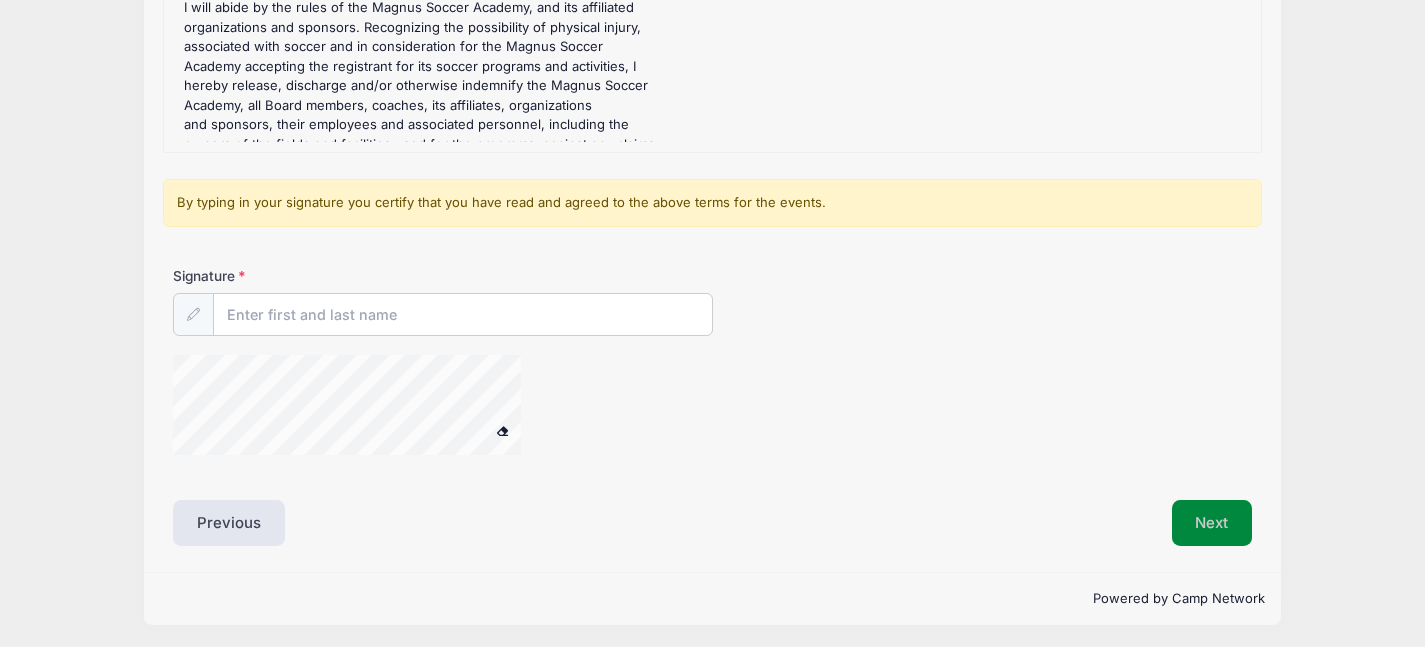 click on "Next" at bounding box center (1212, 523) 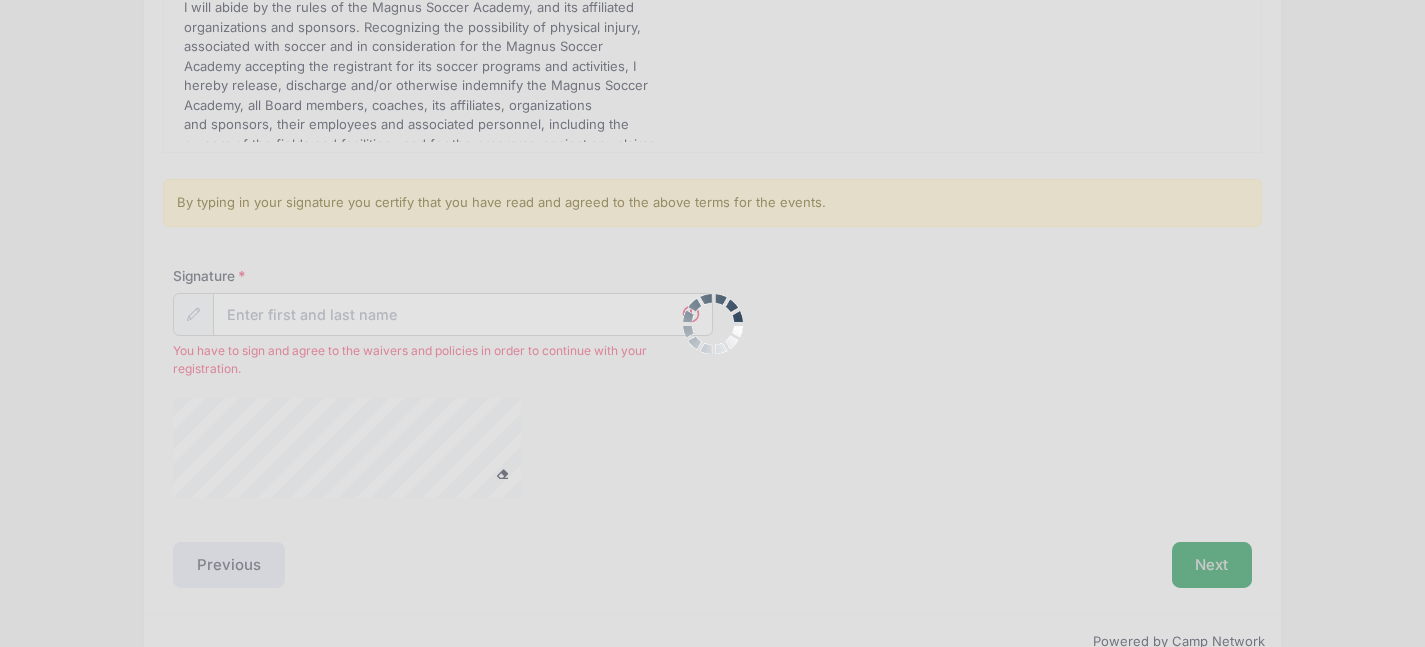 scroll, scrollTop: 470, scrollLeft: 0, axis: vertical 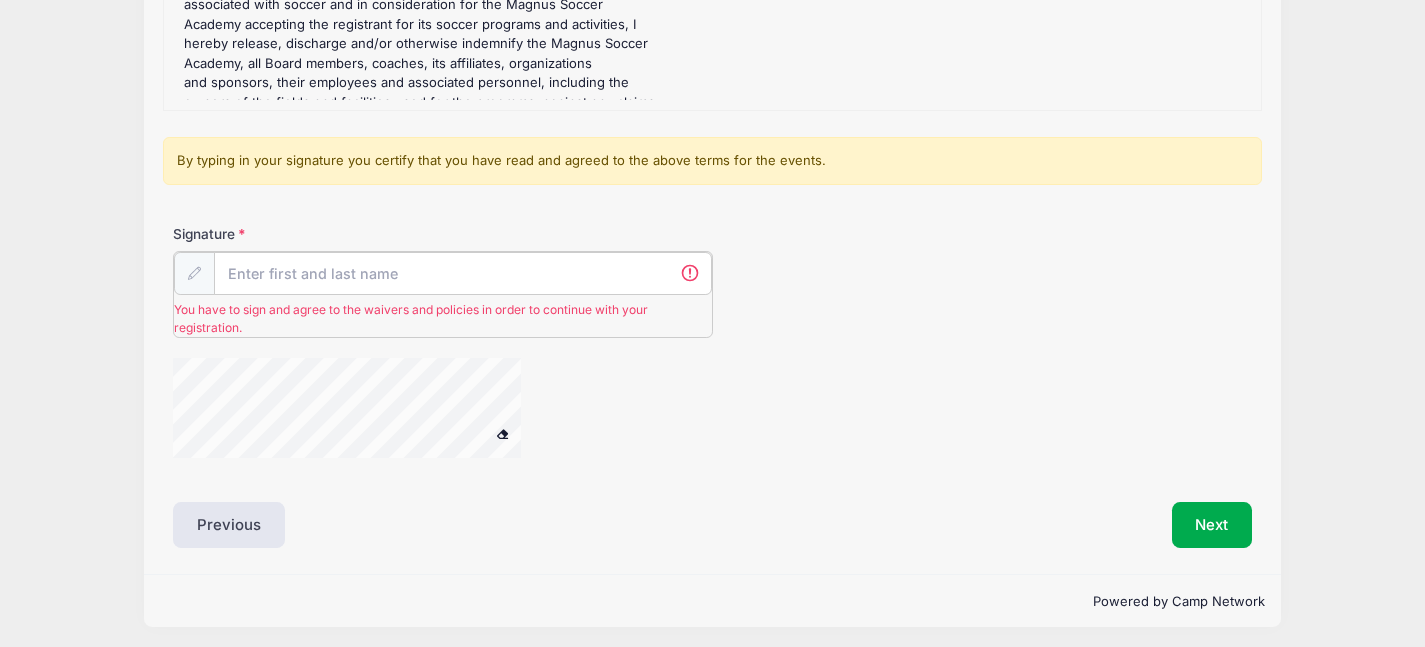 click on "Signature" at bounding box center [463, 273] 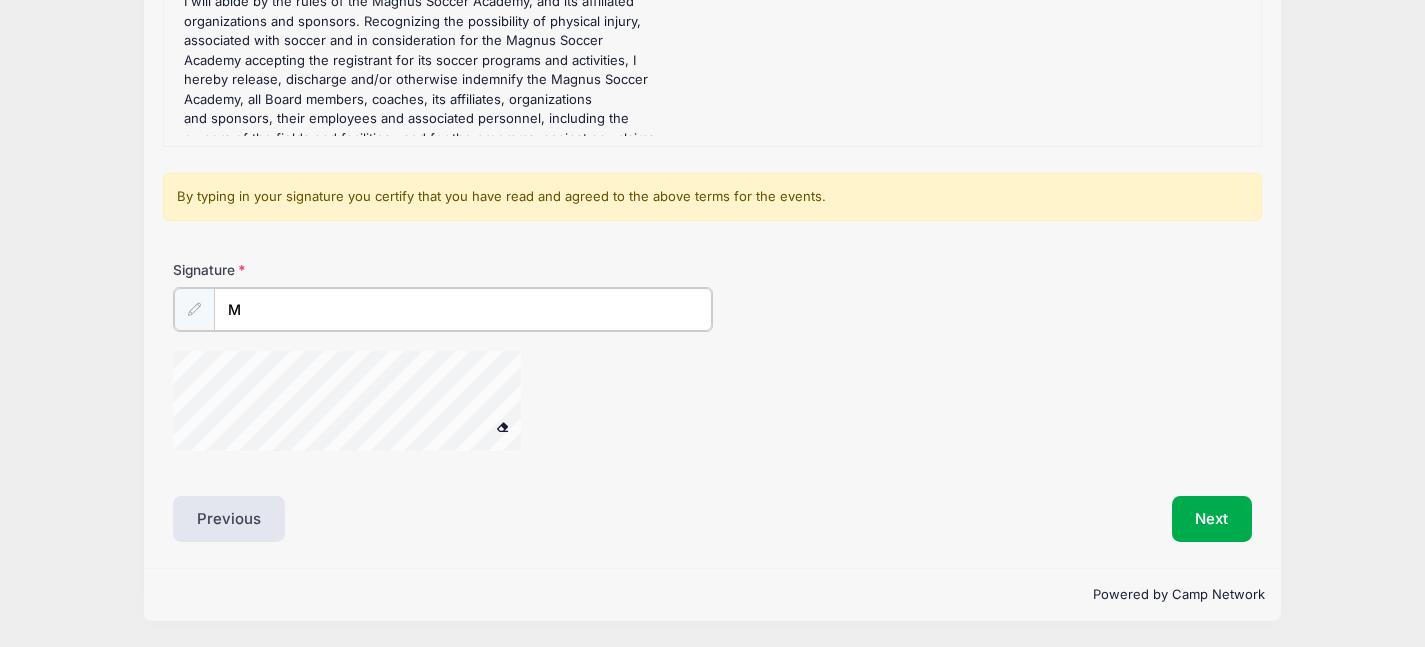 scroll, scrollTop: 430, scrollLeft: 0, axis: vertical 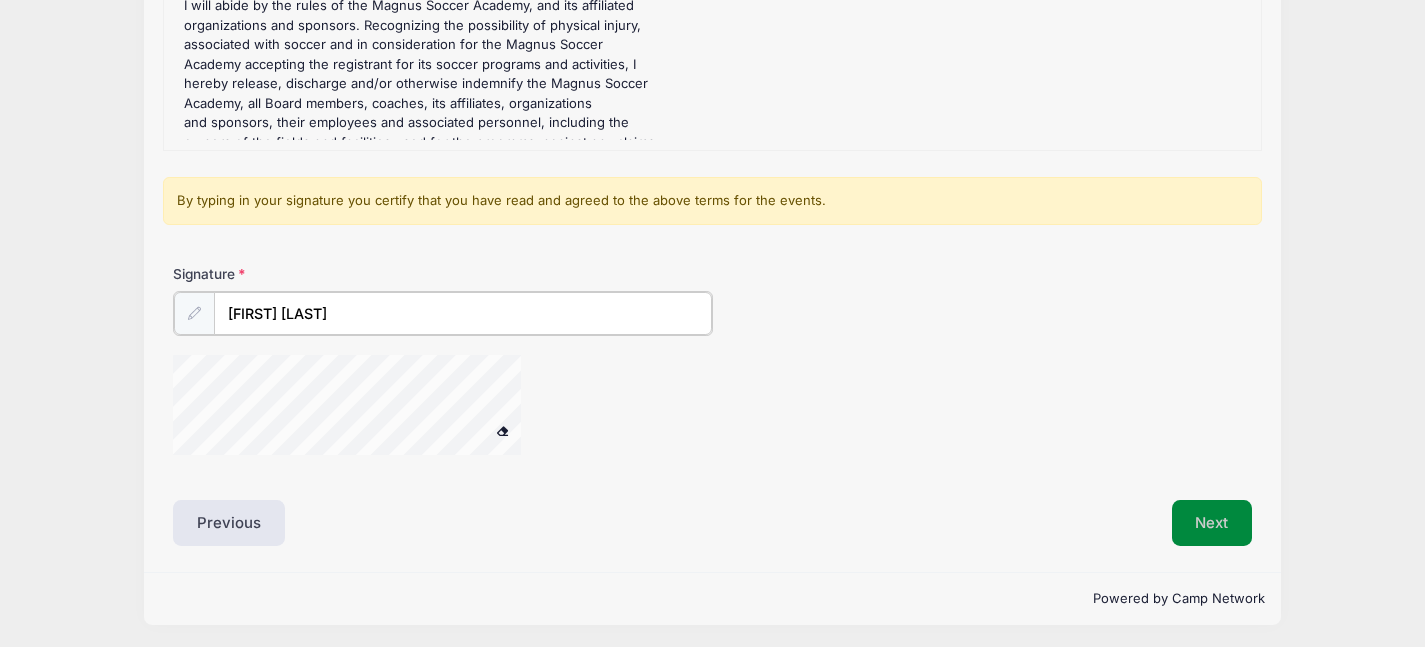 type on "Matt Parise" 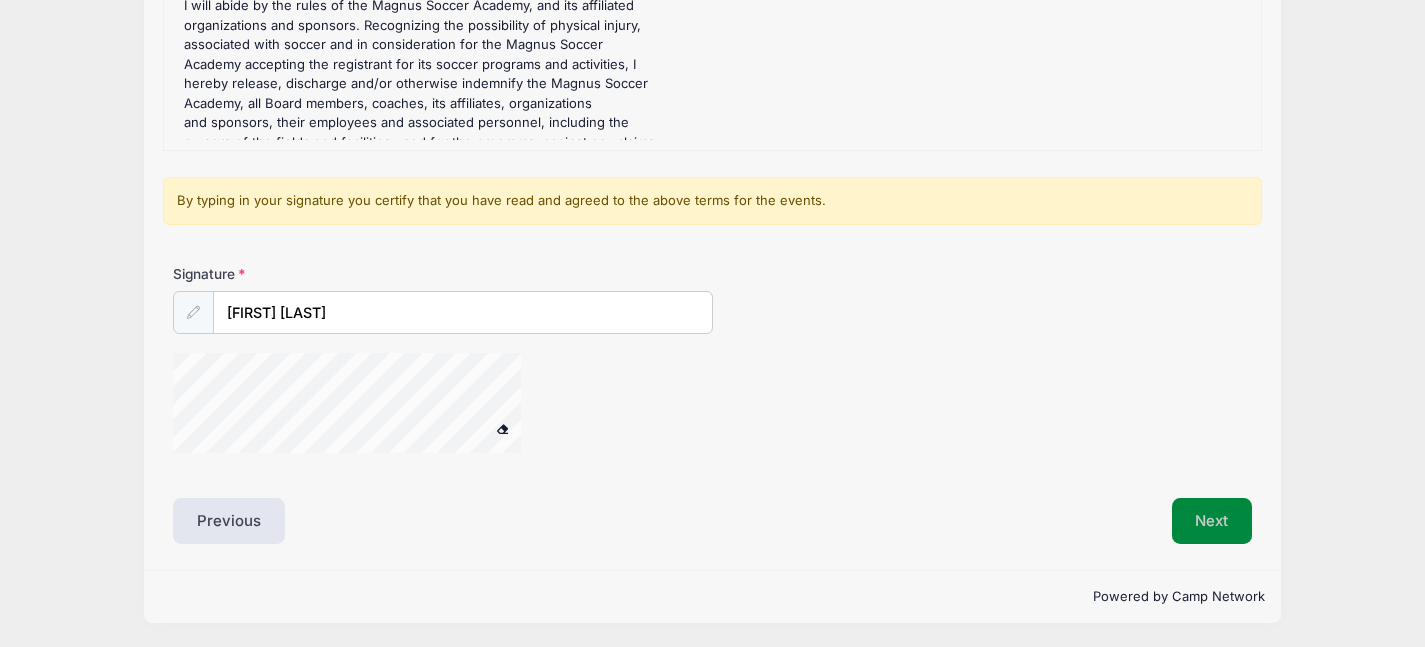 scroll, scrollTop: 428, scrollLeft: 0, axis: vertical 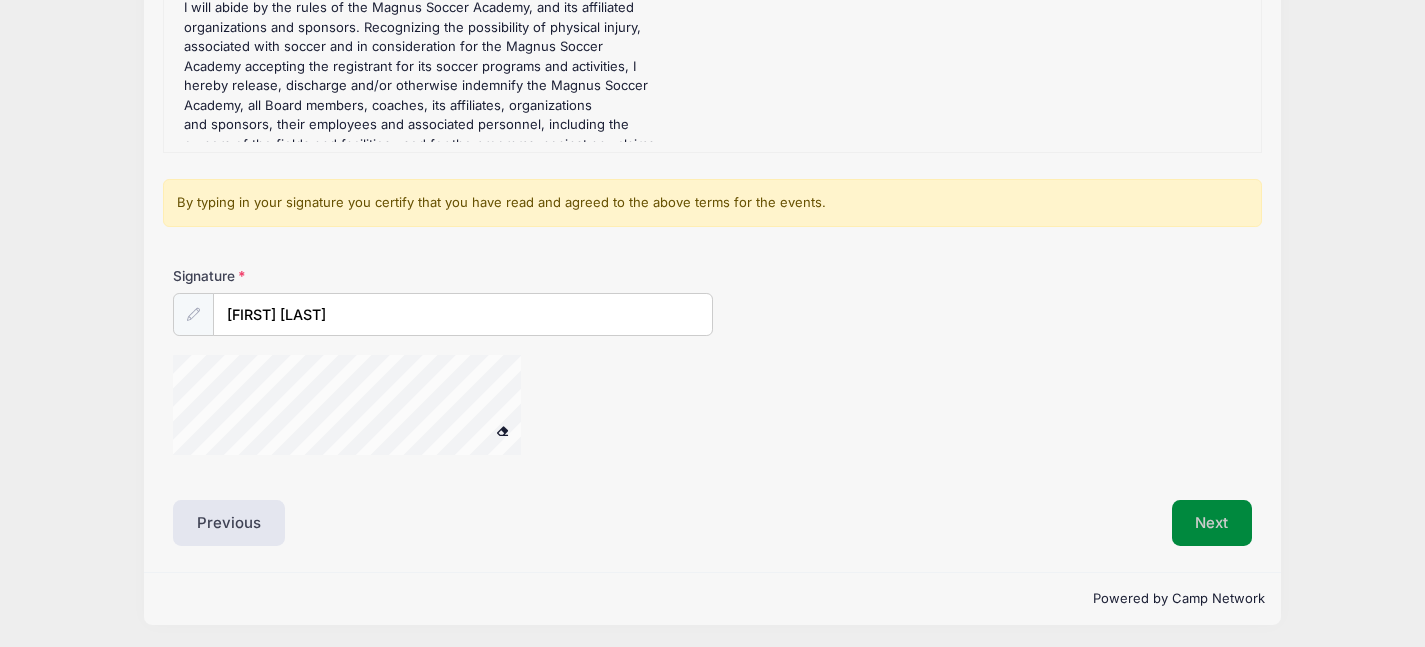 click on "Next" at bounding box center (1212, 523) 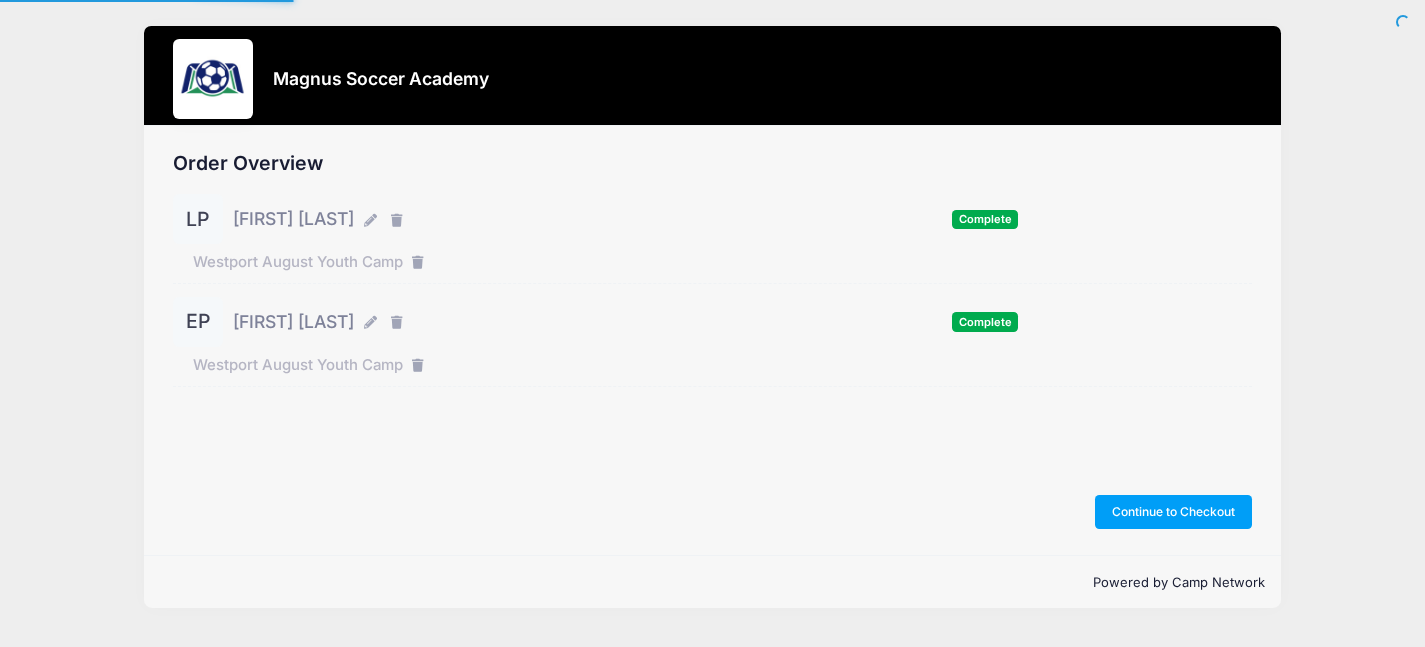 scroll, scrollTop: 0, scrollLeft: 0, axis: both 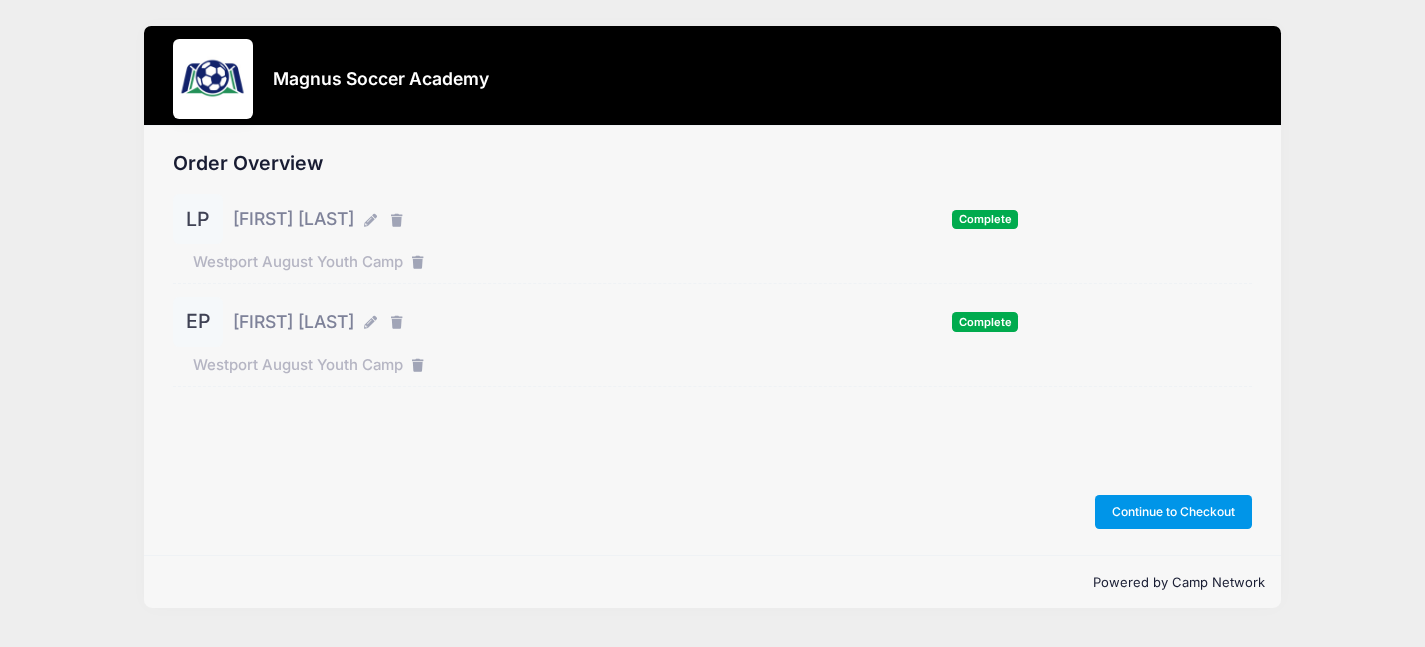 click on "Continue to Checkout" at bounding box center [1174, 512] 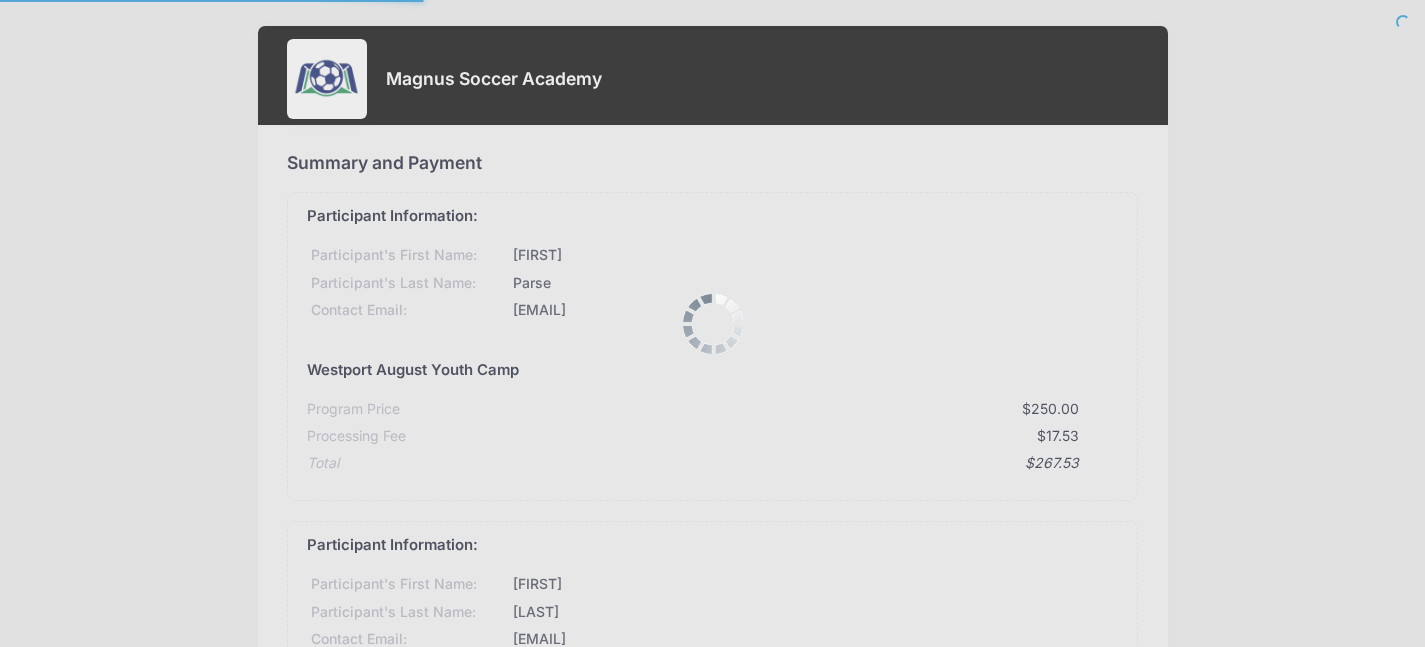 scroll, scrollTop: 0, scrollLeft: 0, axis: both 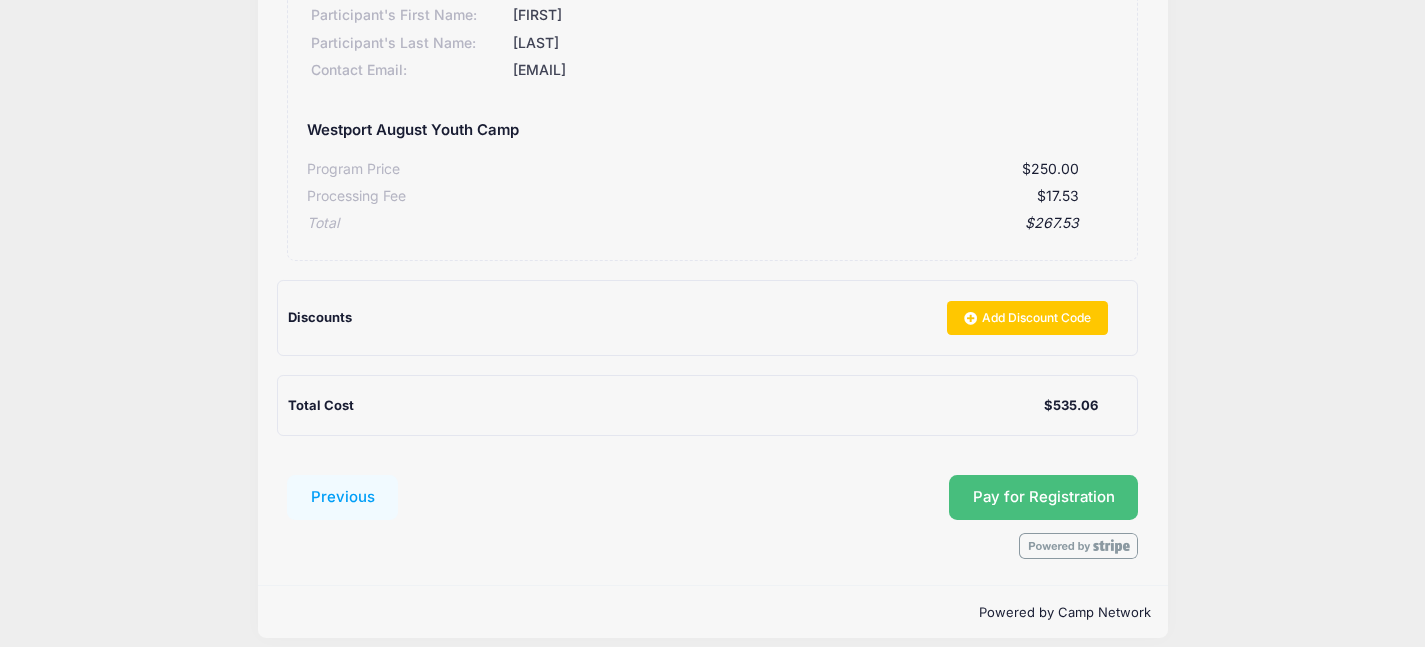 click on "Pay for Registration" at bounding box center (1044, 498) 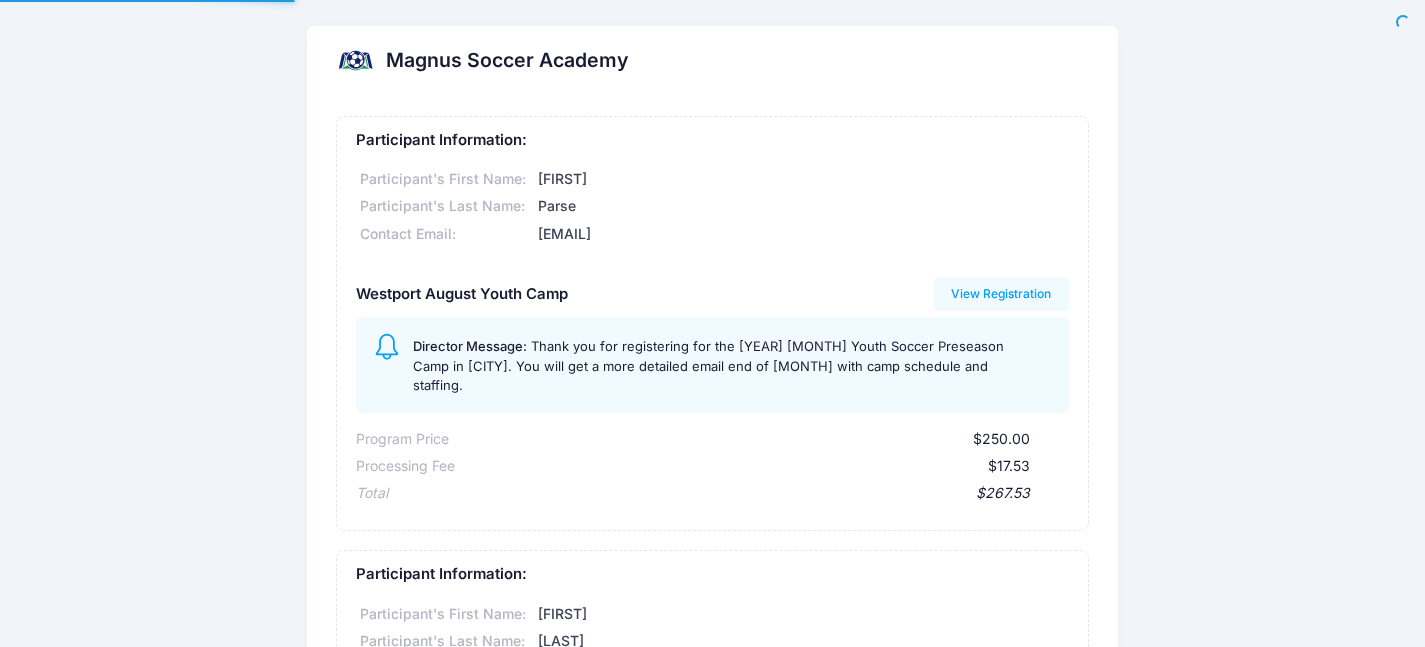 scroll, scrollTop: 0, scrollLeft: 0, axis: both 